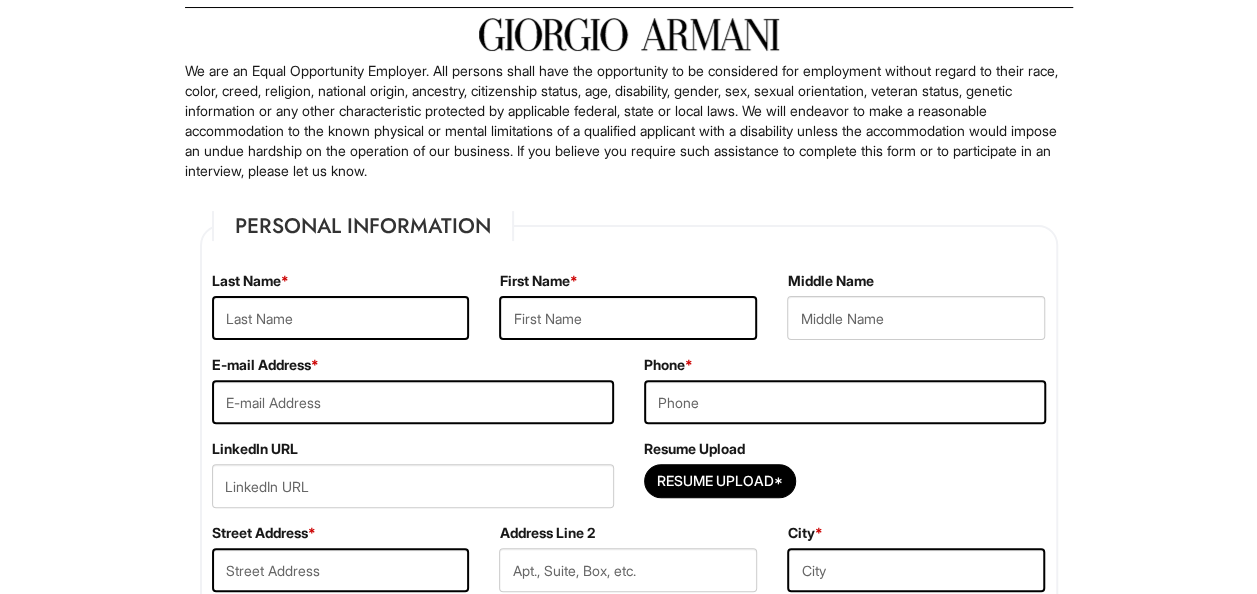 scroll, scrollTop: 134, scrollLeft: 0, axis: vertical 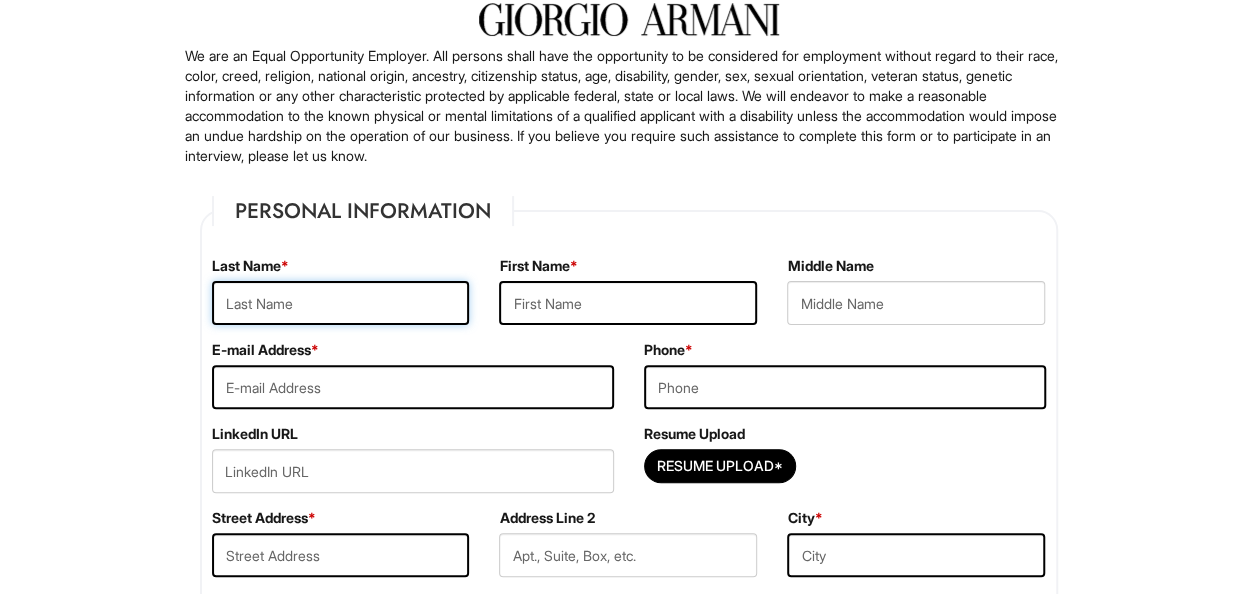click at bounding box center [341, 303] 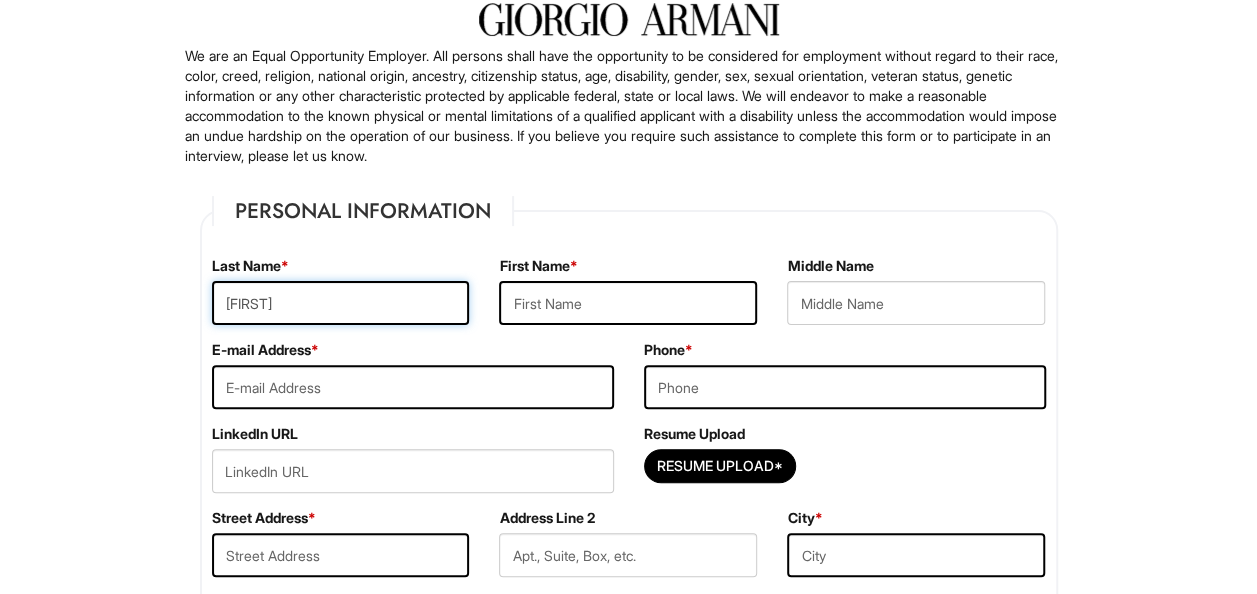 type on "[FIRST]" 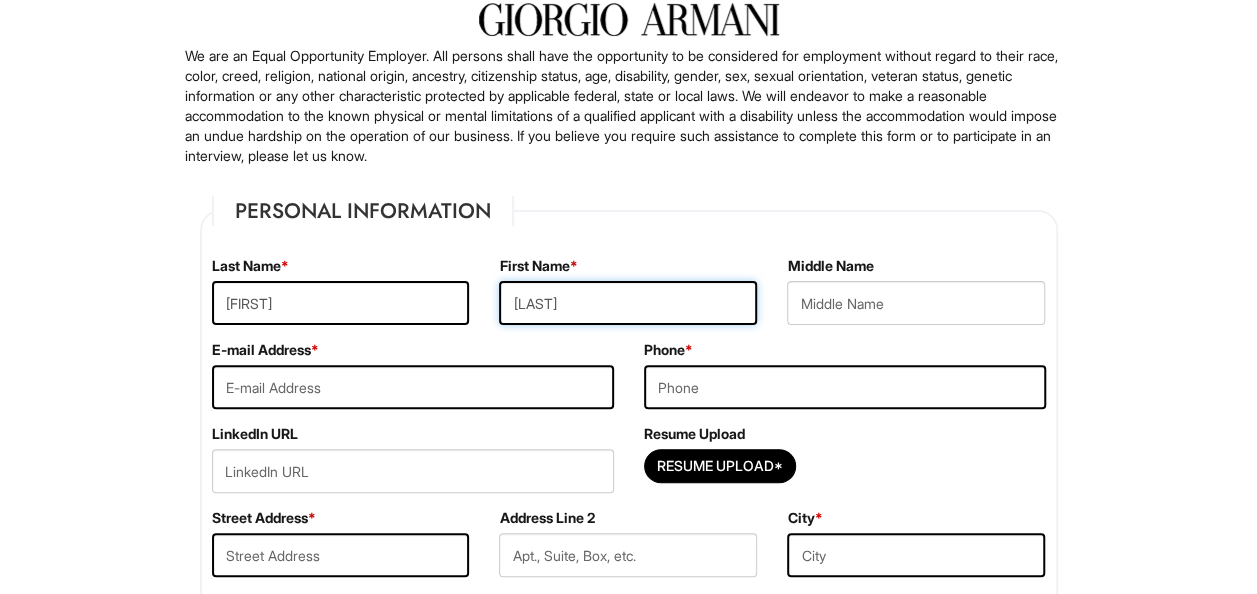 type on "[LAST]" 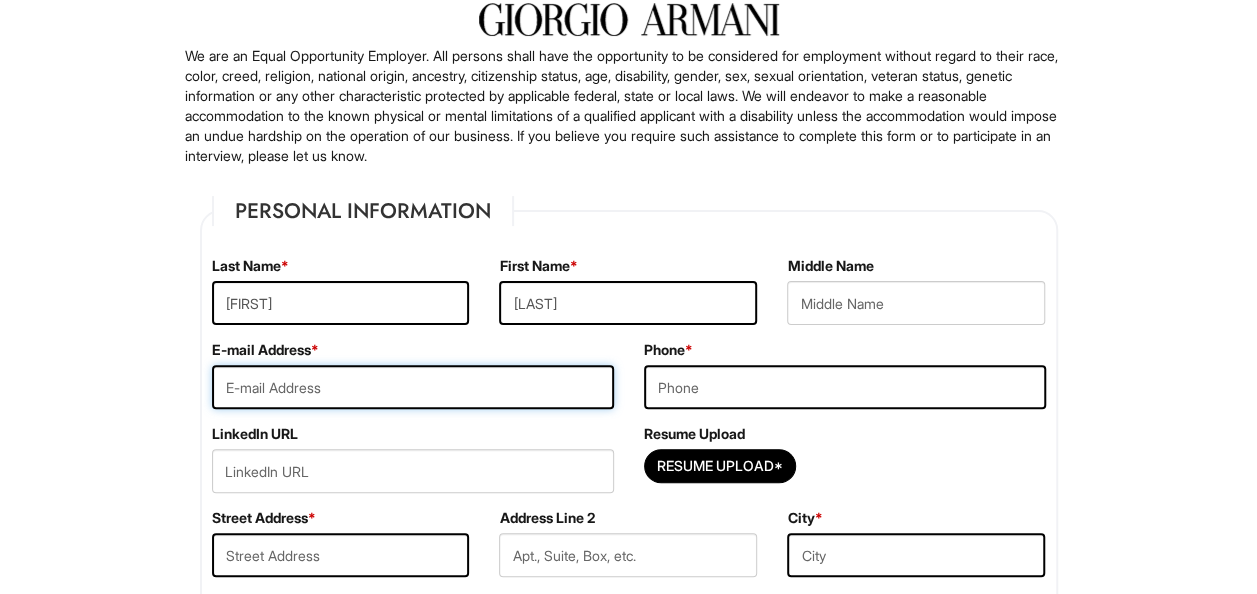 click at bounding box center (413, 387) 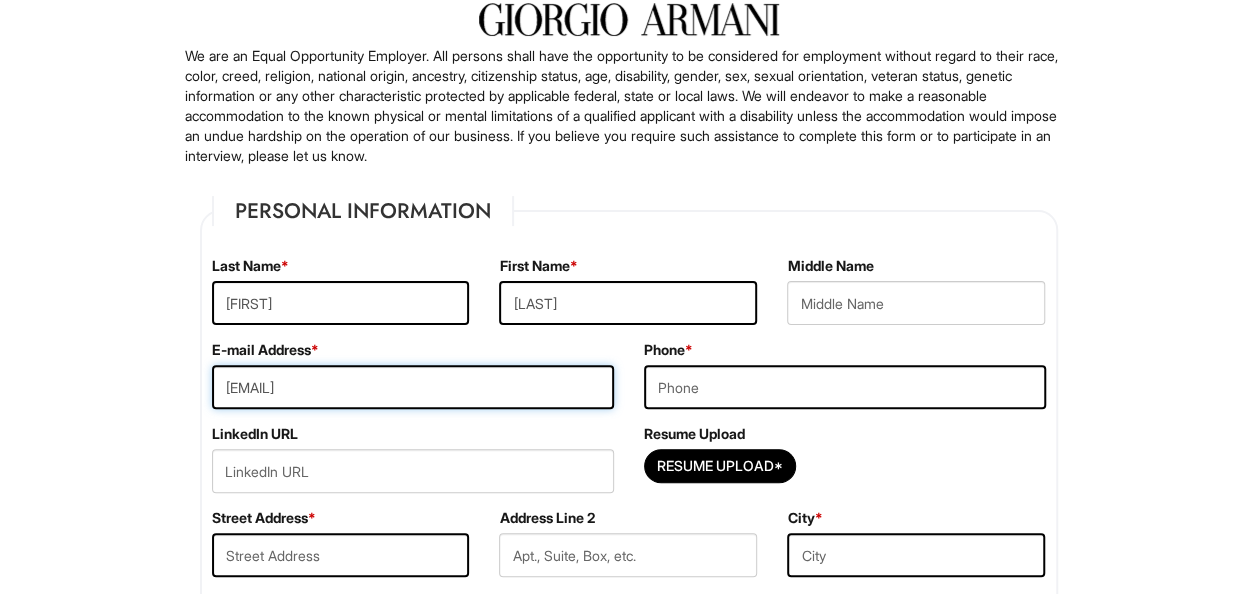 type on "[EMAIL]" 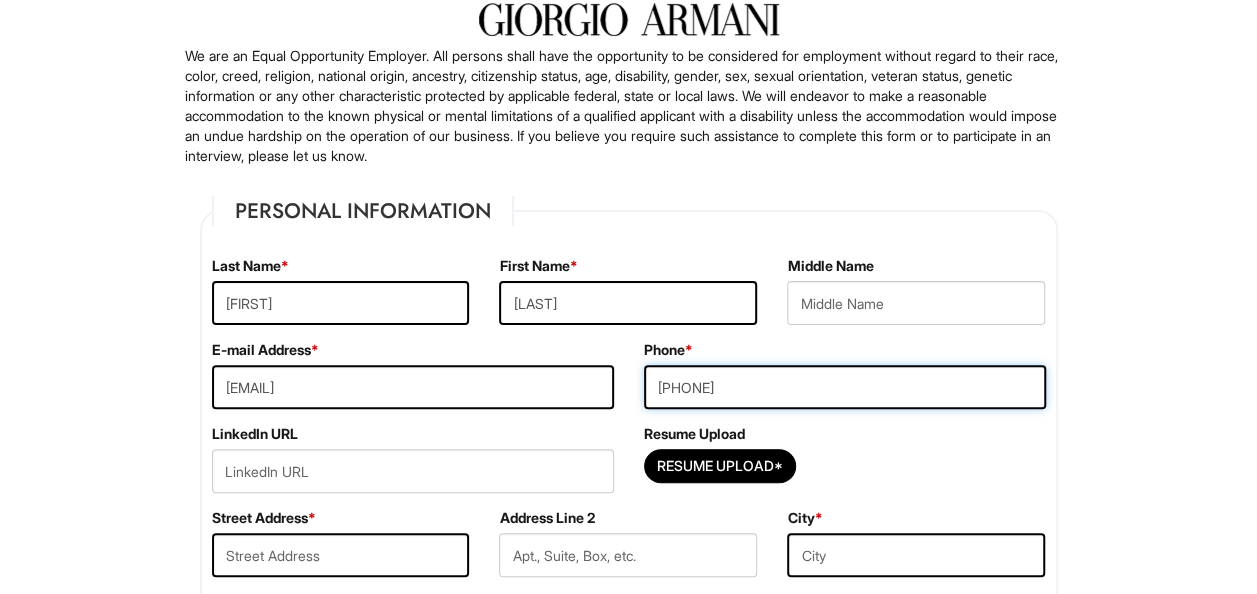 type on "[PHONE]" 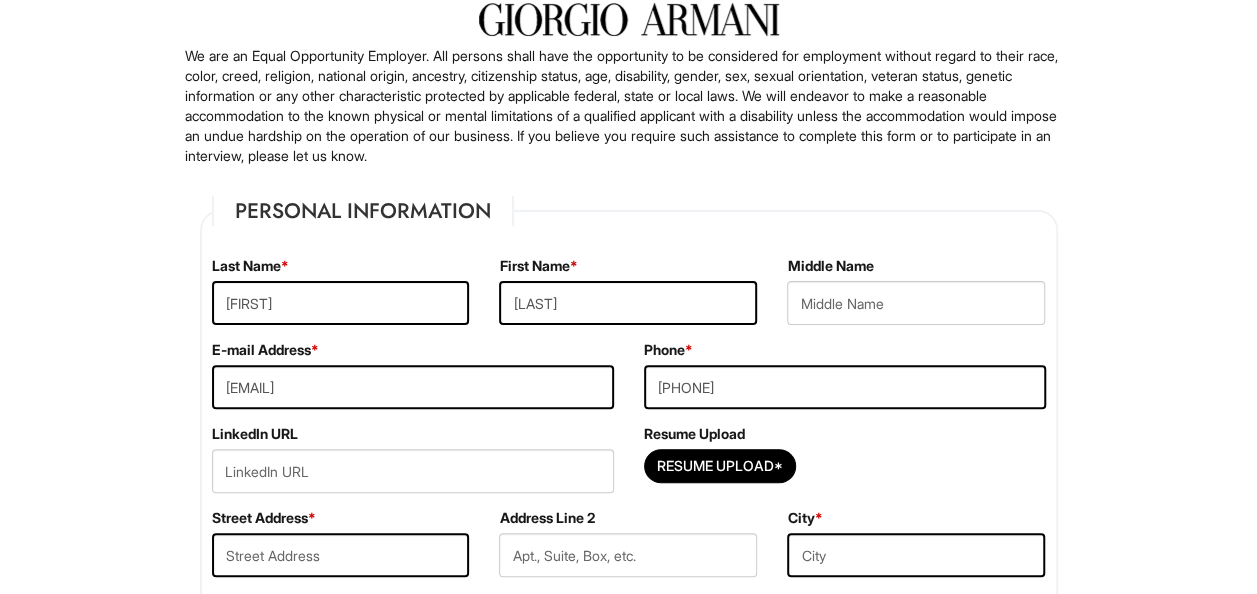 click on "E-mail Address  *   [EMAIL]" at bounding box center [413, 382] 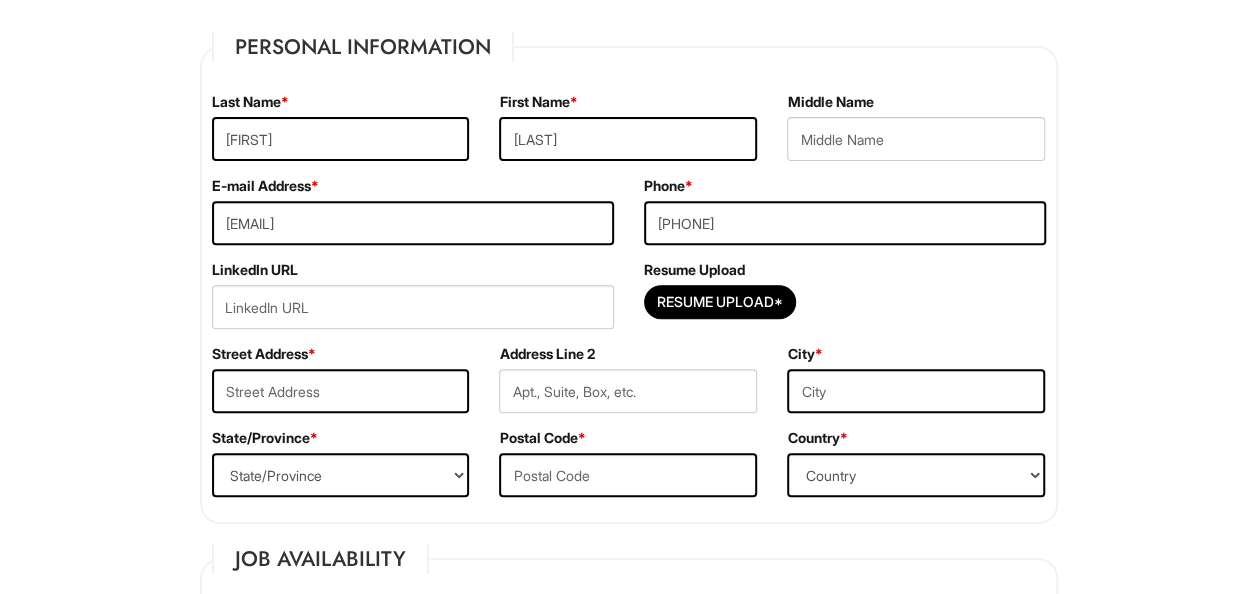scroll, scrollTop: 300, scrollLeft: 0, axis: vertical 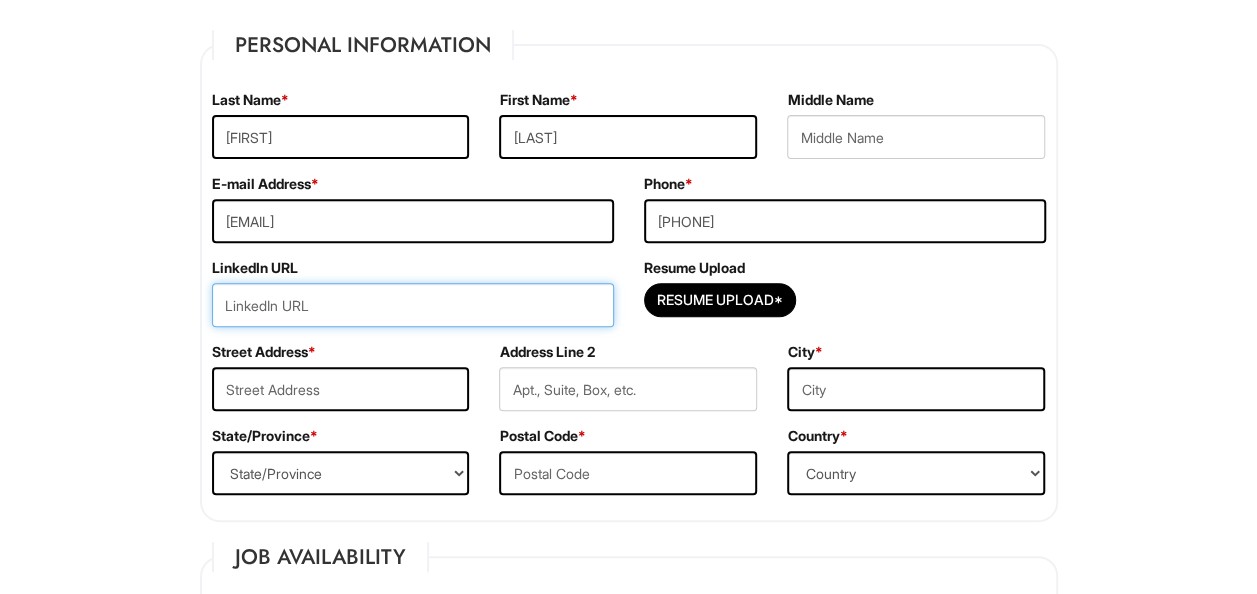 click at bounding box center [413, 305] 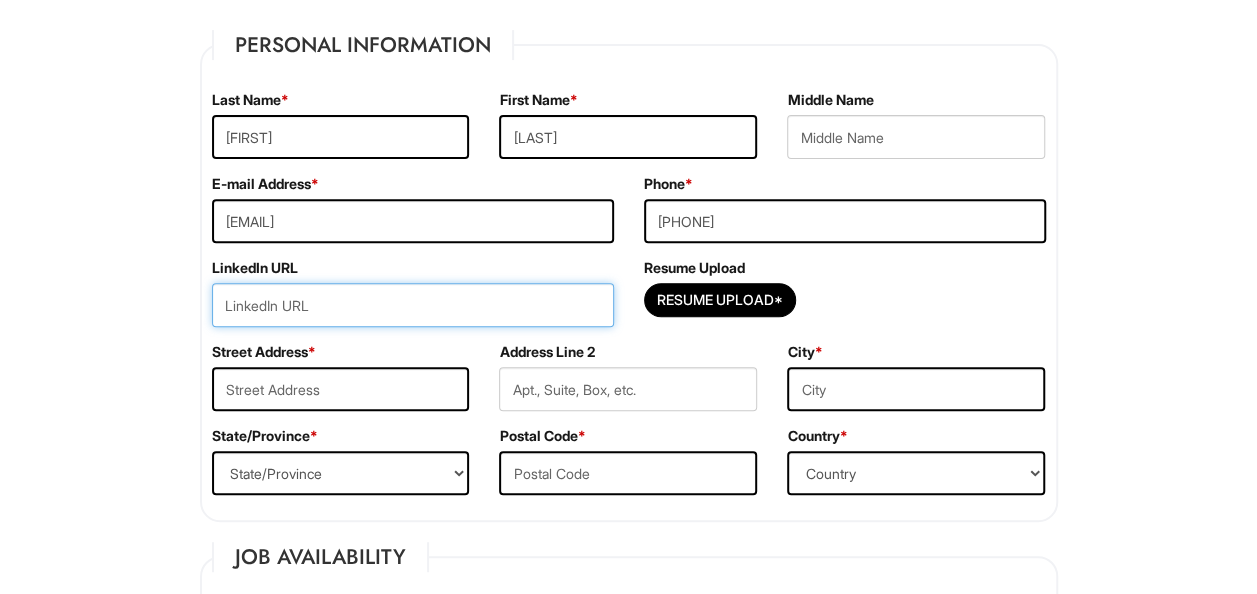 paste on "https://www.linkedin.com/in/[LAST][NUMBER]/" 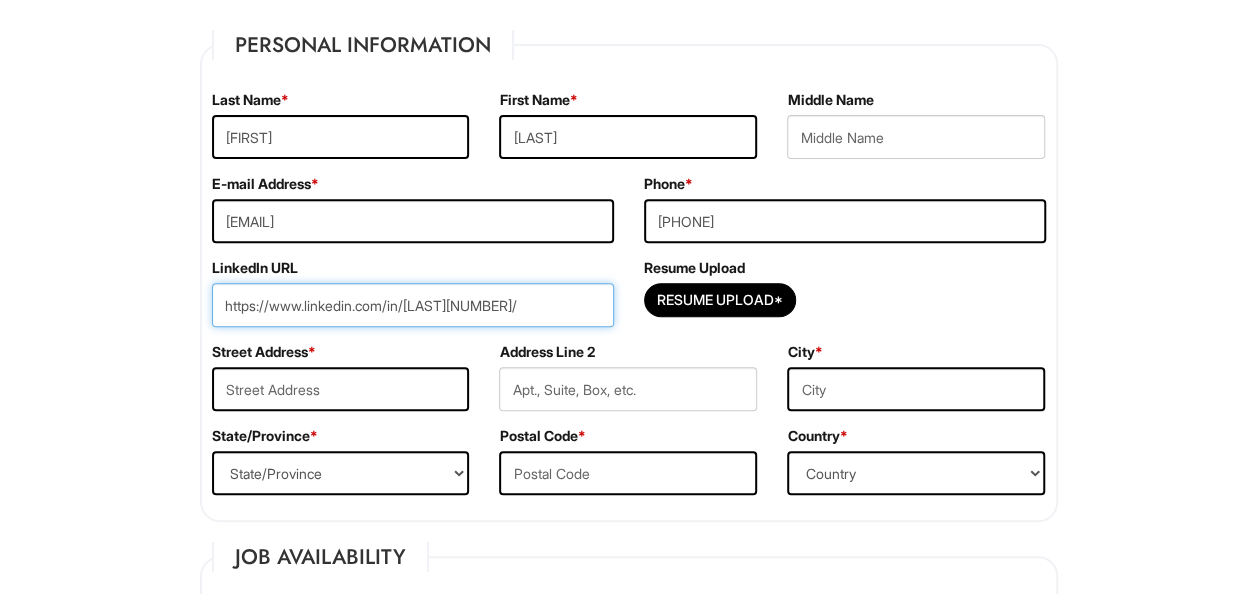 type on "https://www.linkedin.com/in/[LAST][NUMBER]/" 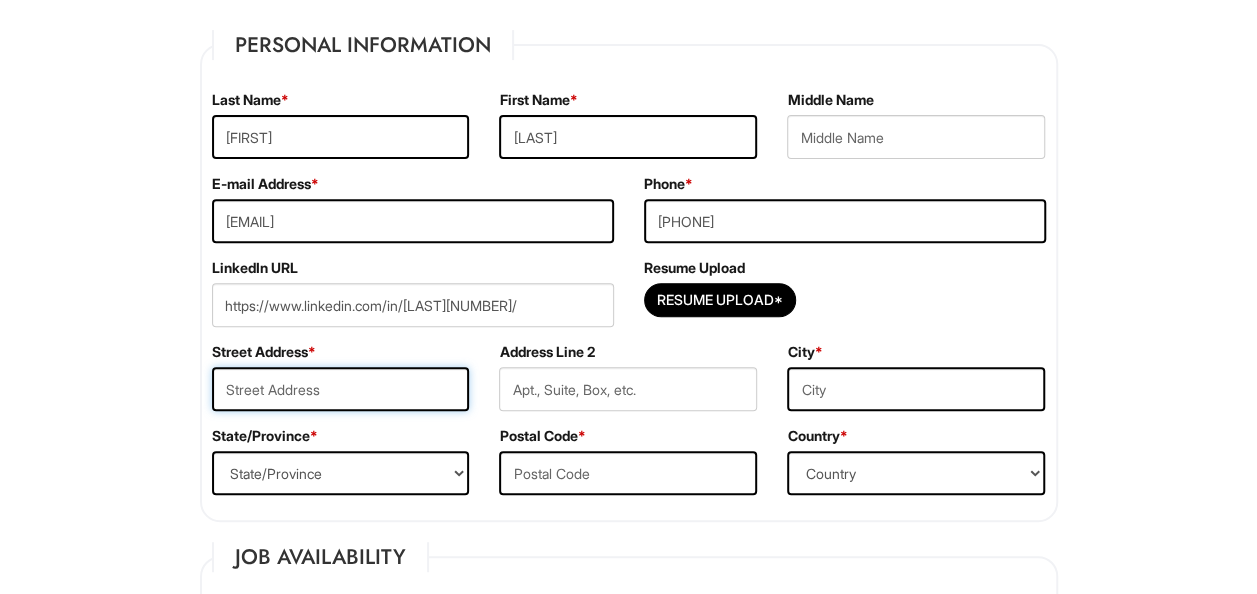 click at bounding box center [341, 389] 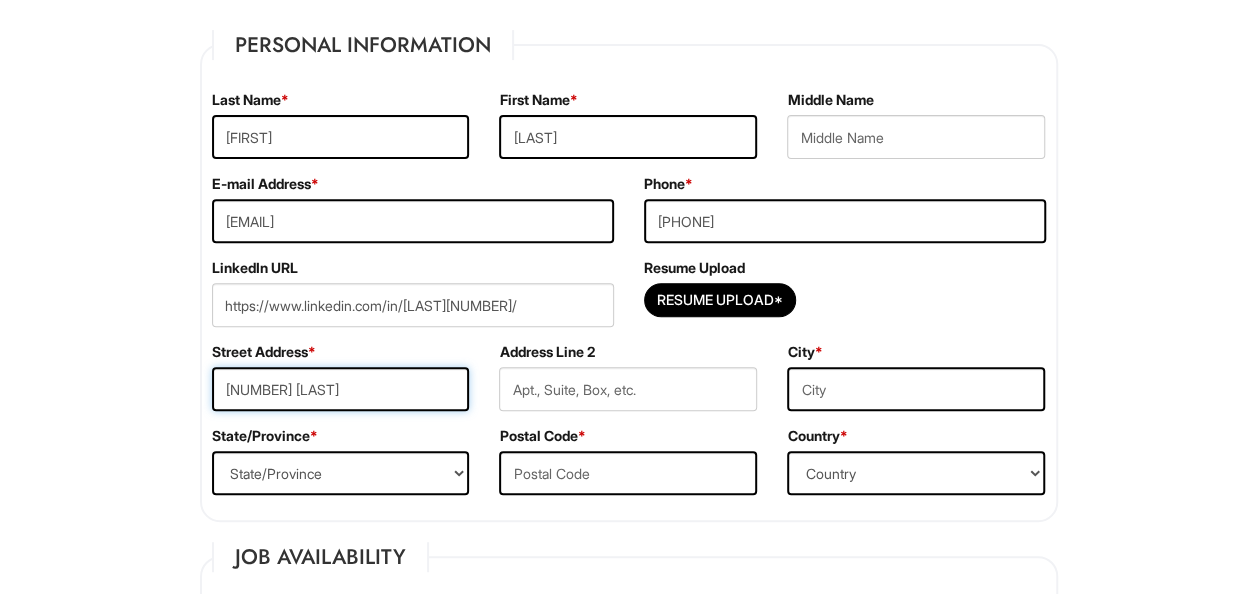 type on "[NUMBER] [LAST]" 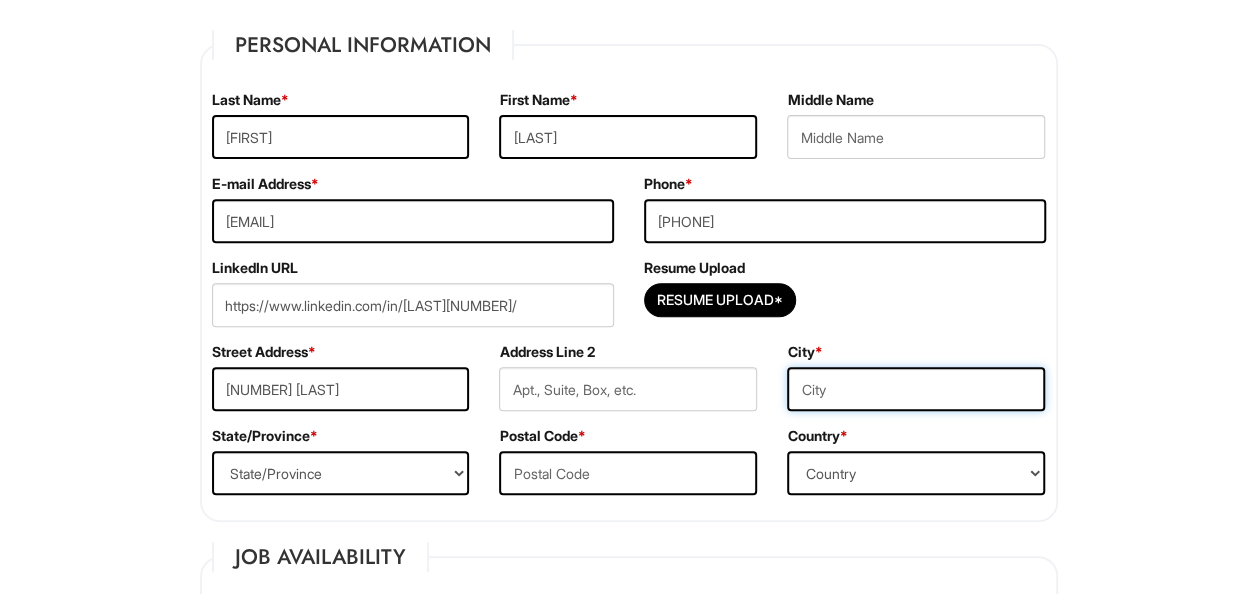 click at bounding box center [916, 389] 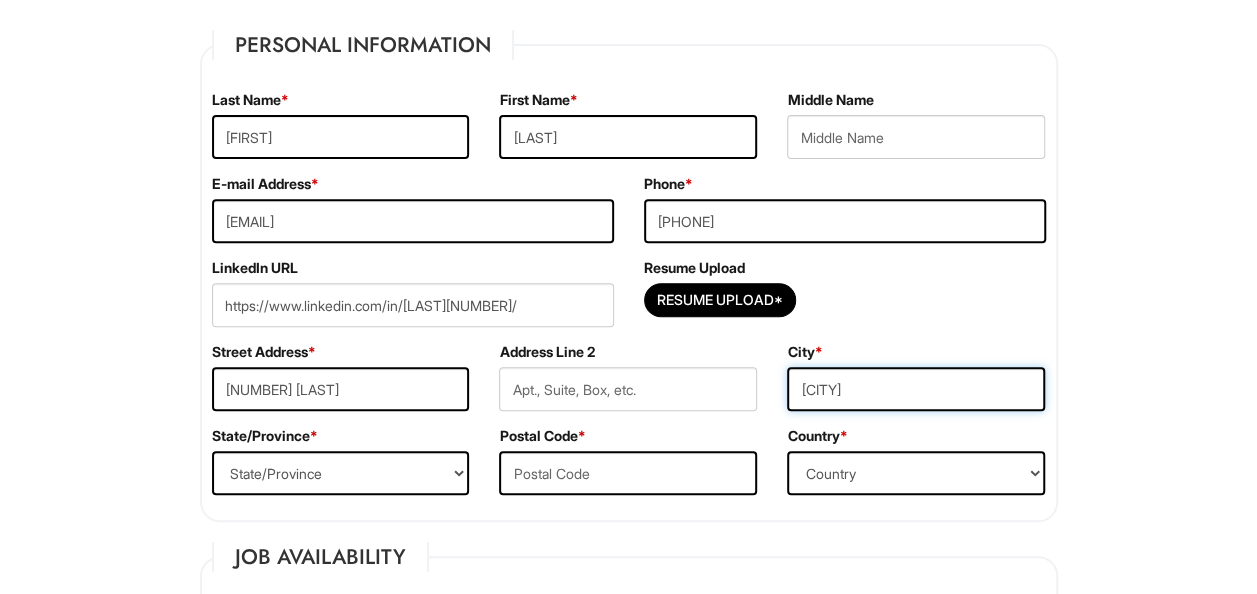 type on "[CITY]" 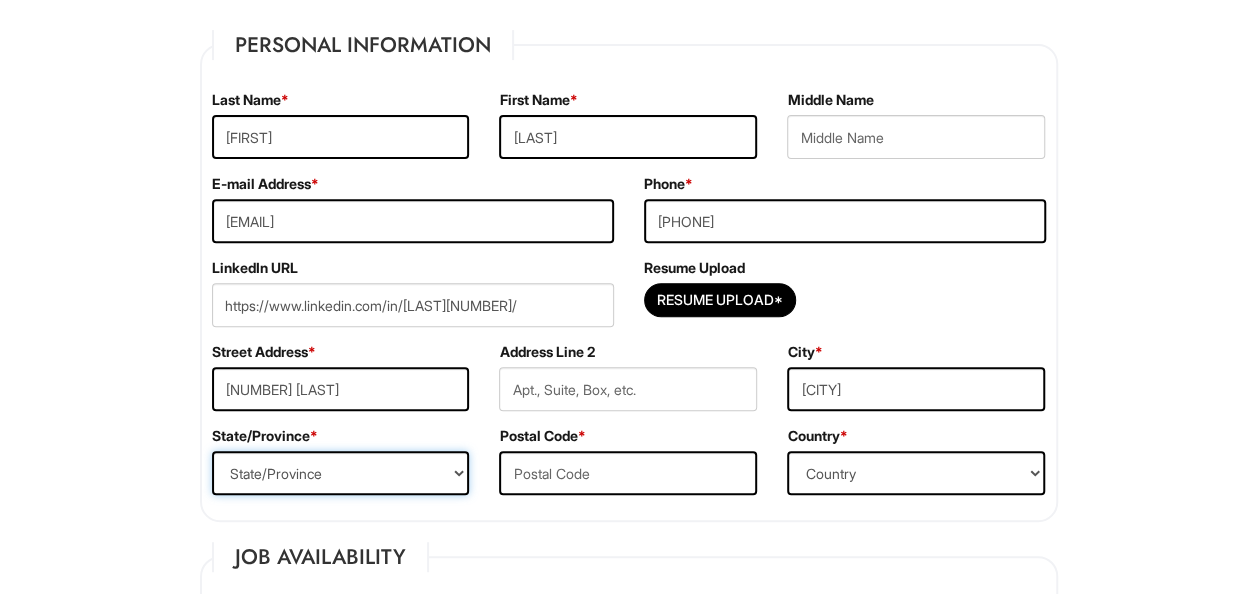 click on "State/Province ALABAMA ALASKA ARIZONA ARKANSAS CALIFORNIA COLORADO CONNECTICUT DELAWARE DISTRICT OF COLUMBIA FLORIDA GEORGIA HAWAII IDAHO ILLINOIS INDIANA IOWA KANSAS KENTUCKY LOUISIANA MAINE MARYLAND MASSACHUSETTS MICHIGAN MINNESOTA MISSISSIPPI MISSOURI MONTANA NEBRASKA NEVADA NEW HAMPSHIRE NEW JERSEY NEW MEXICO NEW YORK NORTH CAROLINA NORTH DAKOTA OHIO OKLAHOMA OREGON PENNSYLVANIA RHODE ISLAND SOUTH CAROLINA SOUTH DAKOTA TENNESSEE TEXAS UTAH VERMONT VIRGINIA WASHINGTON WEST VIRGINIA WISCONSIN WYOMING CA-ALBERTA CA-BRITISH COLUMBIA CA-MANITOBA CA-NEW BRUNSWICK CA-NEWFOUNDLAND CA-NOVA SCOTIA CA-NORTHWEST TERRITORIES CA-NUNAVUT CA-ONTARIO CA-PRINCE EDWARD ISLAND CA-QUEBEC CA-SASKATCHEWAN CA-YUKON TERRITORY US-AMERICAN SAMOA US-FEDERATED STATES OF MICRONESIA US-GUAM US-MARSHALL ISLANDS US-NORTHERN MARIANA ISLANDS US-PALAU US-PUERTO RICO" at bounding box center (341, 473) 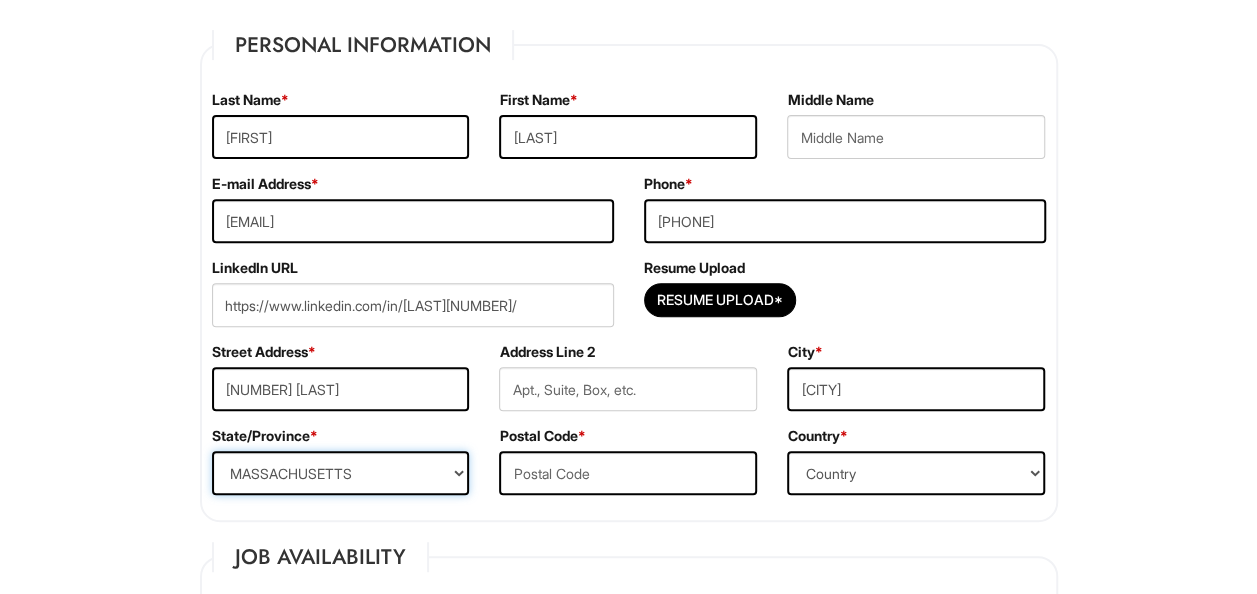 click on "State/Province ALABAMA ALASKA ARIZONA ARKANSAS CALIFORNIA COLORADO CONNECTICUT DELAWARE DISTRICT OF COLUMBIA FLORIDA GEORGIA HAWAII IDAHO ILLINOIS INDIANA IOWA KANSAS KENTUCKY LOUISIANA MAINE MARYLAND MASSACHUSETTS MICHIGAN MINNESOTA MISSISSIPPI MISSOURI MONTANA NEBRASKA NEVADA NEW HAMPSHIRE NEW JERSEY NEW MEXICO NEW YORK NORTH CAROLINA NORTH DAKOTA OHIO OKLAHOMA OREGON PENNSYLVANIA RHODE ISLAND SOUTH CAROLINA SOUTH DAKOTA TENNESSEE TEXAS UTAH VERMONT VIRGINIA WASHINGTON WEST VIRGINIA WISCONSIN WYOMING CA-ALBERTA CA-BRITISH COLUMBIA CA-MANITOBA CA-NEW BRUNSWICK CA-NEWFOUNDLAND CA-NOVA SCOTIA CA-NORTHWEST TERRITORIES CA-NUNAVUT CA-ONTARIO CA-PRINCE EDWARD ISLAND CA-QUEBEC CA-SASKATCHEWAN CA-YUKON TERRITORY US-AMERICAN SAMOA US-FEDERATED STATES OF MICRONESIA US-GUAM US-MARSHALL ISLANDS US-NORTHERN MARIANA ISLANDS US-PALAU US-PUERTO RICO" at bounding box center (341, 473) 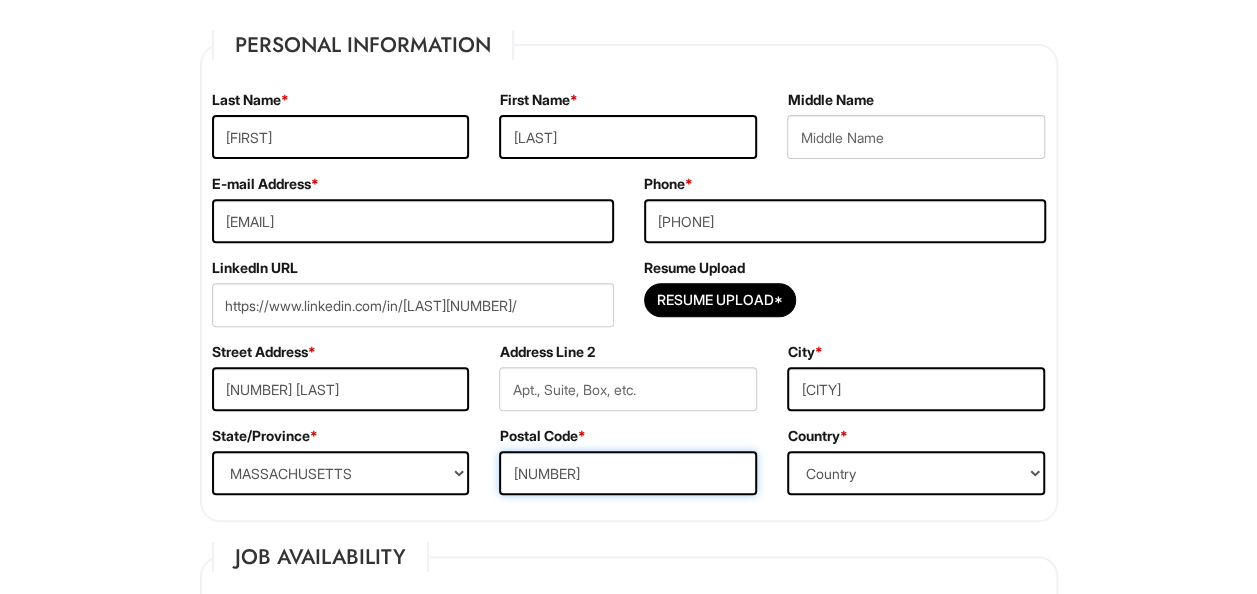 type on "[NUMBER]" 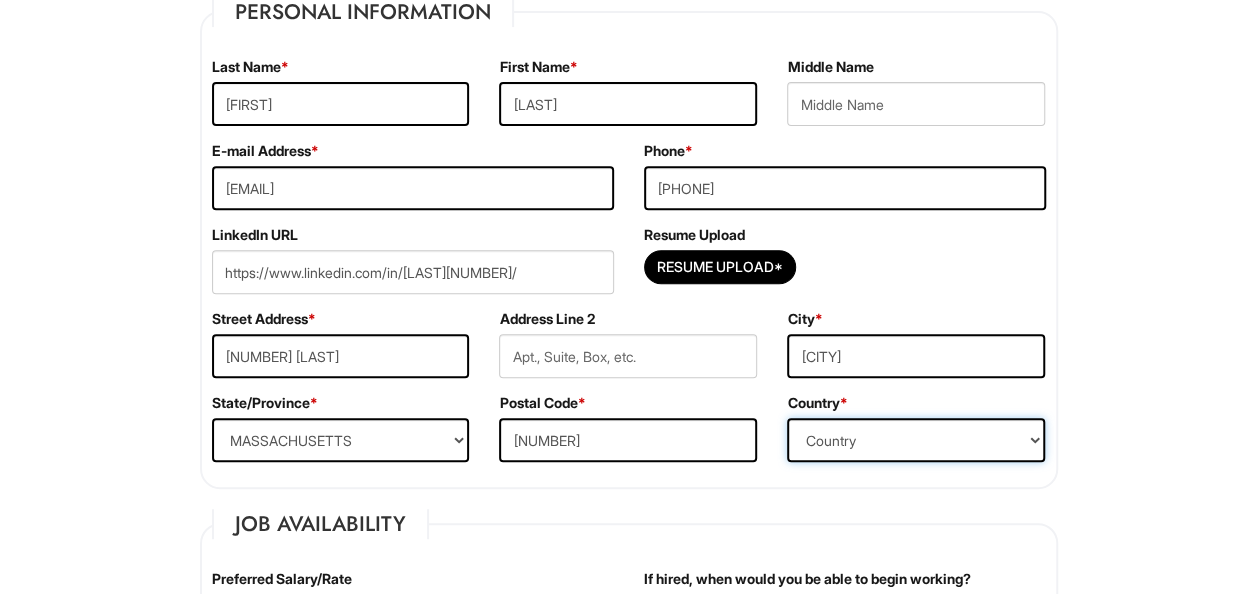 scroll, scrollTop: 339, scrollLeft: 0, axis: vertical 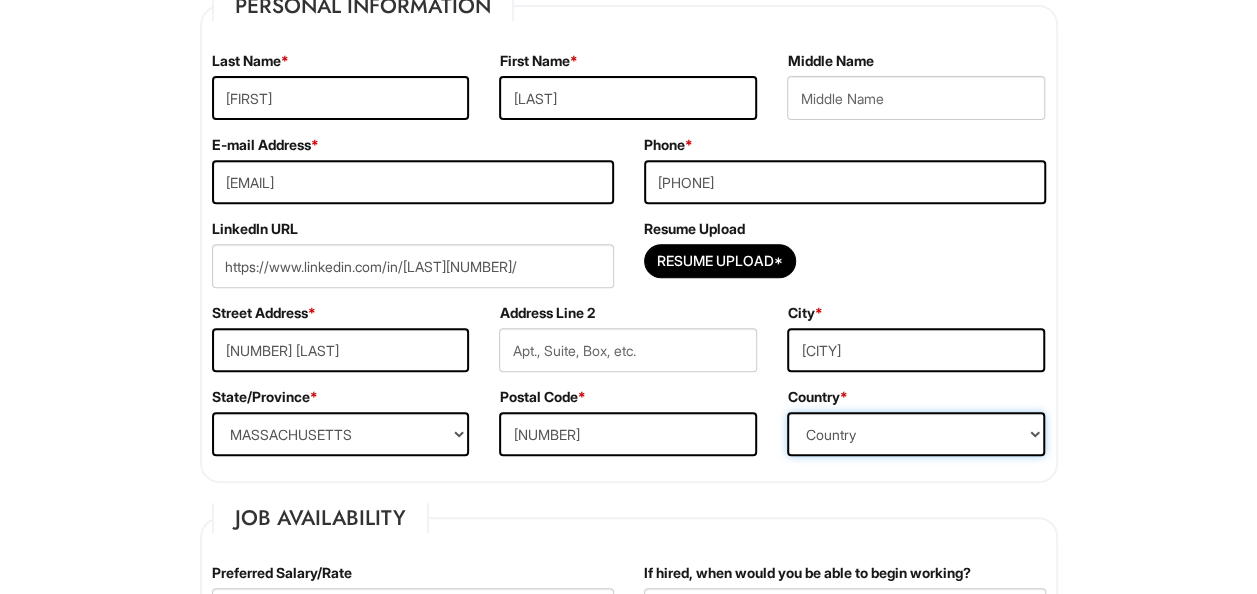 click on "Country Afghanistan Albania Algeria American Samoa Andorra Angola Anguilla Antarctica Antigua Argentina Armenia Aruba Ascension Australia Austria Azerbaijan Bahamas Bahrain Bangladesh Barbados Barbuda Belarus Belgium Belize Benin Bermuda Bhutan Bolivia Bosnia & Herzegovina Botswana Brazil British Virgin Islands Brunei Darussalam Bulgaria Burkina Faso Burundi Cambodia Cameroon Canada Cape Verde Islands Cayman Islands Central African Republic Chad Chatham Island Chile China Christmas Island Cocos-Keeling Islands Colombia Comoros Congo Cook Islands Costa Rica Croatia Cuba Curaçao Cyprus Czech Republic Democratic Republic of the Congo Denmark Diego Garcia Djibouti Dominica Dominican Republic East Timor Easter Island Ecuador Egypt El Salvador Ellipso (Mobile Satellite service) EMSAT (Mobile Satellite service) Equatorial Guinea Eritrea Estonia Ethiopia European Union Falkland Islands (Malvinas) Faroe Islands Fiji Islands Finland France French Antilles French Guiana French Polynesia Gabonese Republic Gambia Georgia" at bounding box center (916, 434) 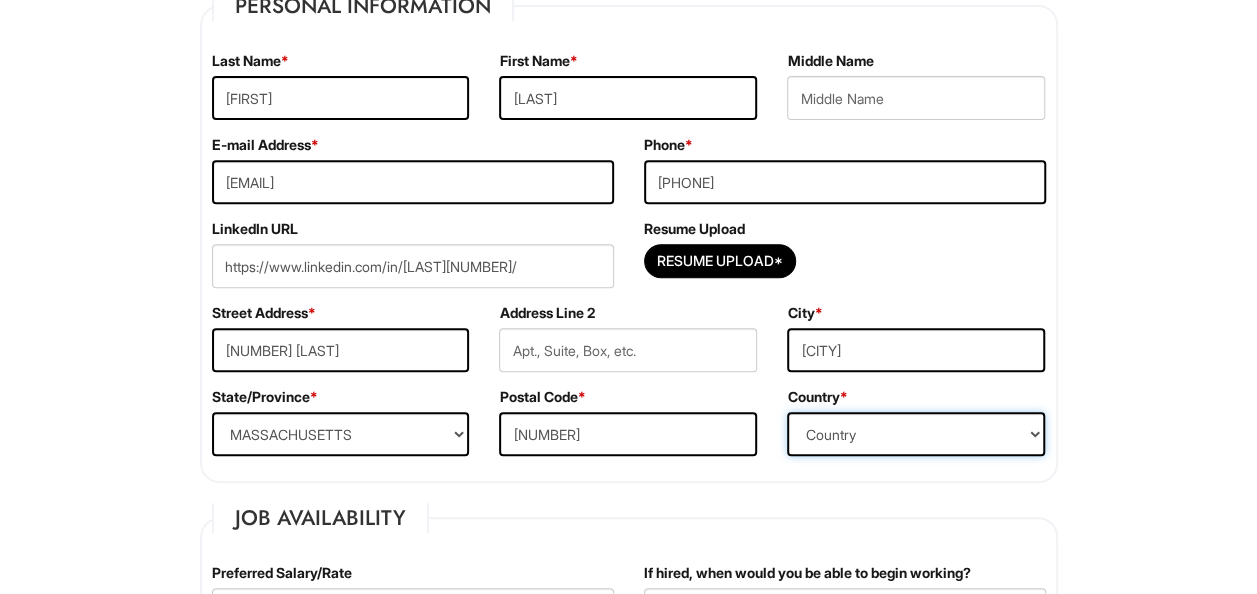 select on "United States of America" 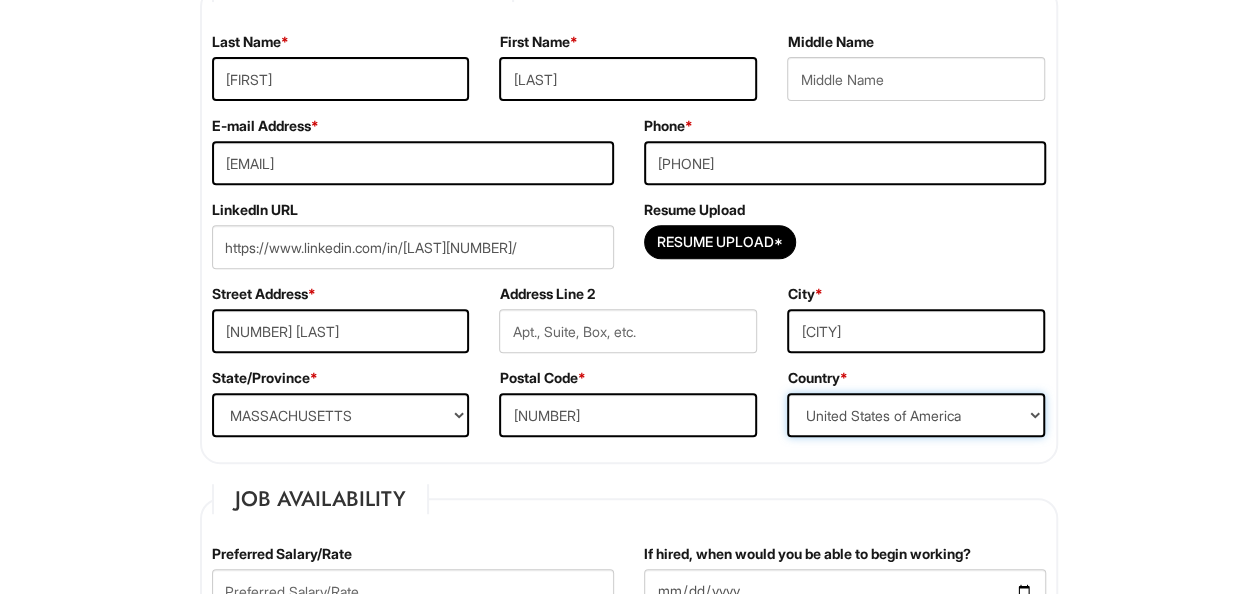 scroll, scrollTop: 359, scrollLeft: 0, axis: vertical 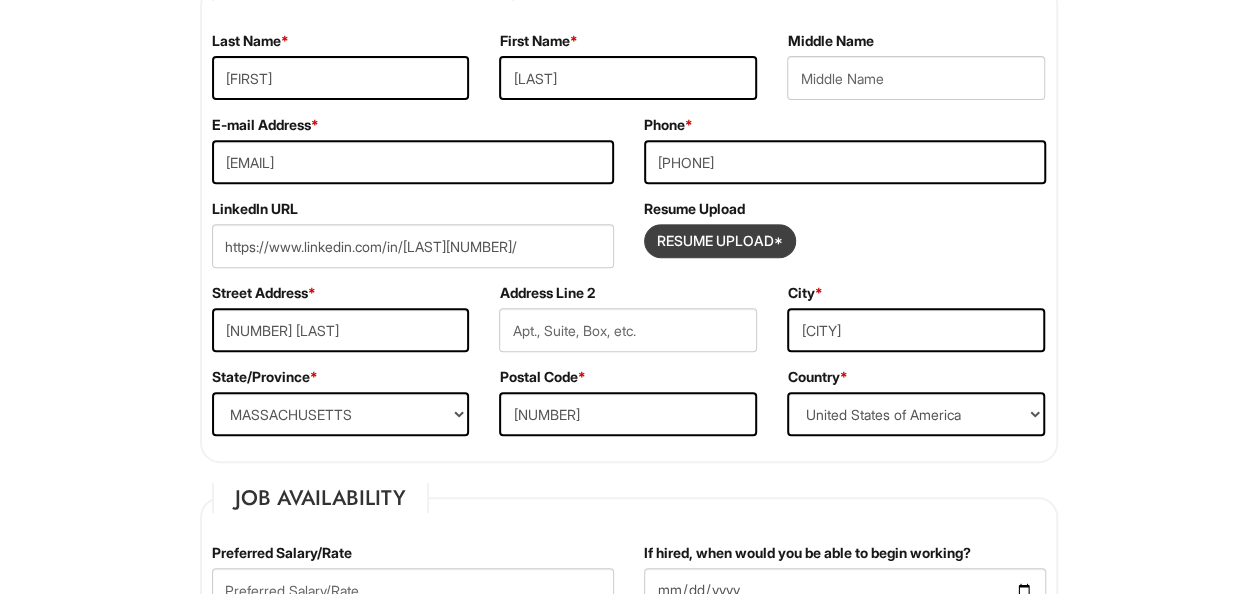click at bounding box center [720, 241] 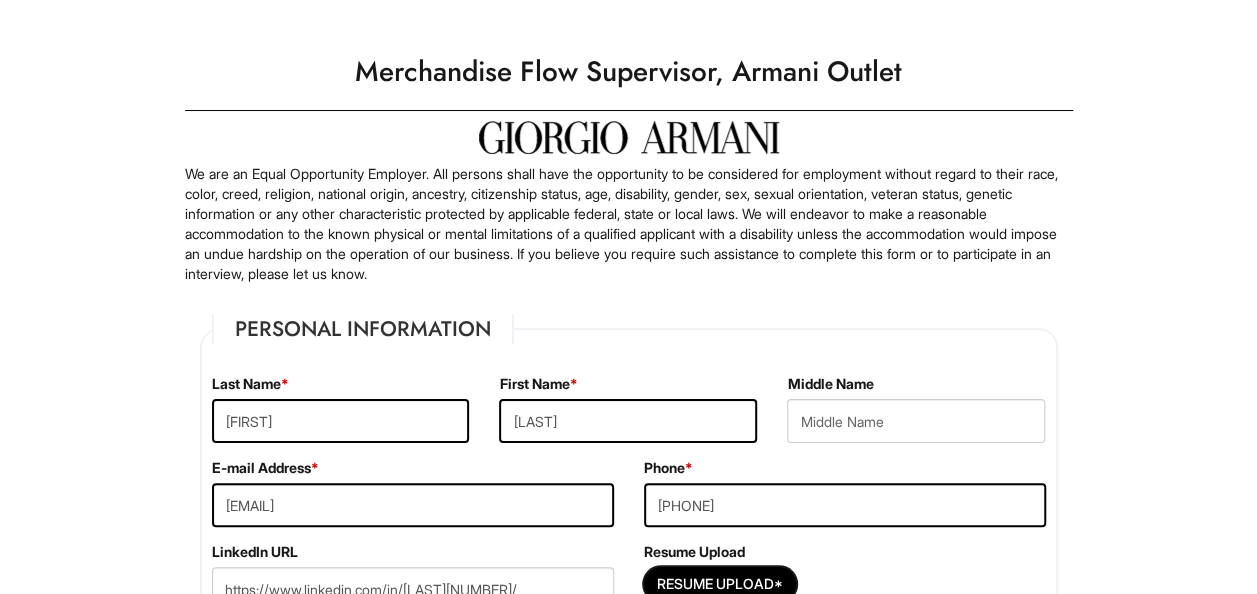 scroll, scrollTop: 15, scrollLeft: 0, axis: vertical 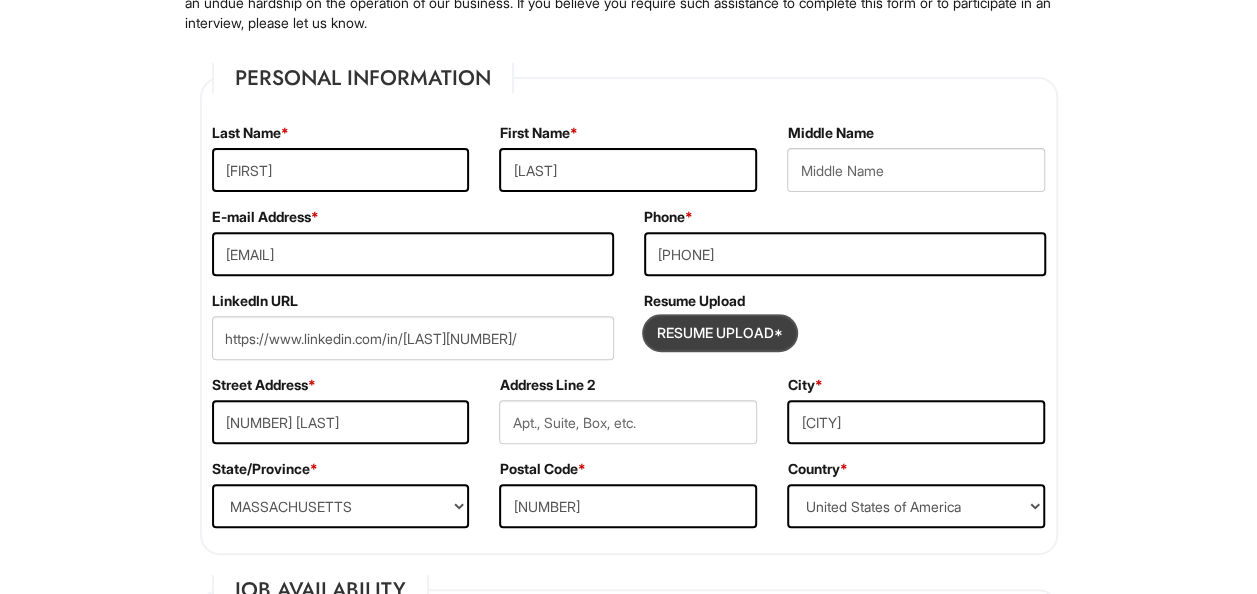 click at bounding box center (720, 333) 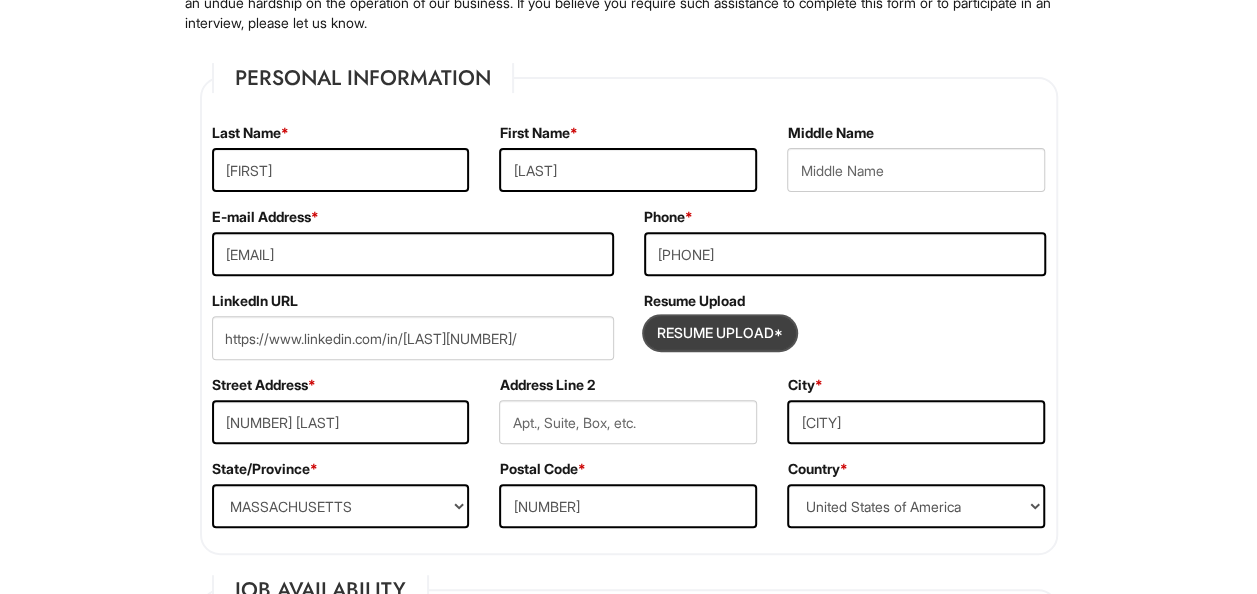 type on "C:\fakepath\[LAST] [LAST] Resume.pdf" 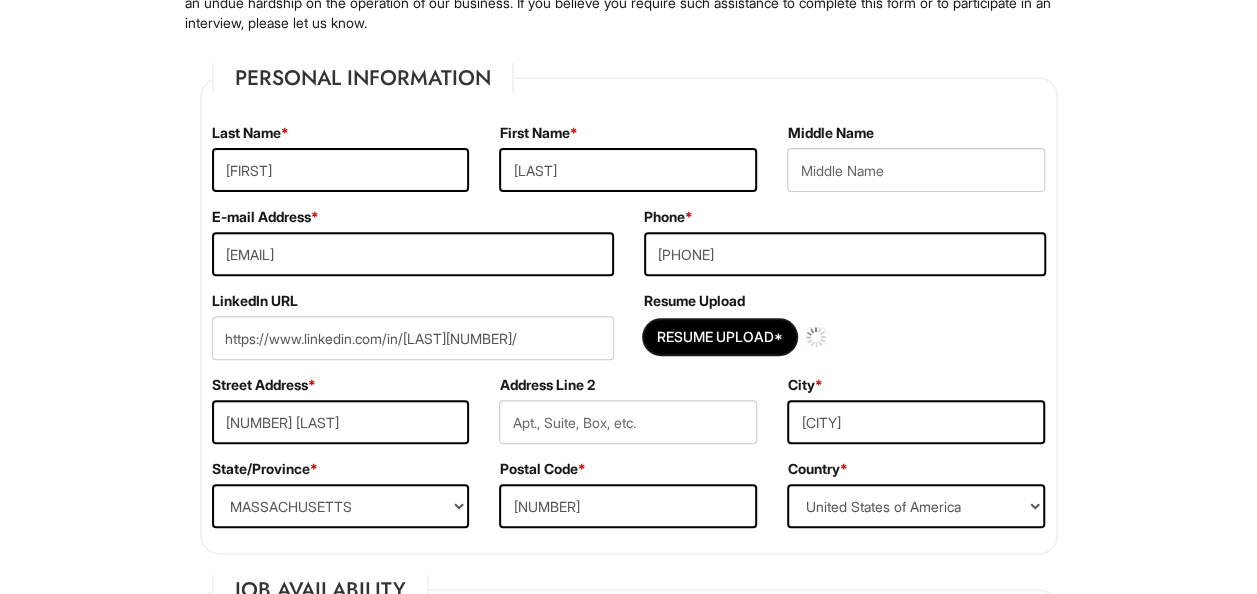 type 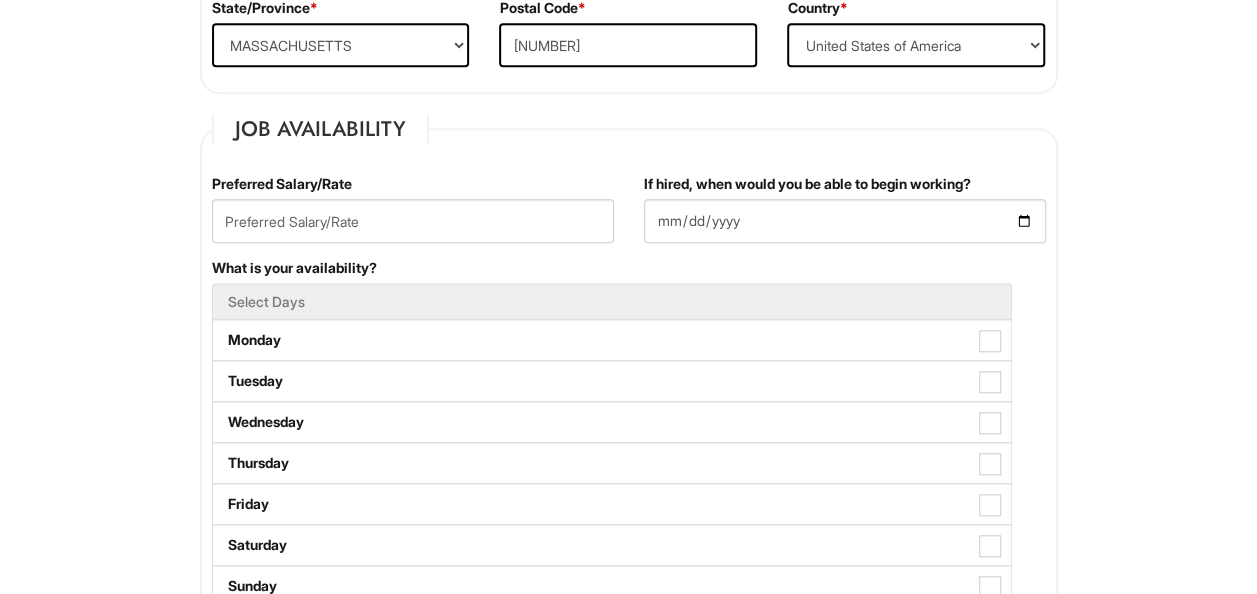 scroll, scrollTop: 731, scrollLeft: 0, axis: vertical 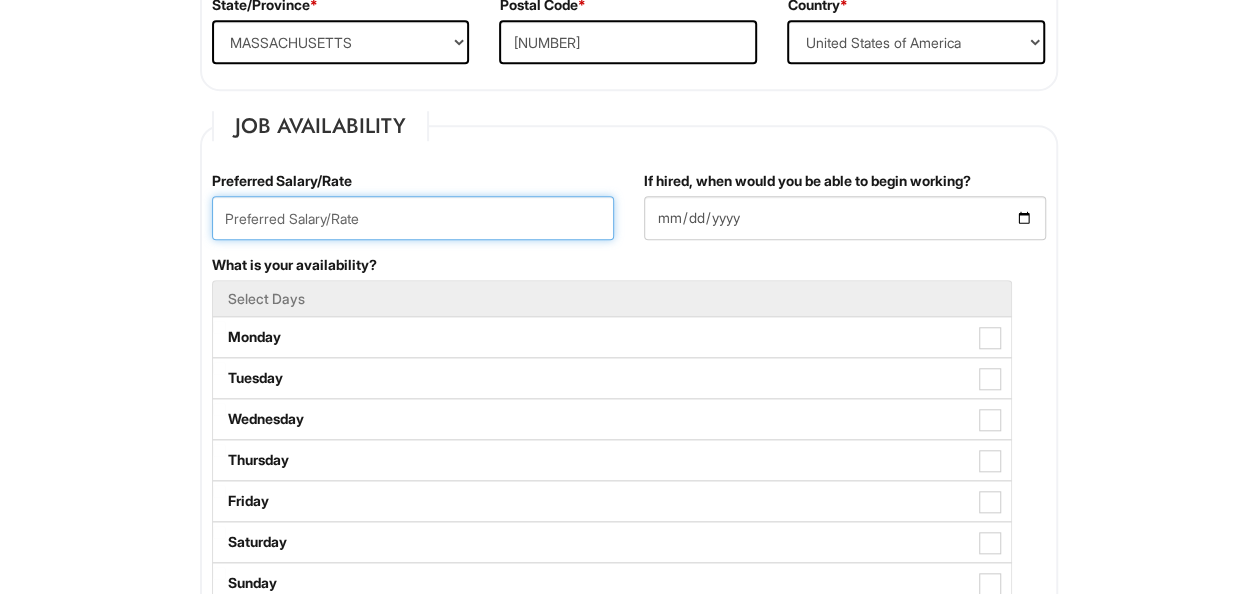 click at bounding box center (413, 218) 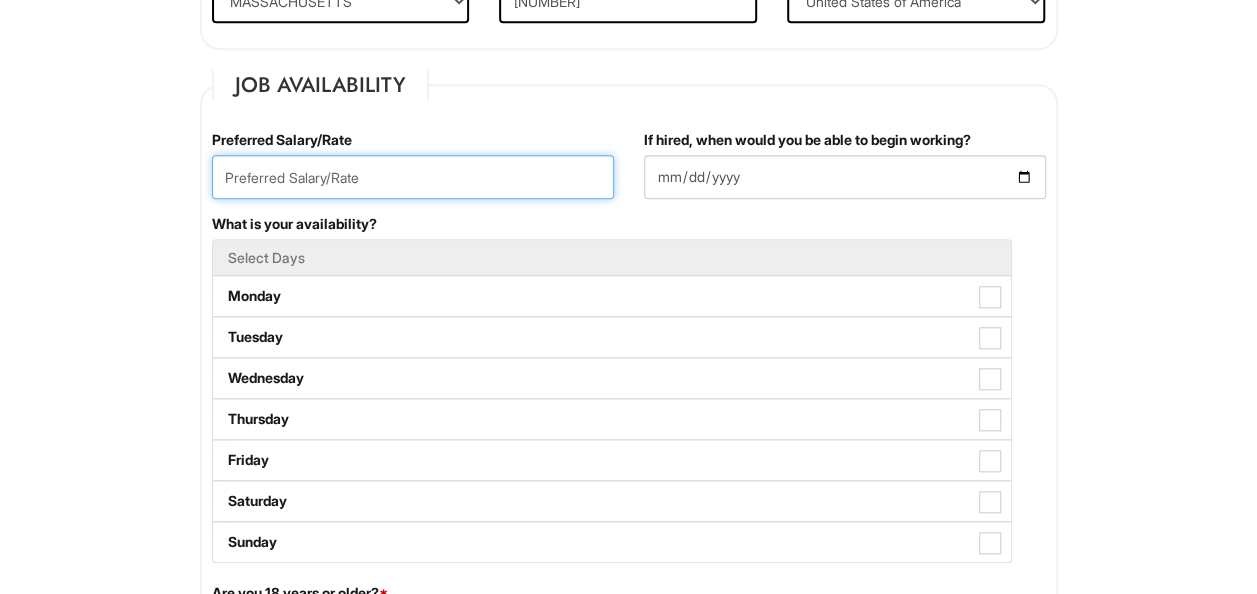 scroll, scrollTop: 773, scrollLeft: 0, axis: vertical 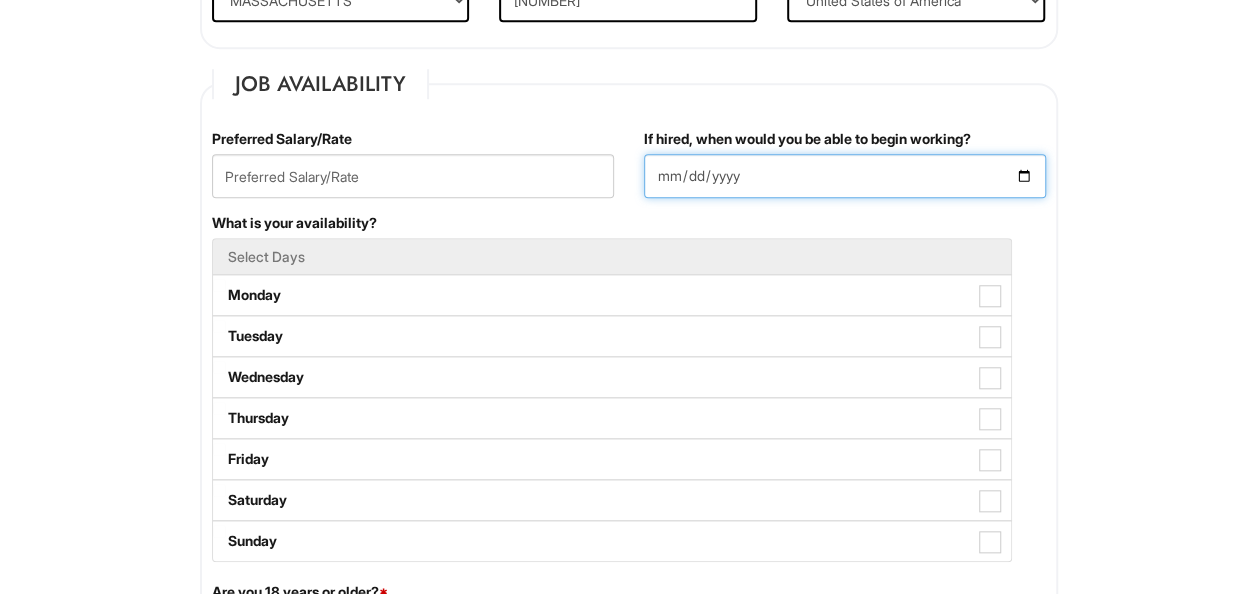 click on "If hired, when would you be able to begin working?" at bounding box center (845, 176) 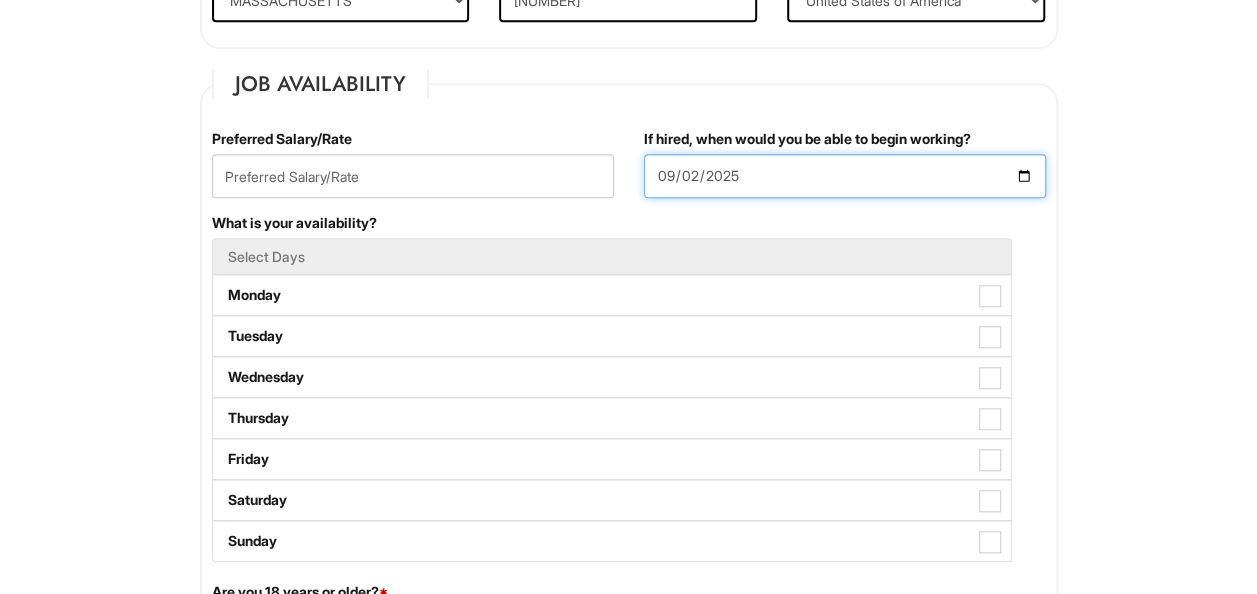 type on "2025-09-02" 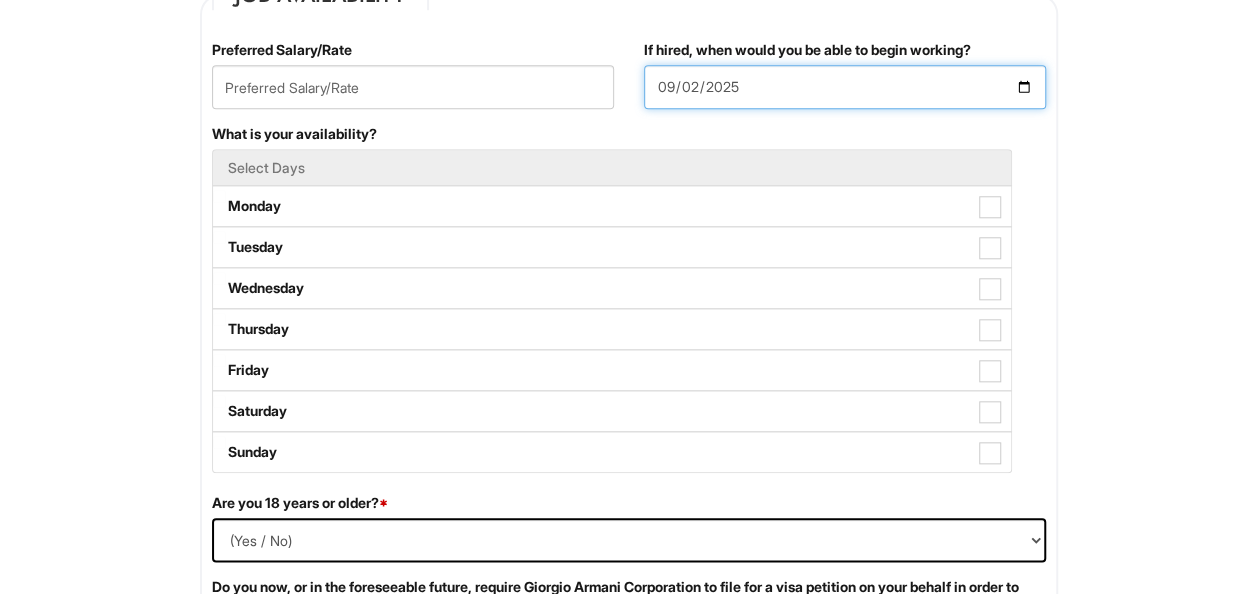 scroll, scrollTop: 863, scrollLeft: 0, axis: vertical 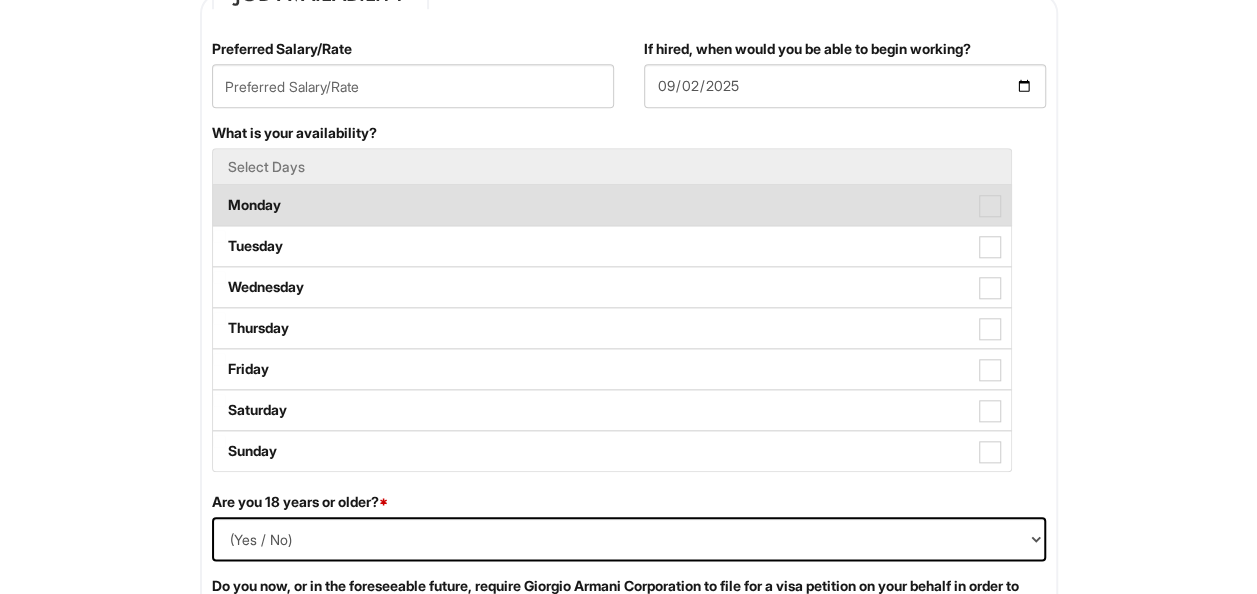 click at bounding box center [990, 206] 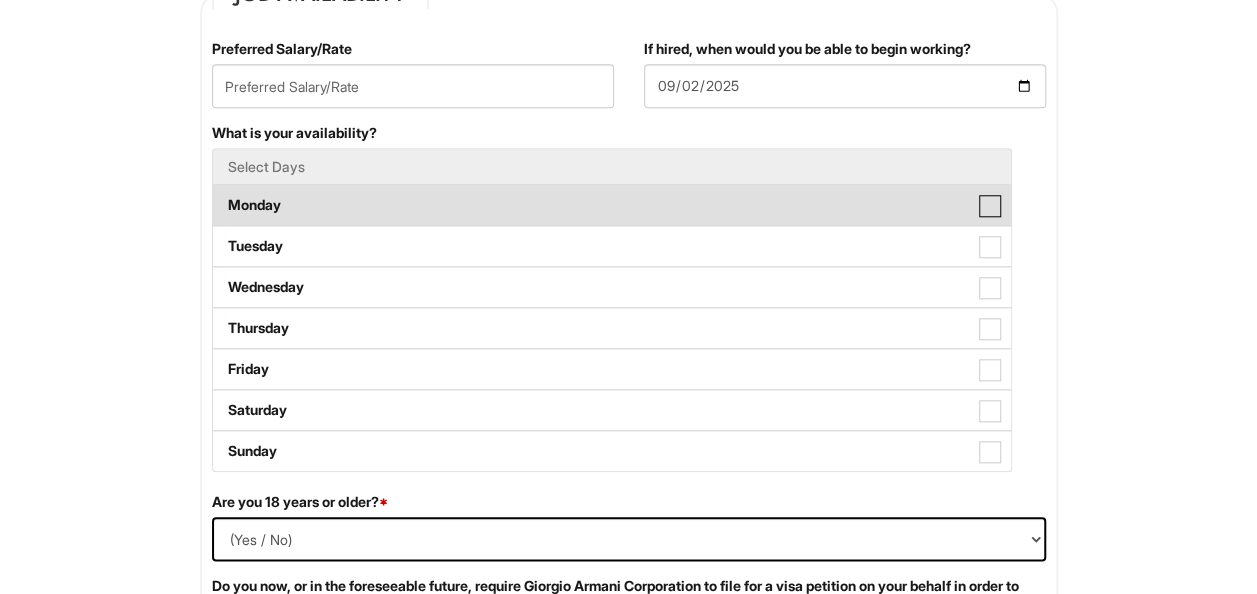 click on "Monday" at bounding box center [219, 195] 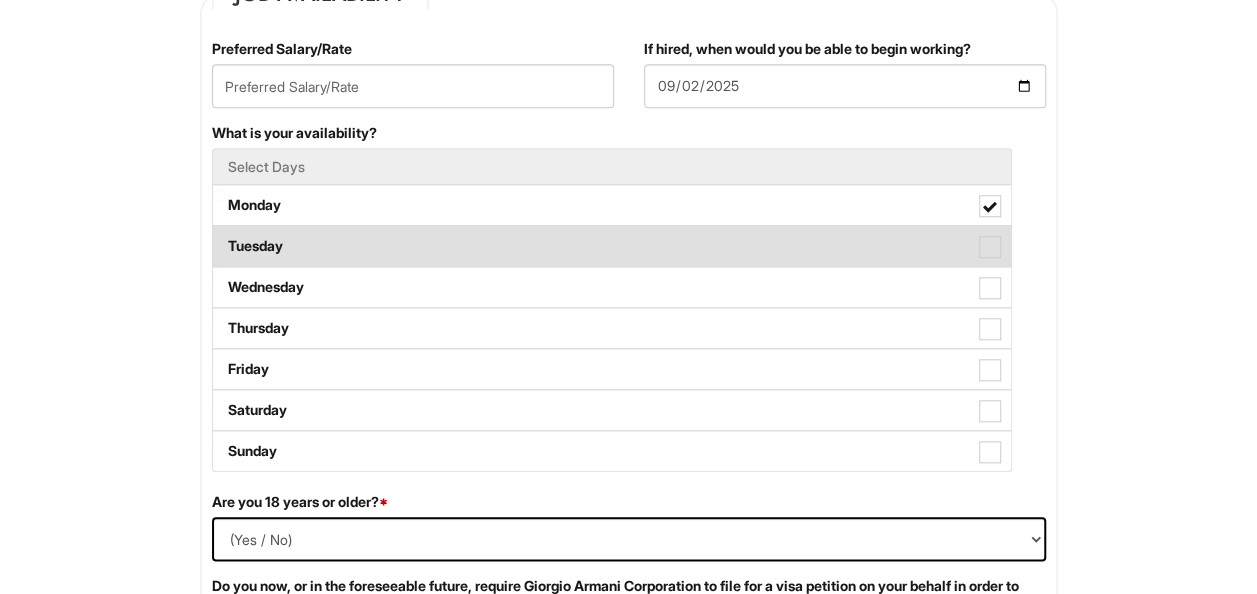 click at bounding box center [990, 247] 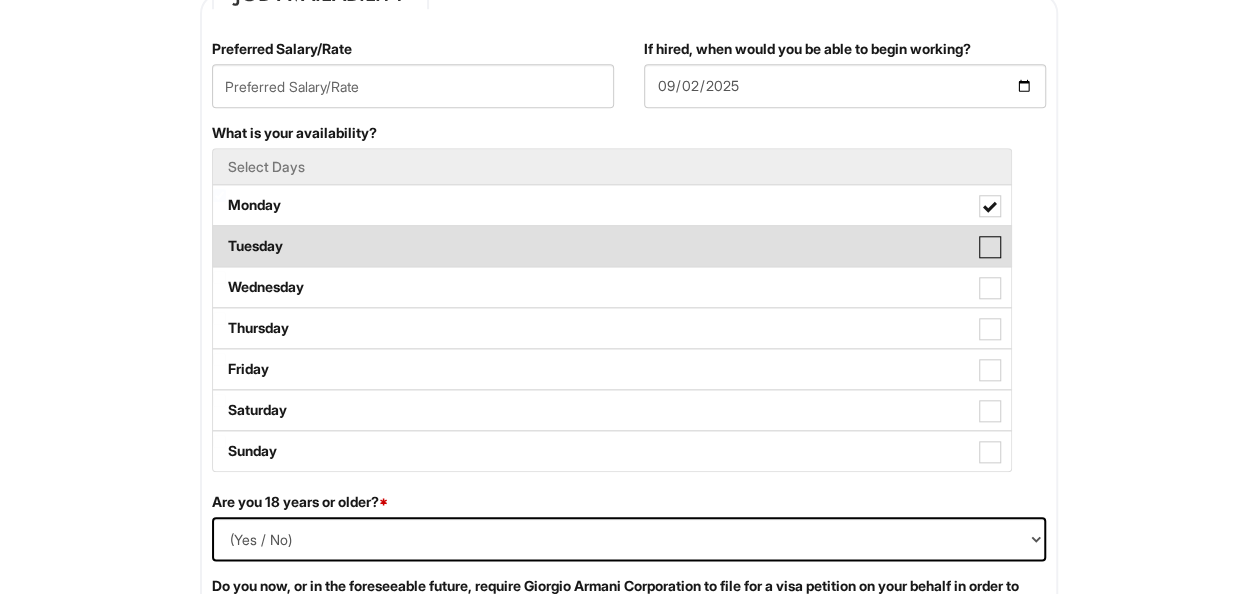 click on "Tuesday" at bounding box center (219, 236) 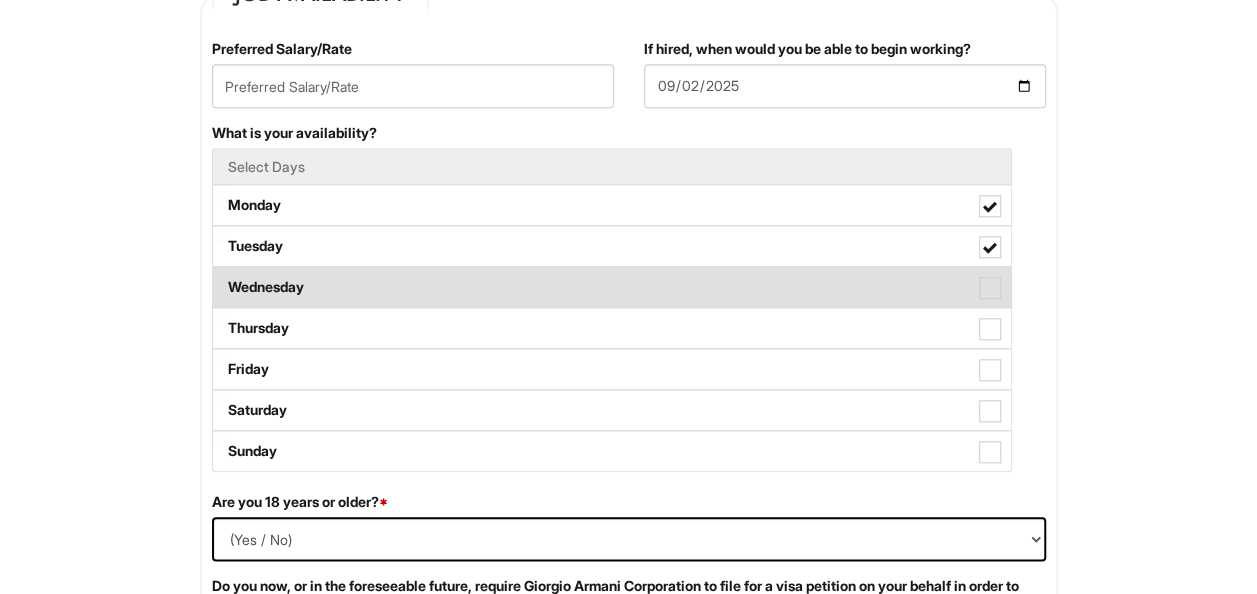 click at bounding box center (990, 288) 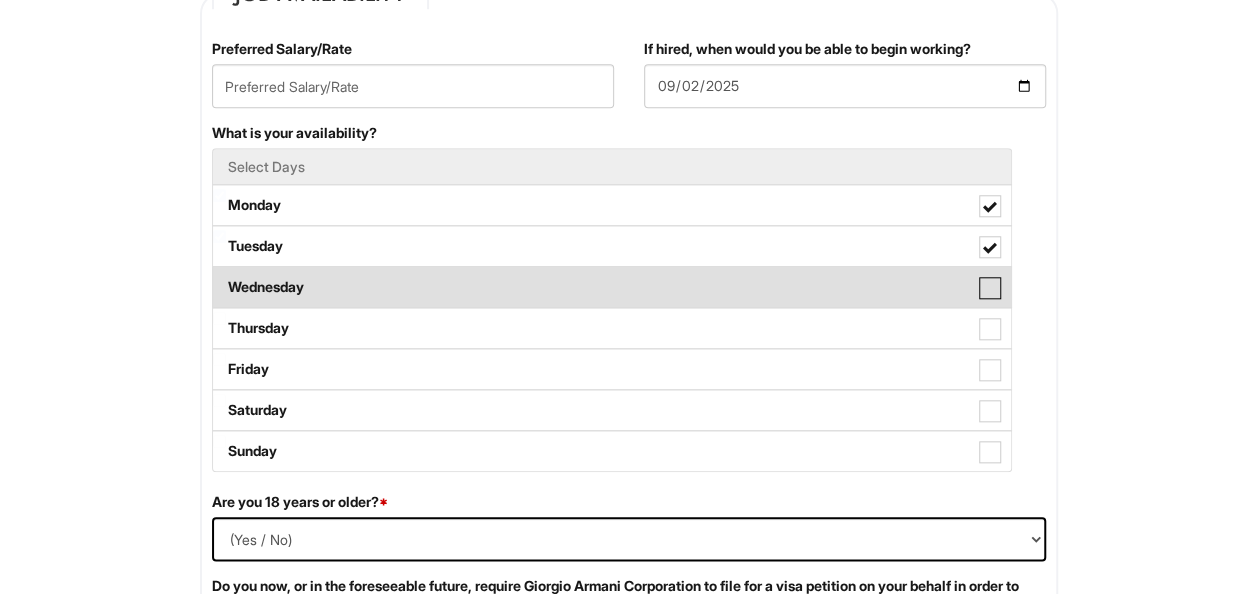 click on "Wednesday" at bounding box center (219, 277) 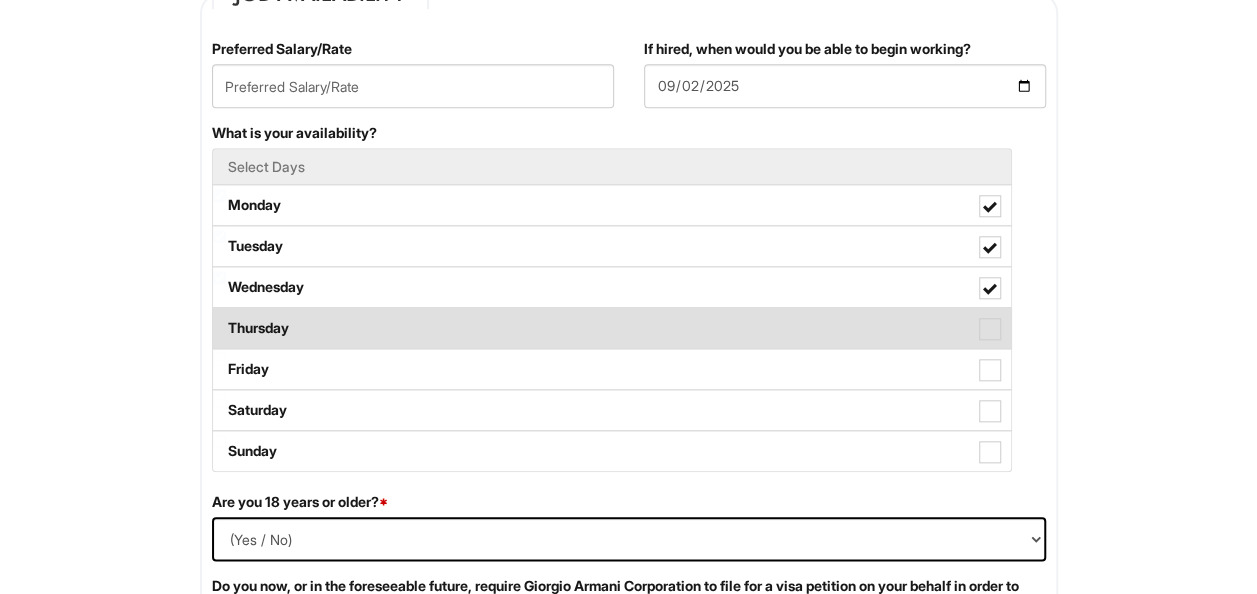 click at bounding box center (990, 329) 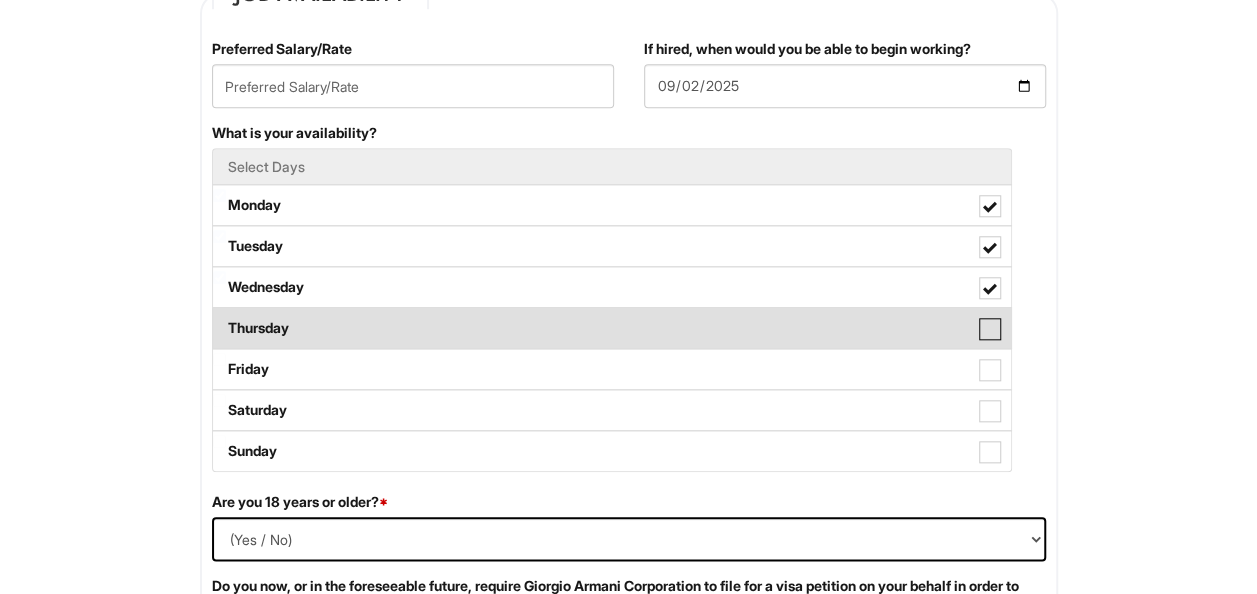 click on "Thursday" at bounding box center [219, 318] 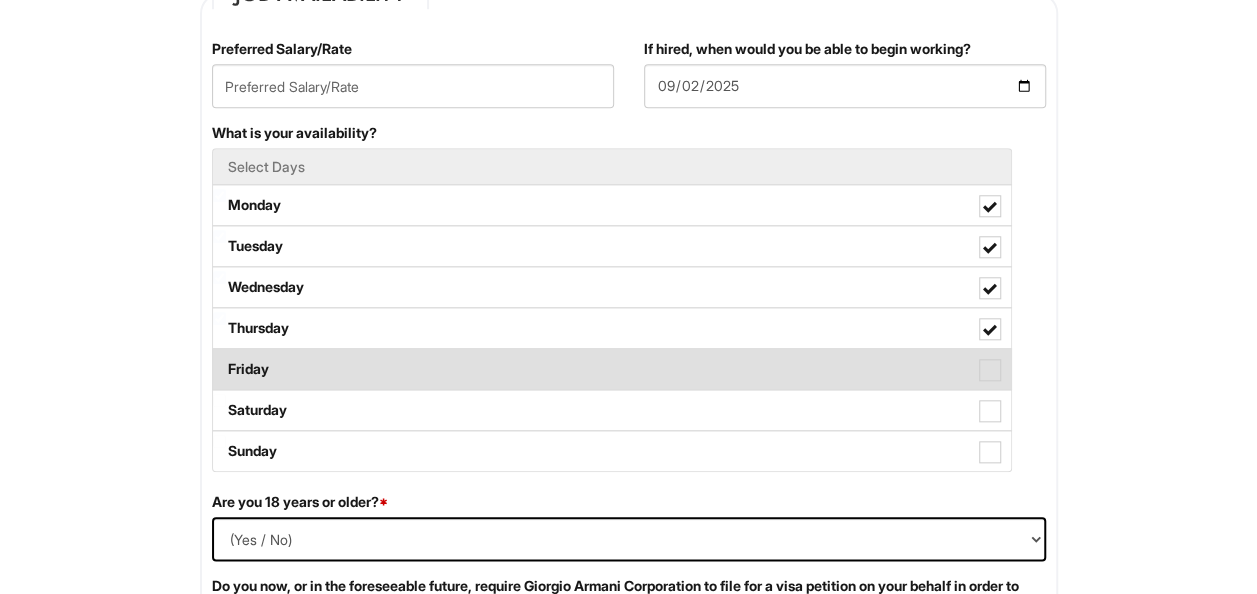 click at bounding box center [990, 370] 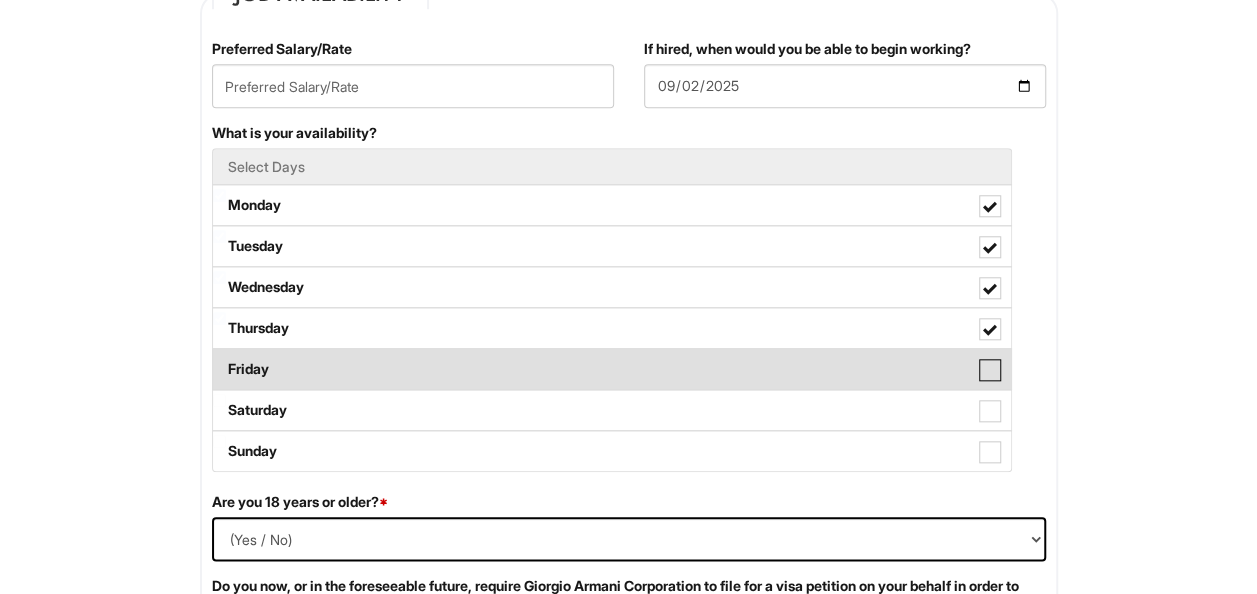 click on "Friday" at bounding box center (219, 359) 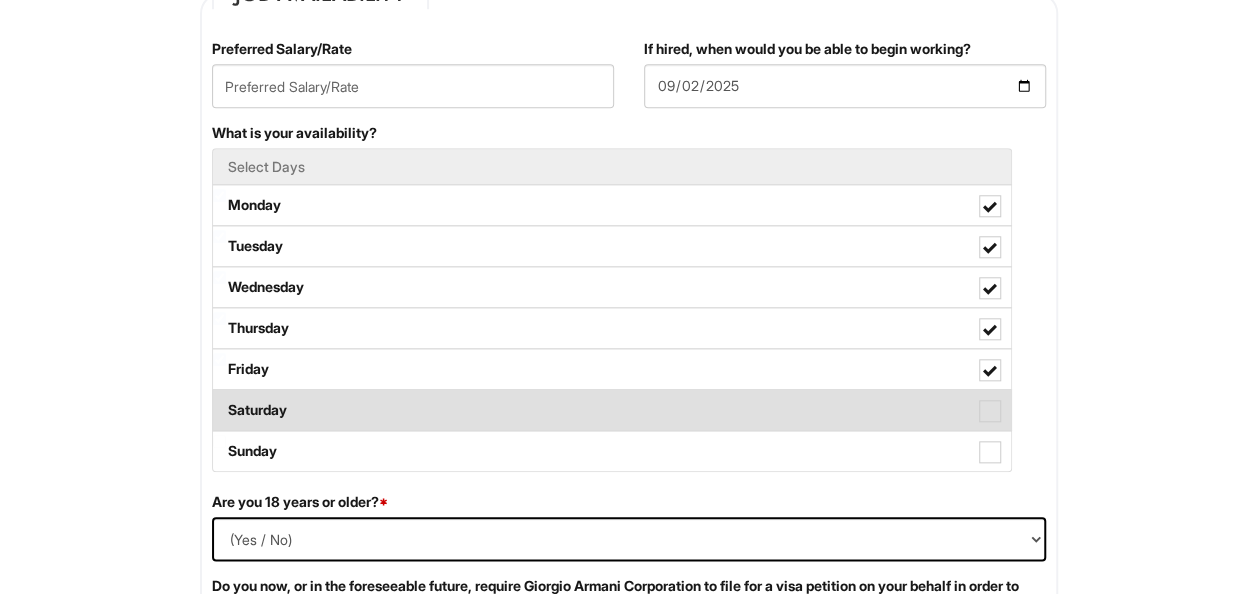 click at bounding box center (990, 411) 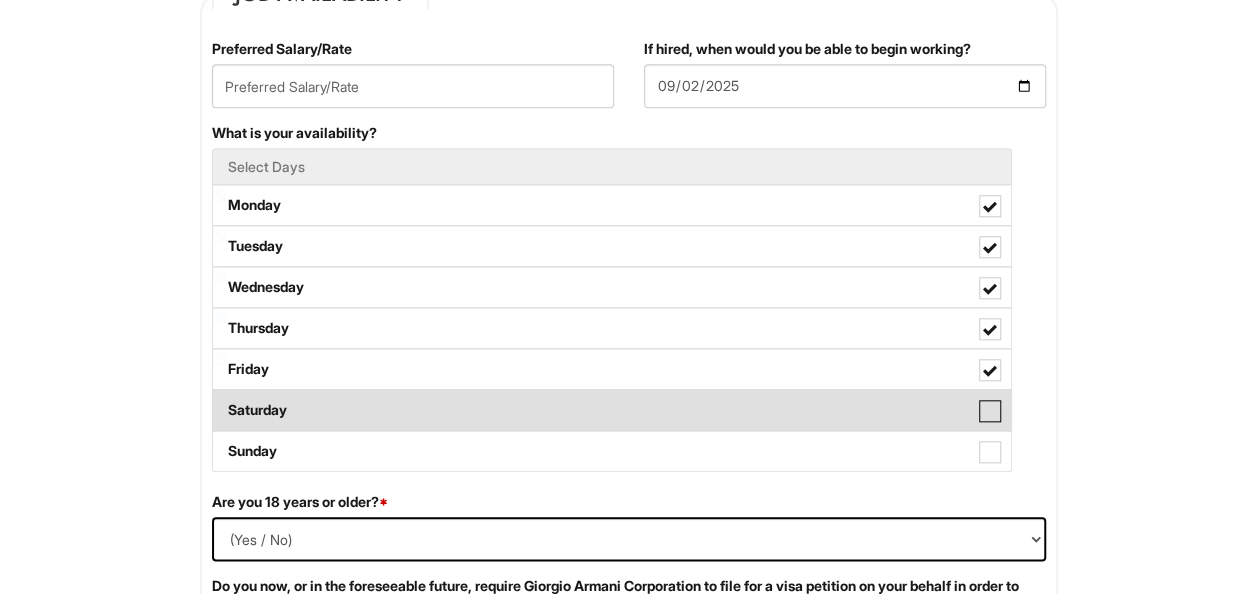 click on "Saturday" at bounding box center (219, 400) 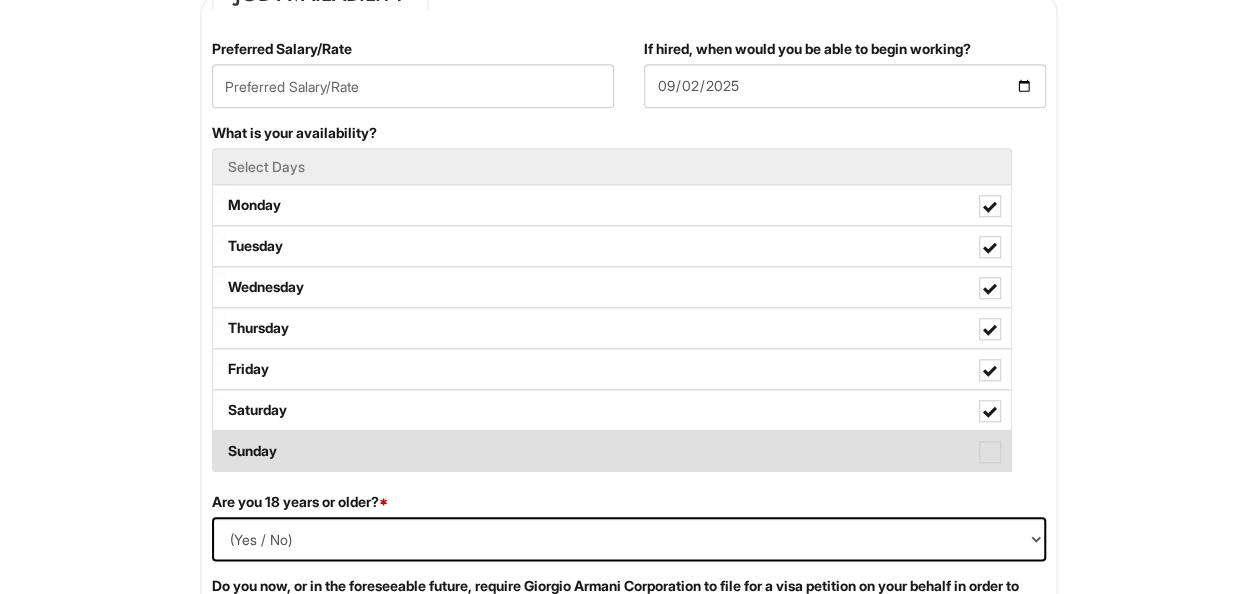 click at bounding box center [990, 452] 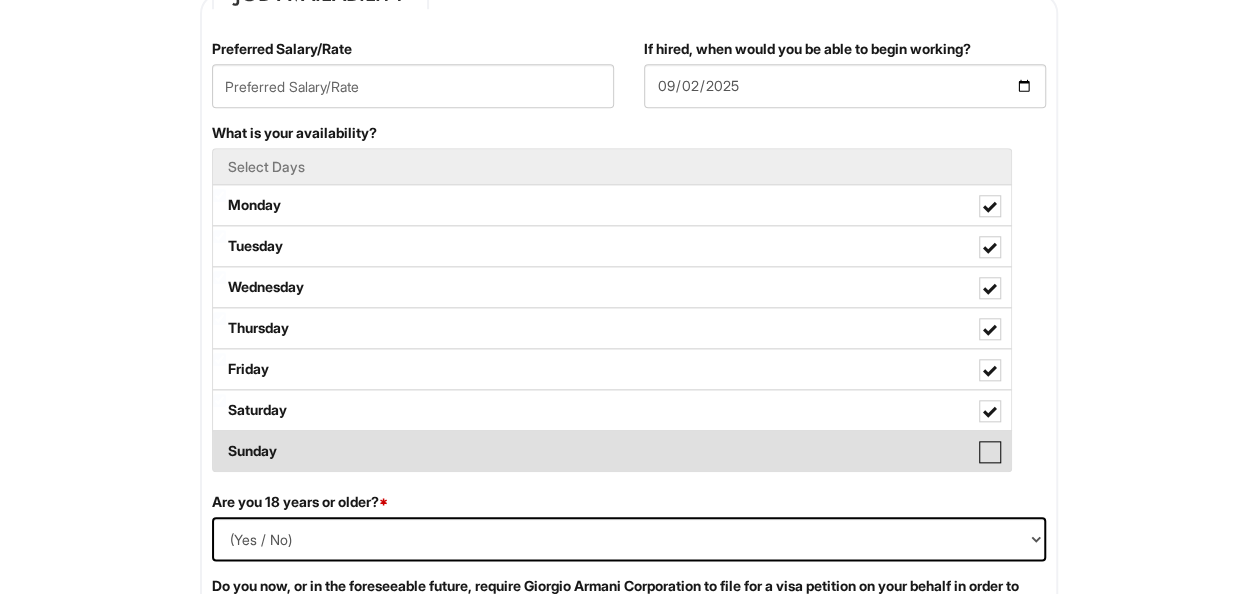 click on "Sunday" at bounding box center (219, 441) 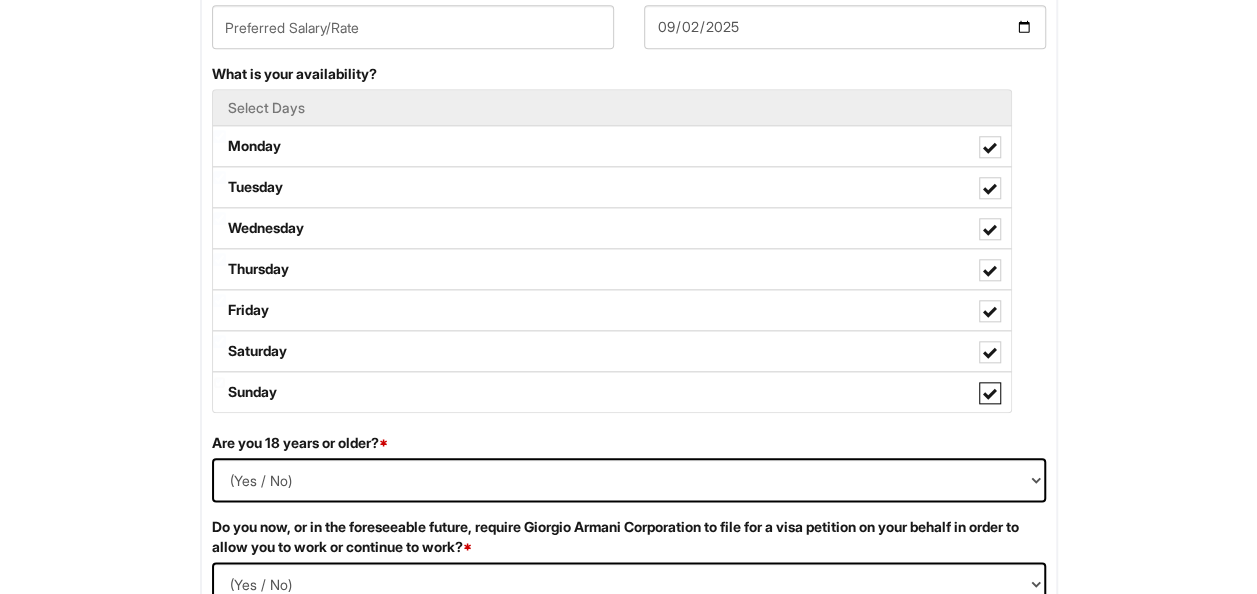 scroll, scrollTop: 923, scrollLeft: 0, axis: vertical 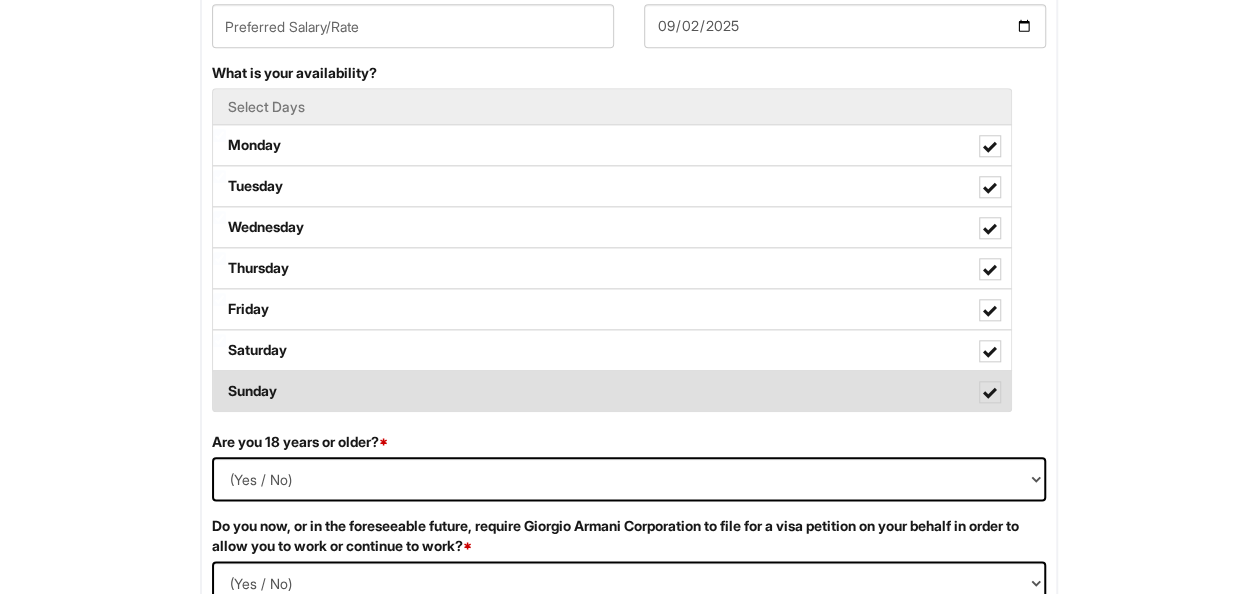 click at bounding box center (990, 392) 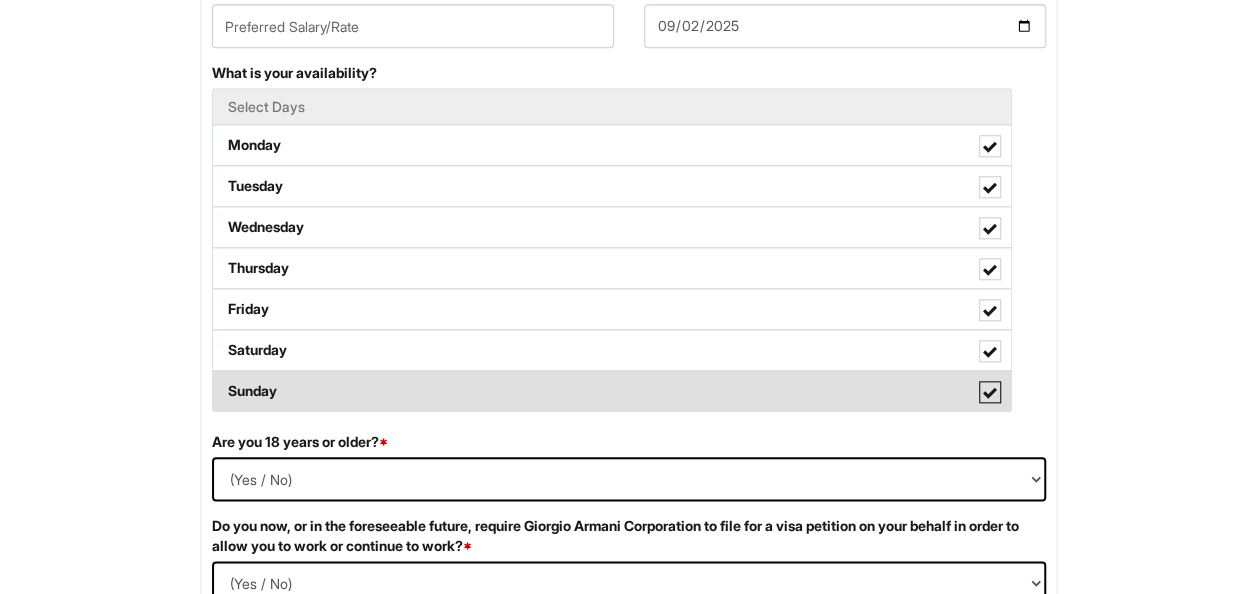 click on "Sunday" at bounding box center (219, 381) 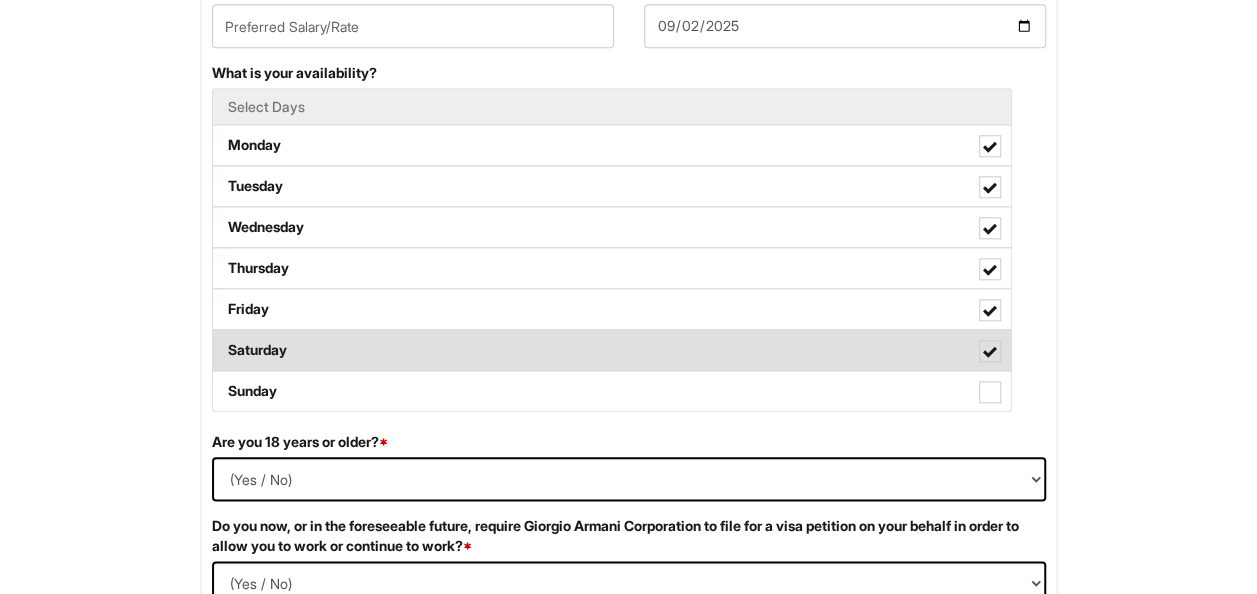 click at bounding box center [990, 352] 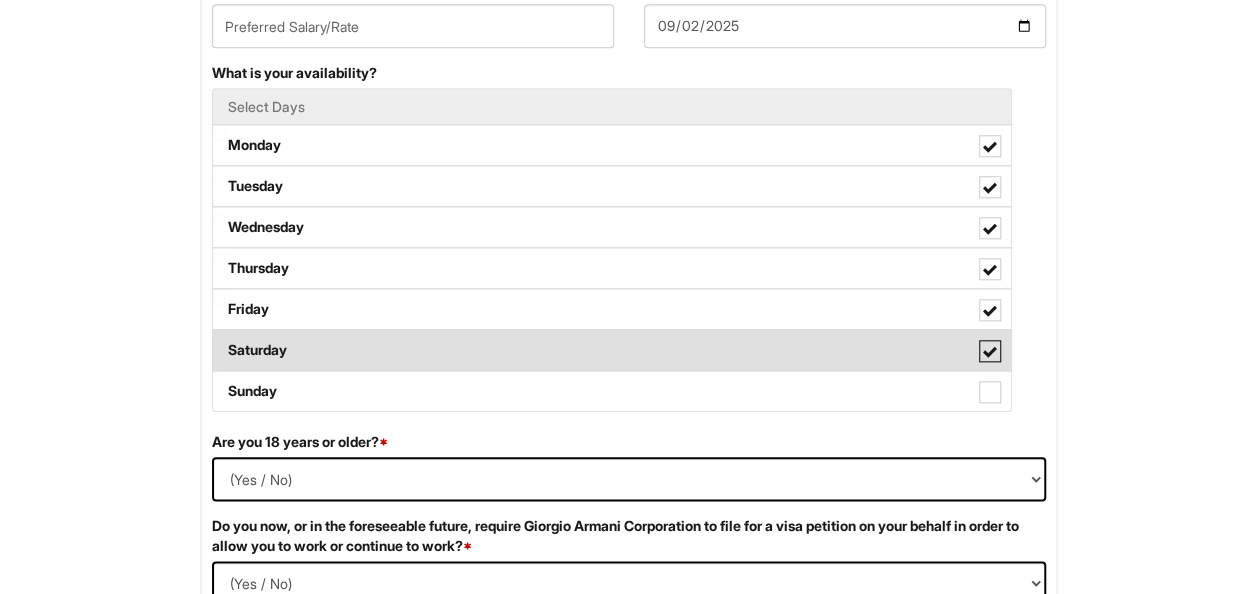 click on "Saturday" at bounding box center [219, 340] 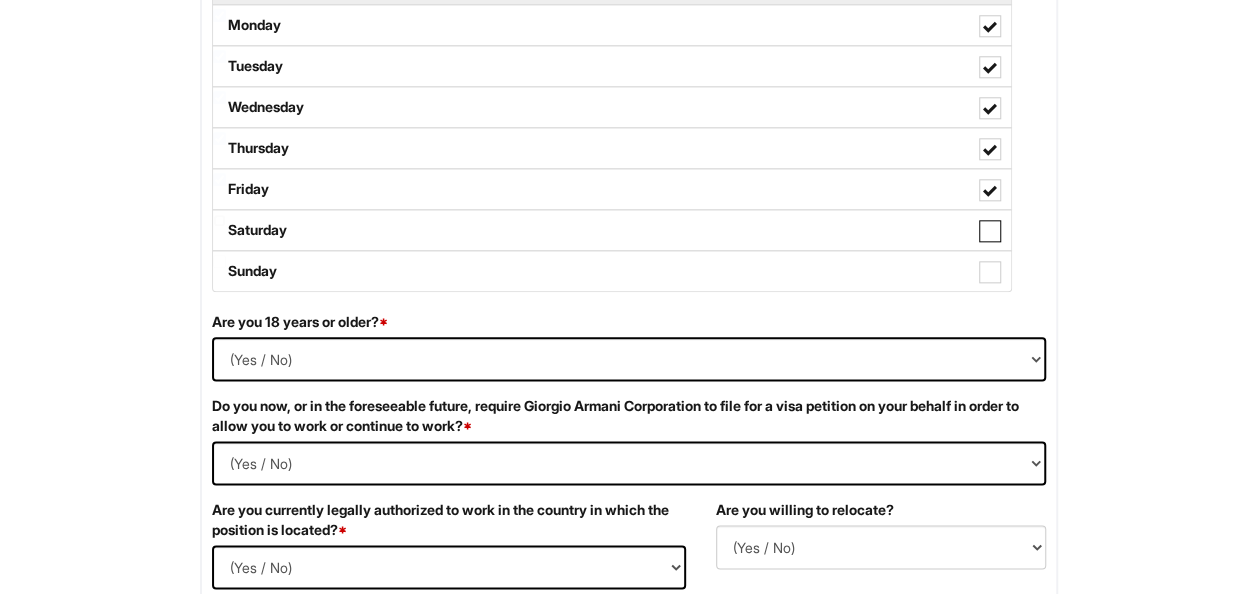 scroll, scrollTop: 1101, scrollLeft: 0, axis: vertical 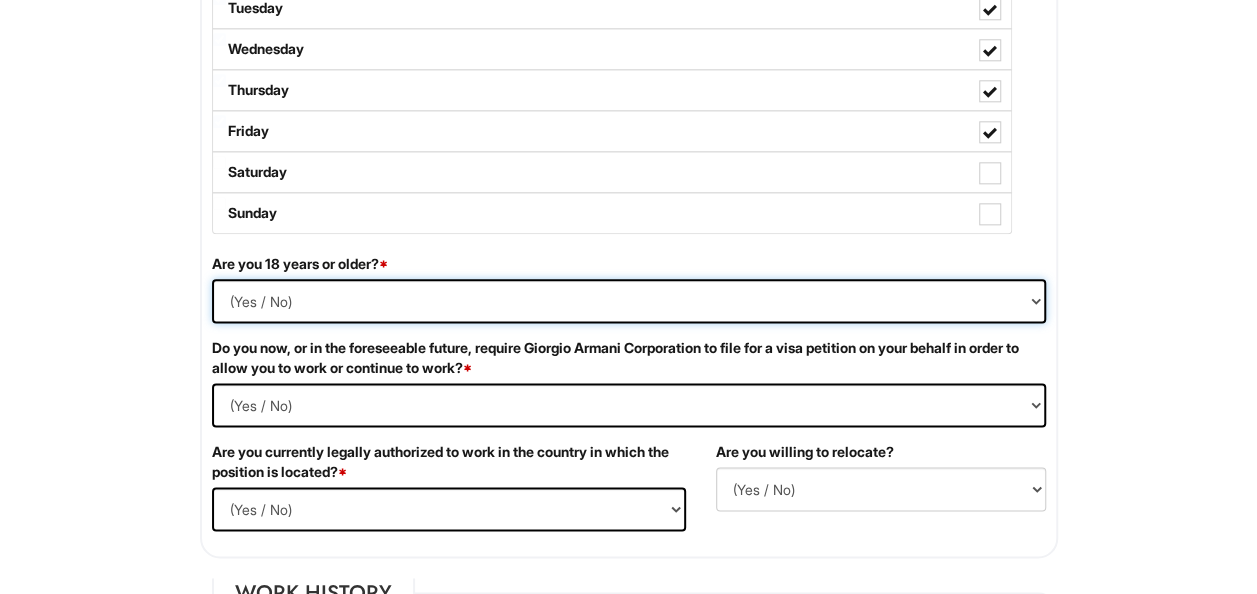 click on "(Yes / No) Yes No" at bounding box center [629, 301] 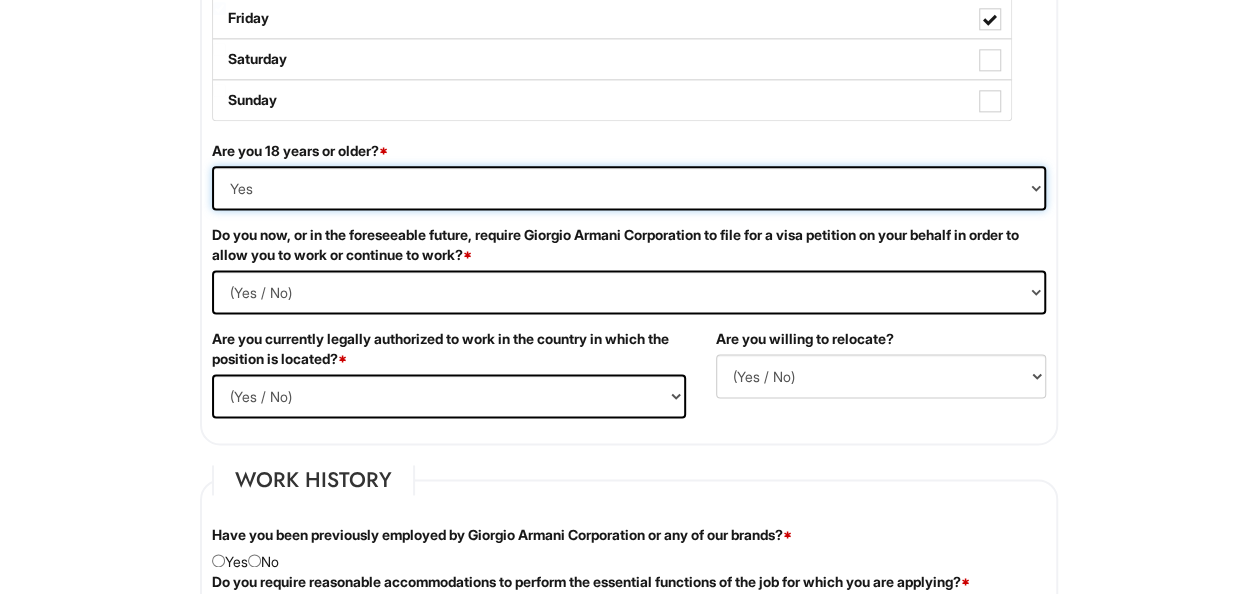 scroll, scrollTop: 1223, scrollLeft: 0, axis: vertical 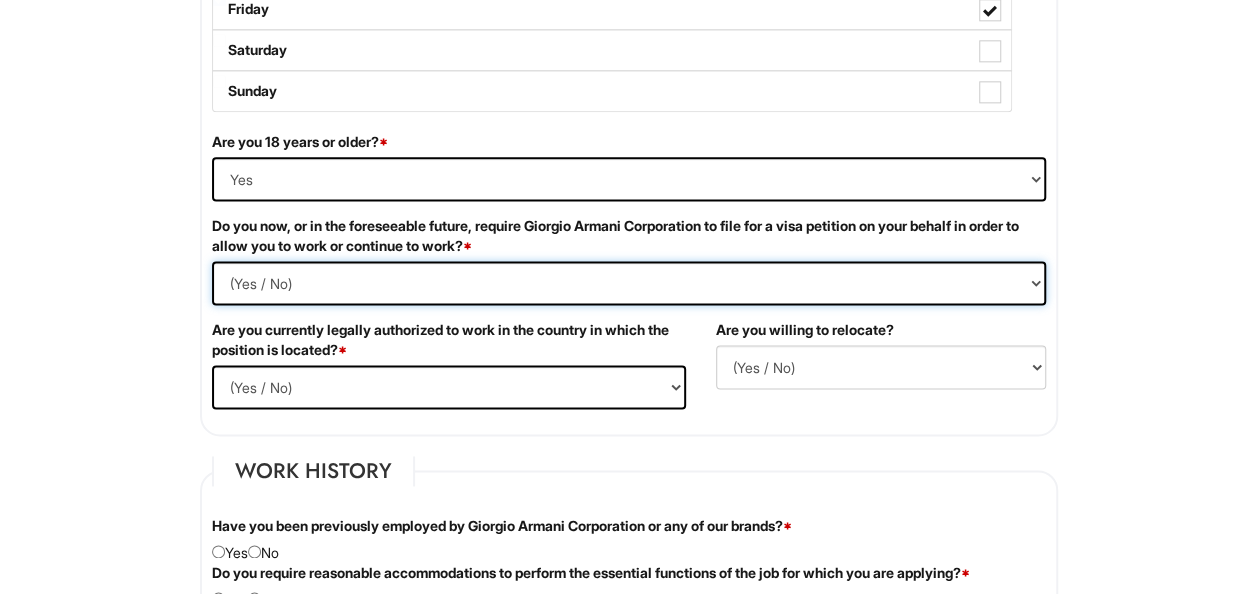 click on "(Yes / No) Yes No" at bounding box center [629, 283] 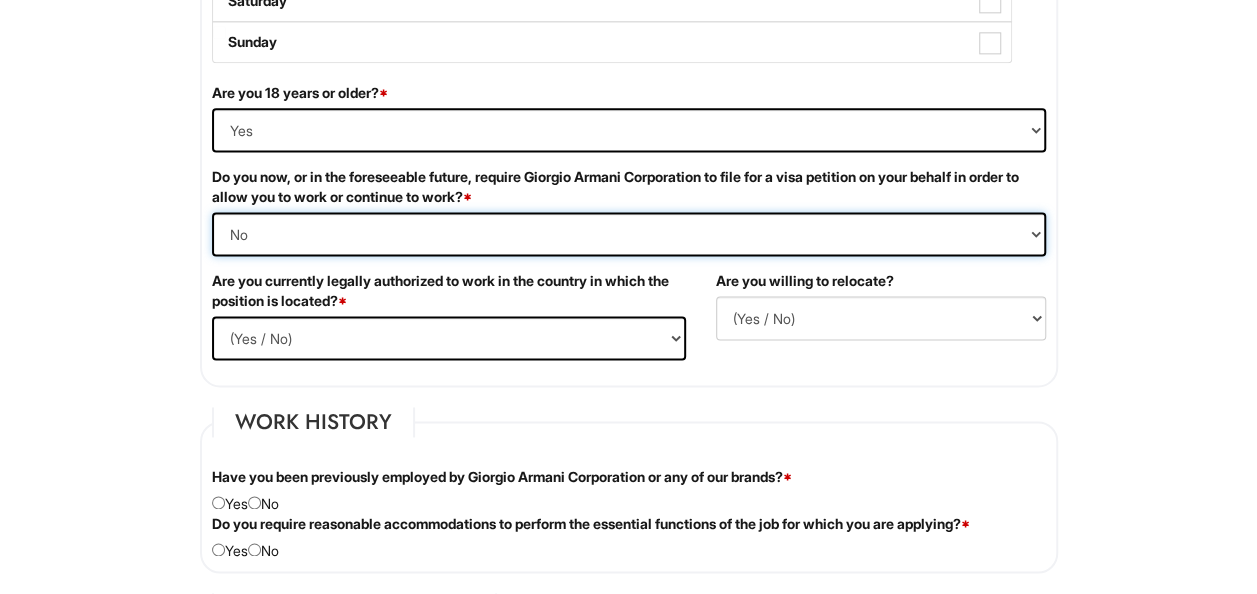 scroll, scrollTop: 1285, scrollLeft: 0, axis: vertical 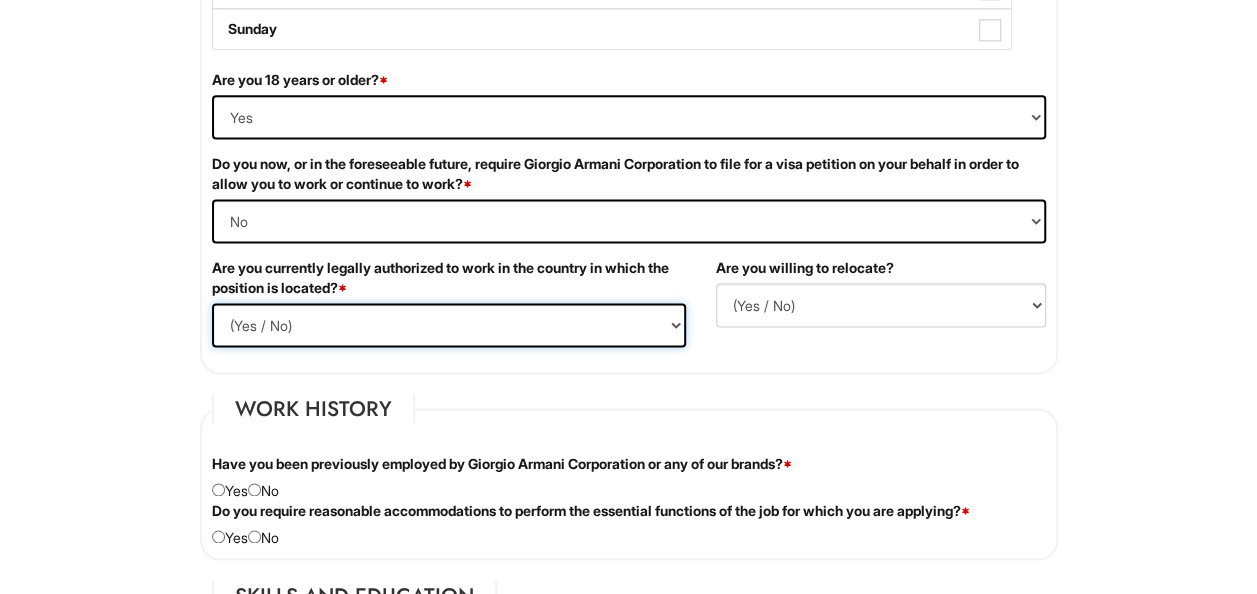 click on "(Yes / No) Yes No" at bounding box center (449, 325) 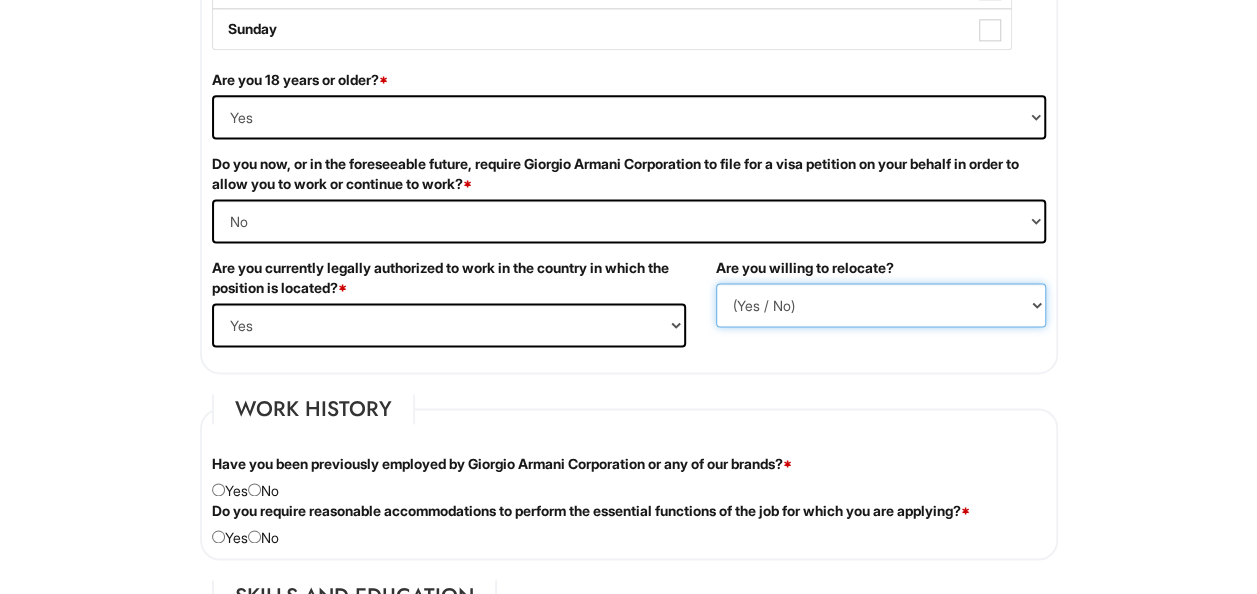 click on "(Yes / No) No Yes" at bounding box center (881, 305) 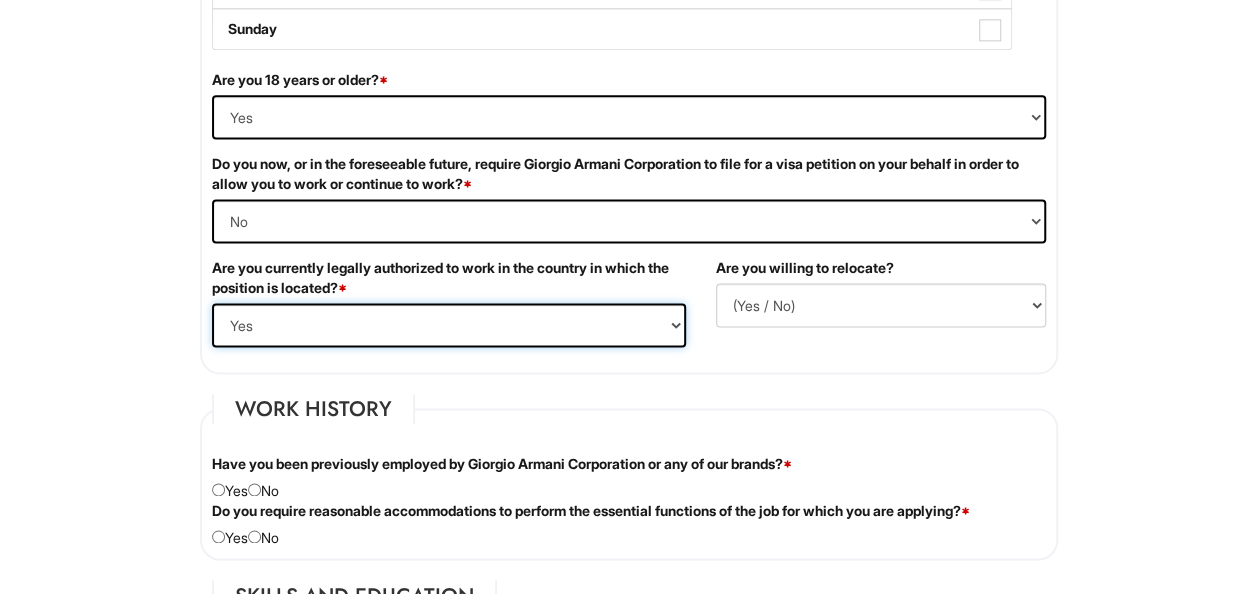 click on "(Yes / No) Yes No" at bounding box center (449, 325) 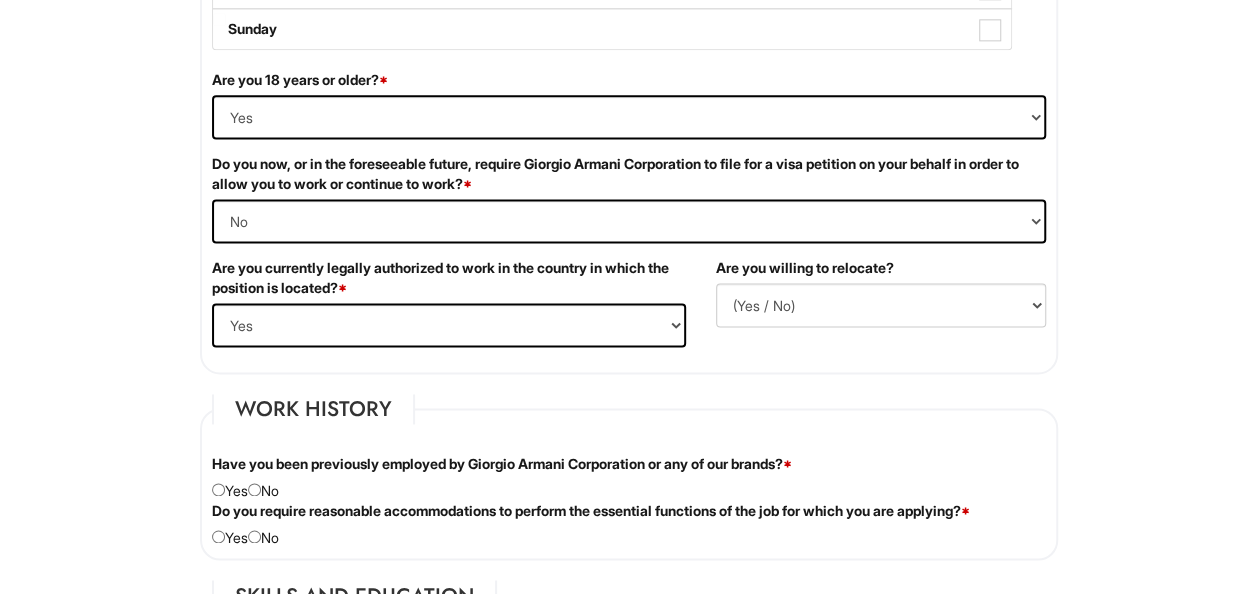 click on "Please Complete This Form 1 2 3 Merchandise Flow Supervisor, Armani Outlet PLEASE COMPLETE ALL REQUIRED FIELDS
We are an Equal Opportunity Employer. All persons shall have the opportunity to be considered for employment without regard to their race, color, creed, religion, national origin, ancestry, citizenship status, age, disability, gender, sex, sexual orientation, veteran status, genetic information or any other characteristic protected by applicable federal, state or local laws. We will endeavor to make a reasonable accommodation to the known physical or mental limitations of a qualified applicant with a disability unless the accommodation would impose an undue hardship on the operation of our business. If you believe you require such assistance to complete this form or to participate in an interview, please let us know.
Personal Information
Last Name  *   [LAST]
First Name  *   [FIRST]
Middle Name
E-mail Address  *   [EMAIL]
Phone  *   [PHONE]" at bounding box center [628, 668] 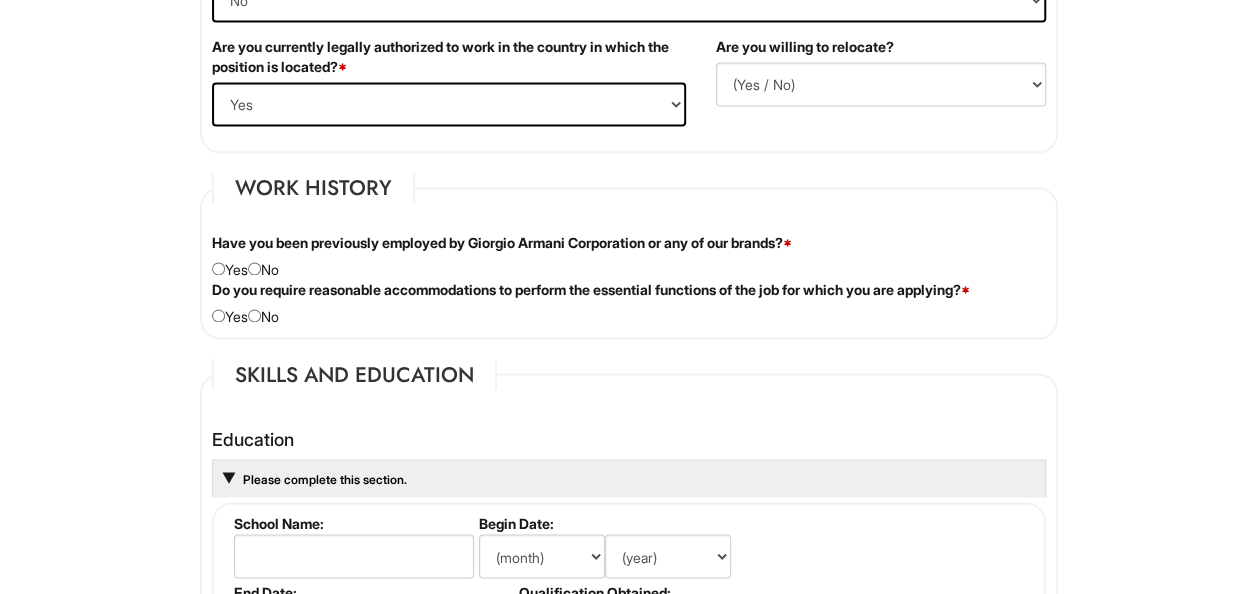 scroll, scrollTop: 1515, scrollLeft: 0, axis: vertical 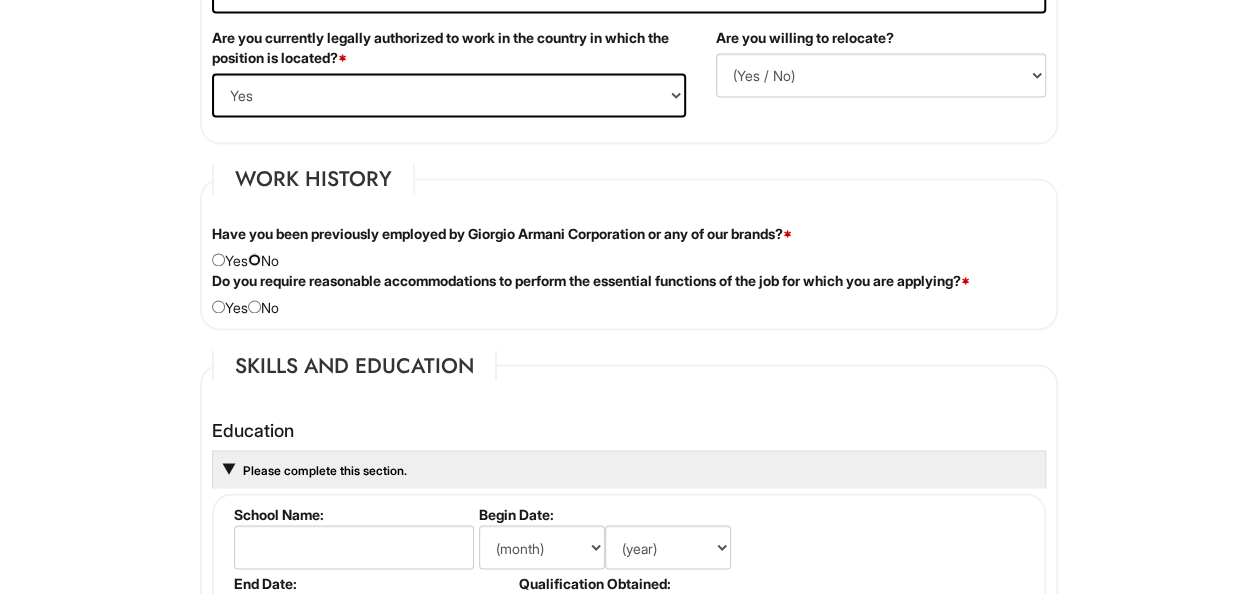 click at bounding box center [254, 259] 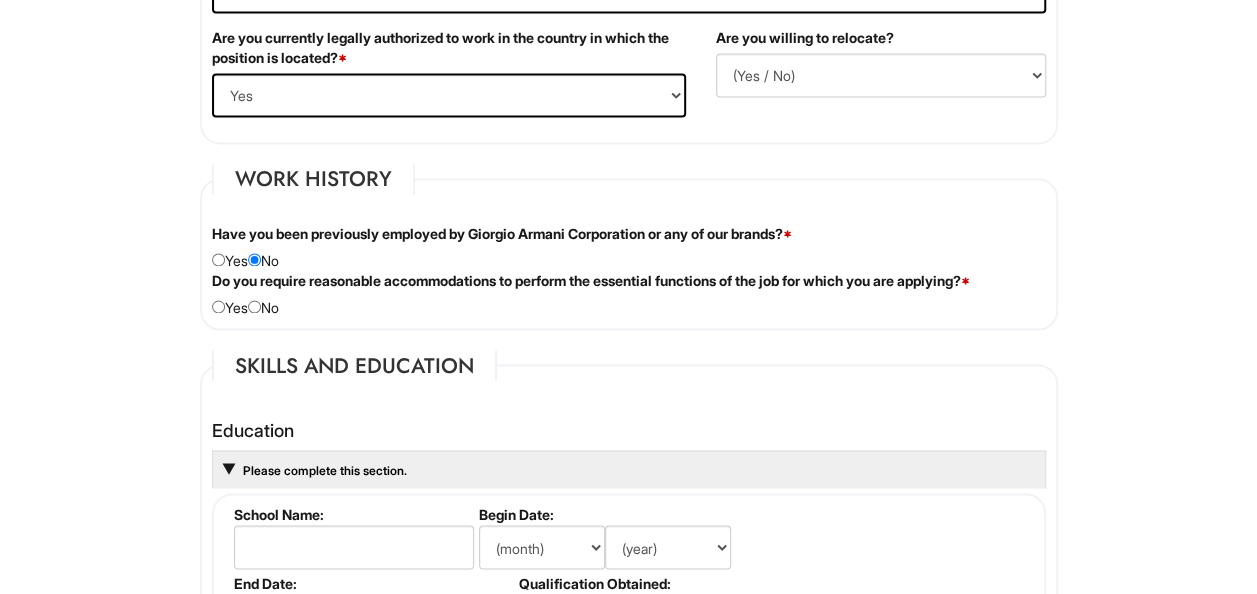 click on "Do you require reasonable accommodations to perform the essential functions of the job for which you are applying? *    Yes   No" at bounding box center [629, 294] 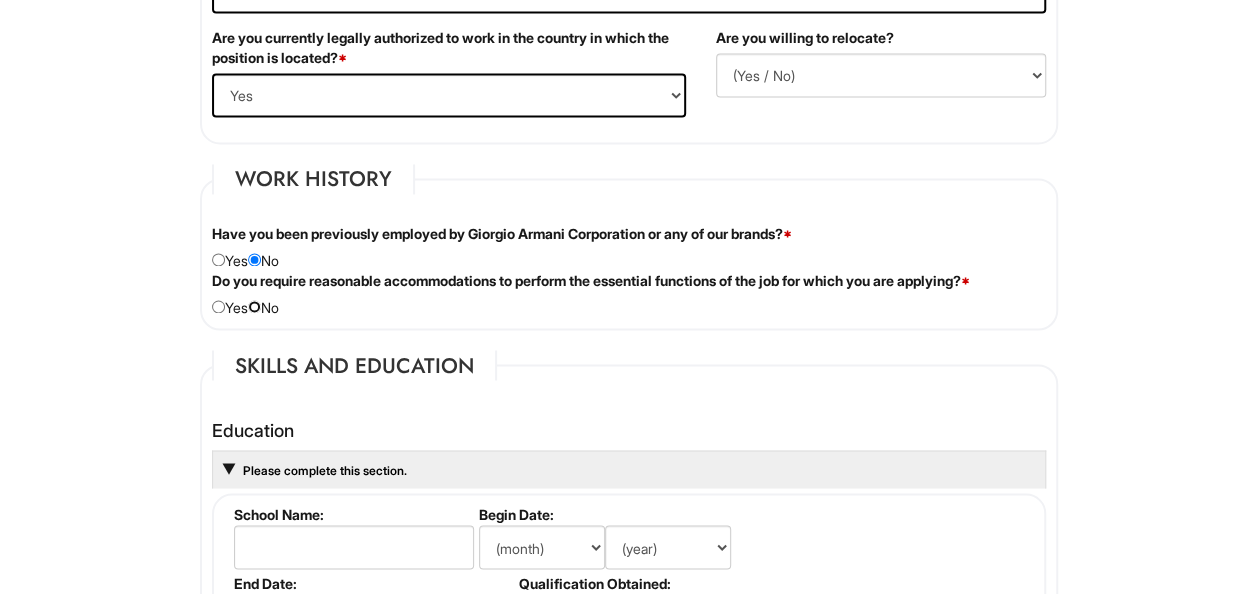 click at bounding box center [254, 306] 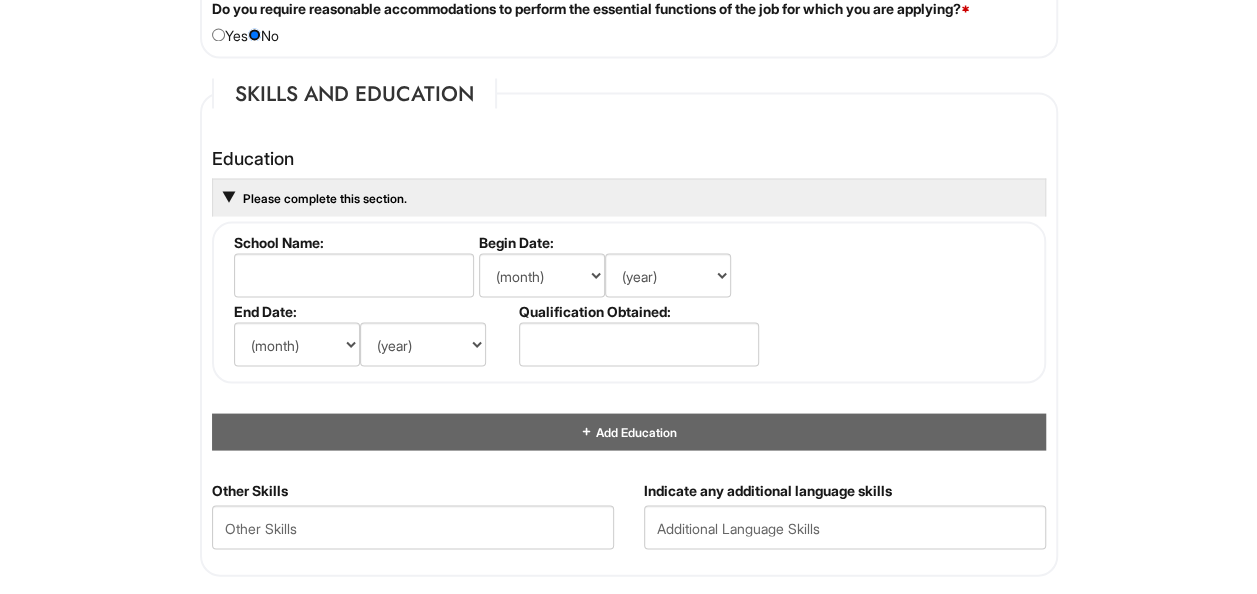 scroll, scrollTop: 1791, scrollLeft: 0, axis: vertical 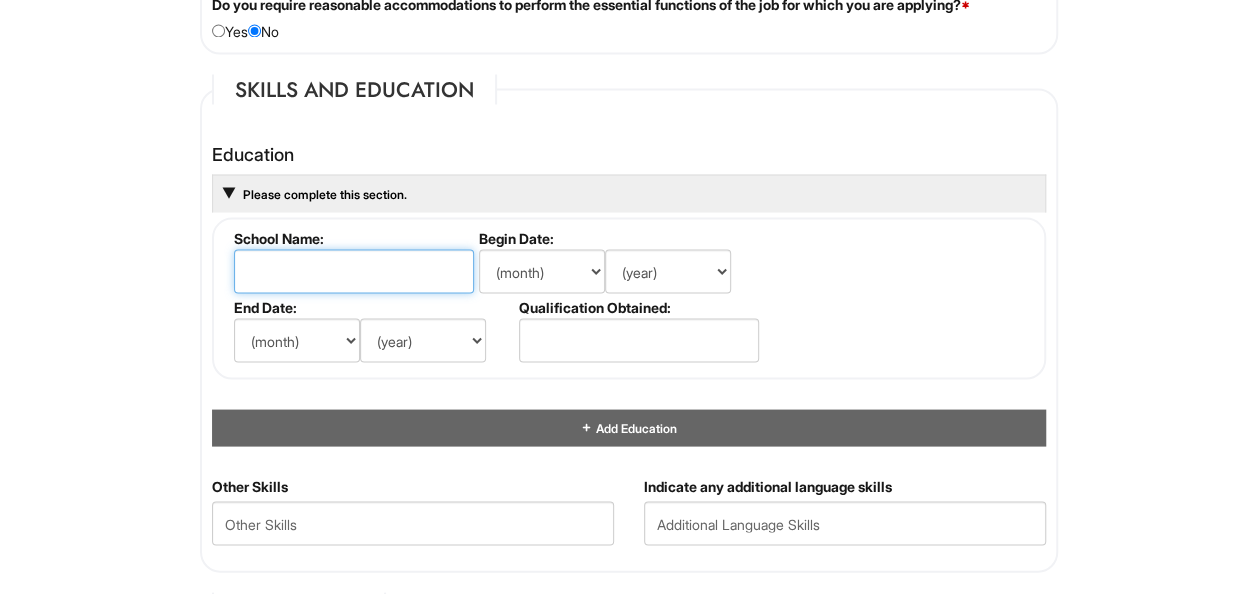 click at bounding box center (354, 271) 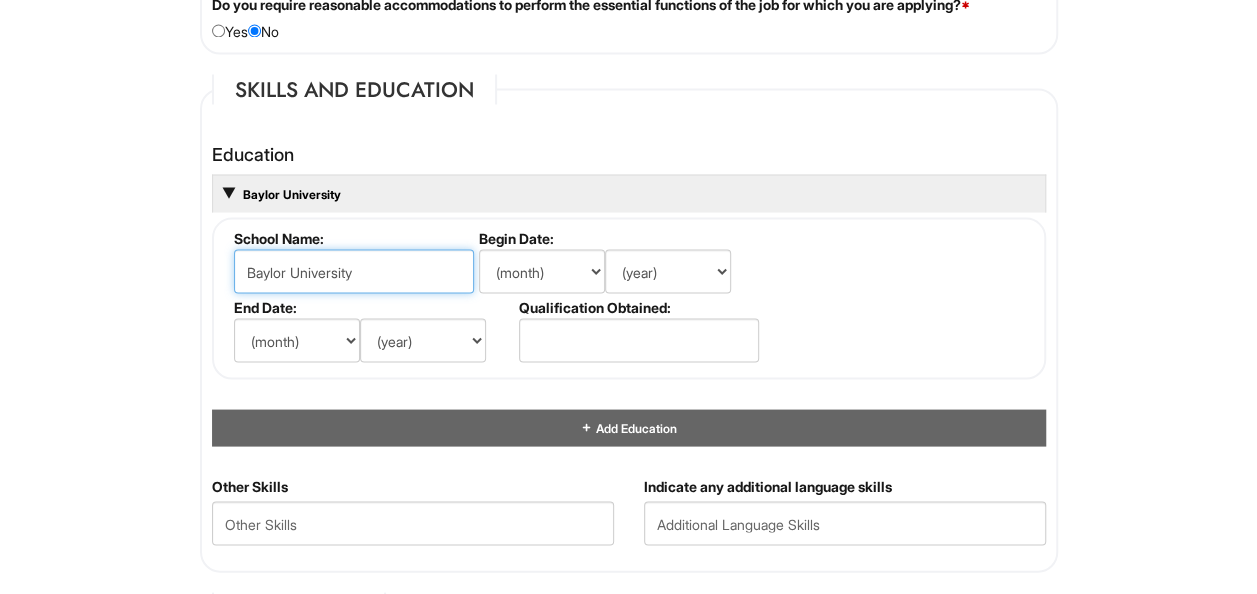 type on "Baylor University" 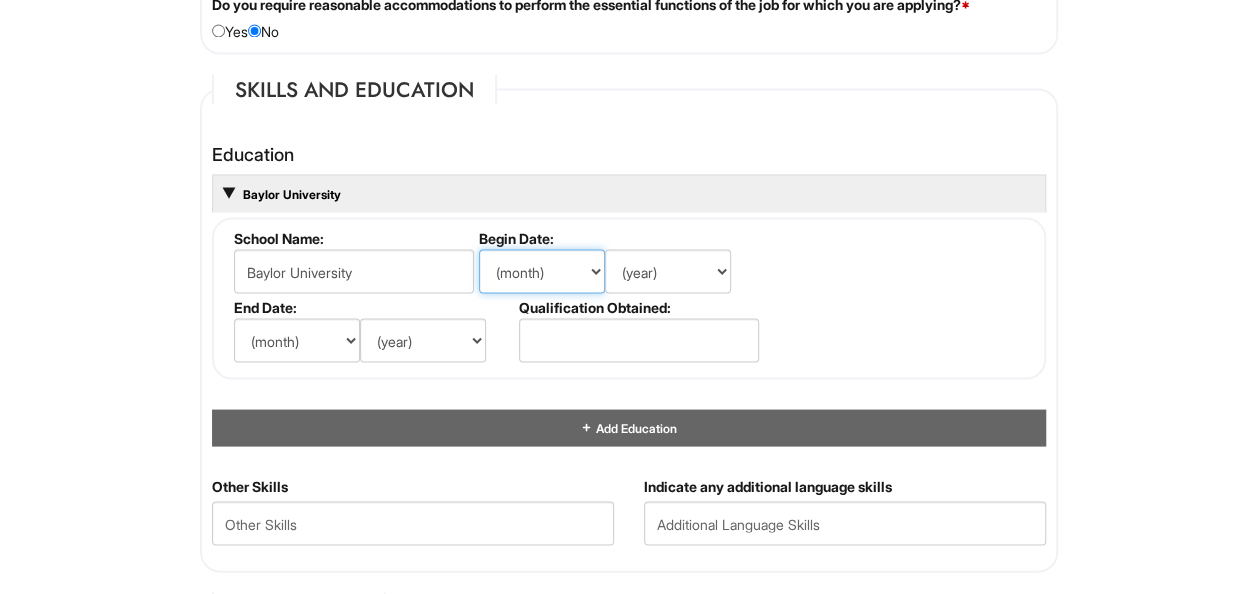 click on "(month) Jan Feb Mar Apr May Jun Jul Aug Sep Oct Nov Dec" at bounding box center [542, 271] 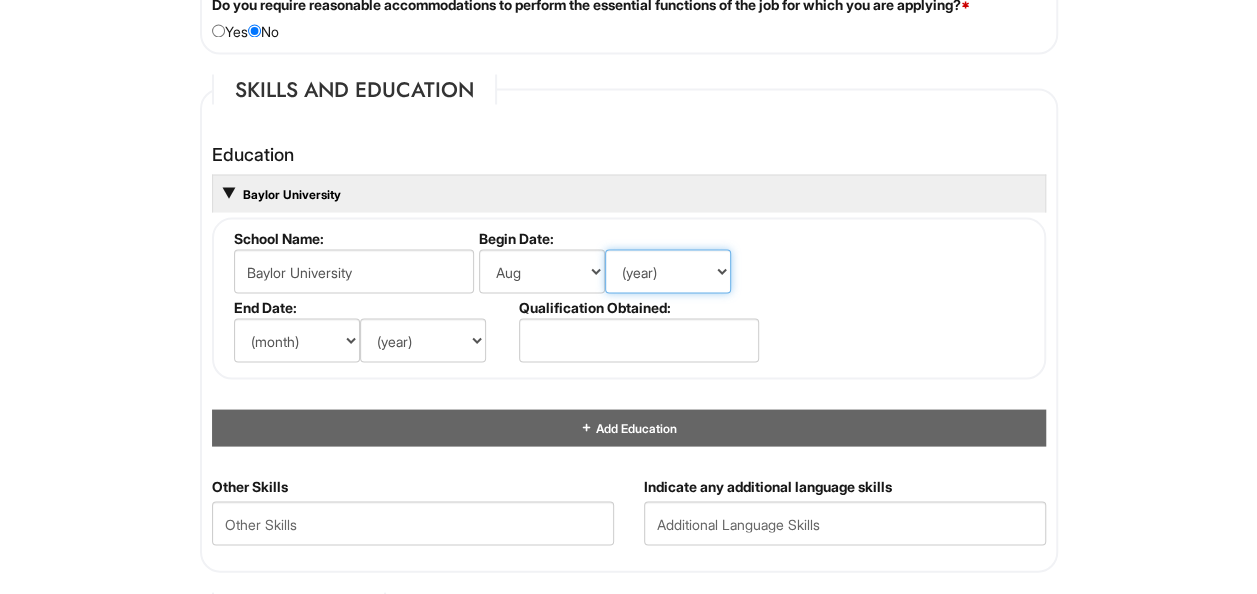 click on "(year) 2029 2028 2027 2026 2025 2024 2023 2022 2021 2020 2019 2018 2017 2016 2015 2014 2013 2012 2011 2010 2009 2008 2007 2006 2005 2004 2003 2002 2001 2000 1999 1998 1997 1996 1995 1994 1993 1992 1991 1990 1989 1988 1987 1986 1985 1984 1983 1982 1981 1980 1979 1978 1977 1976 1975 1974 1973 1972 1971 1970 1969 1968 1967 1966 1965 1964 1963 1962 1961 1960 1959 1958 1957 1956 1955 1954 1953 1952 1951 1950 1949 1948 1947 1946  --  2030 2031 2032 2033 2034 2035 2036 2037 2038 2039 2040 2041 2042 2043 2044 2045 2046 2047 2048 2049 2050 2051 2052 2053 2054 2055 2056 2057 2058 2059 2060 2061 2062 2063 2064" at bounding box center [668, 271] 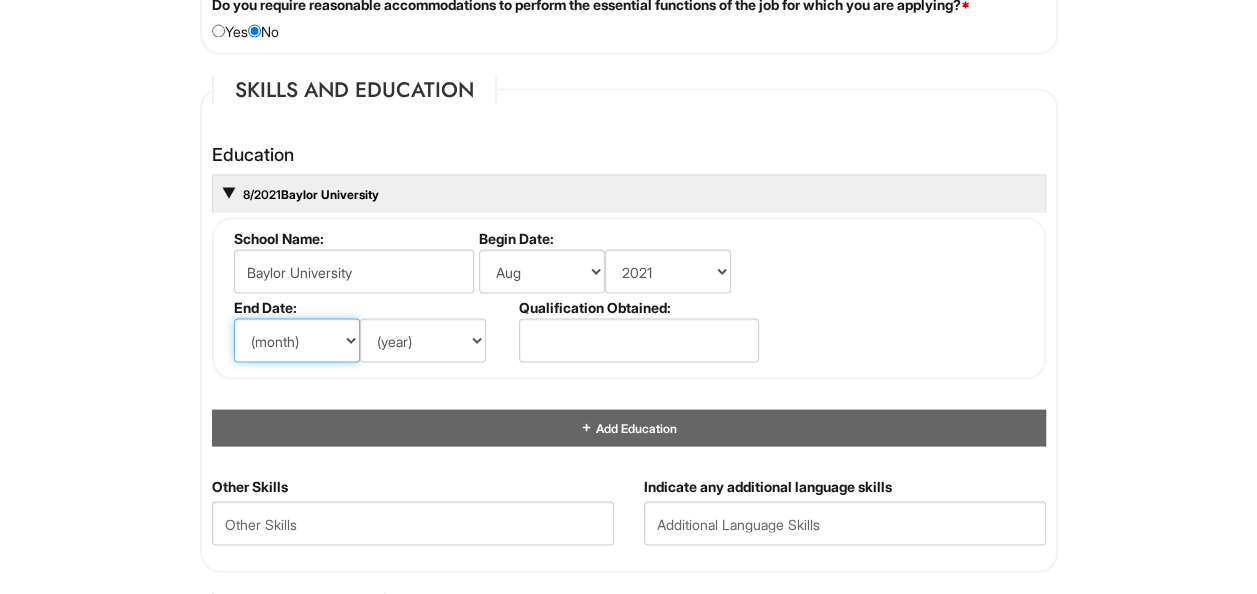 click on "(month) Jan Feb Mar Apr May Jun Jul Aug Sep Oct Nov Dec" at bounding box center [297, 340] 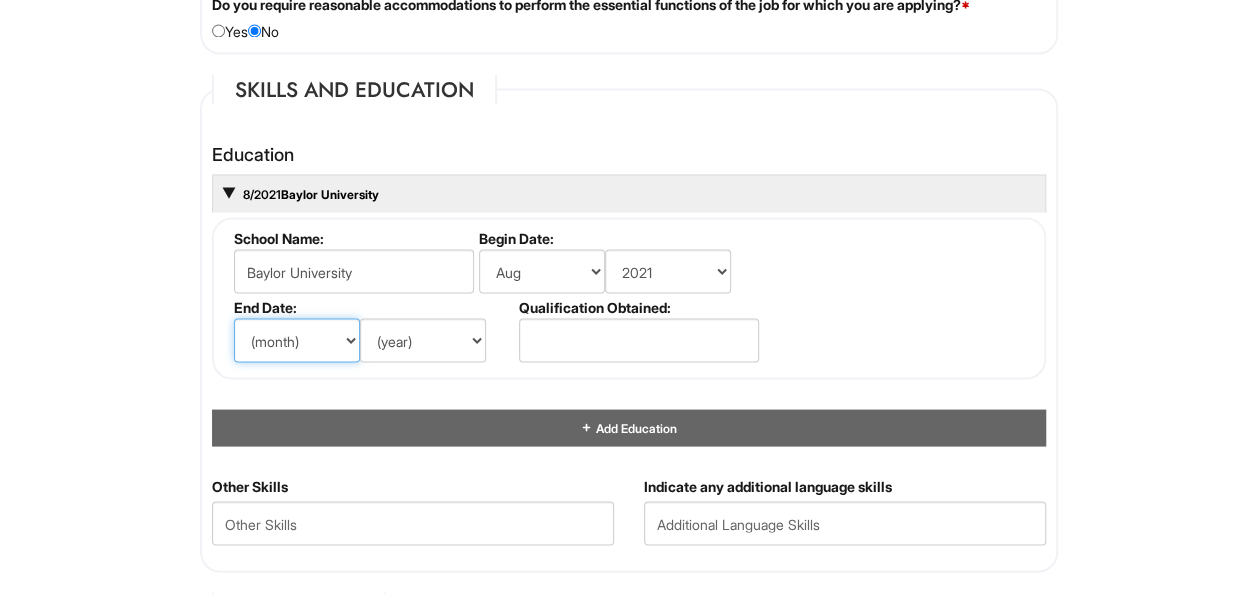 select on "5" 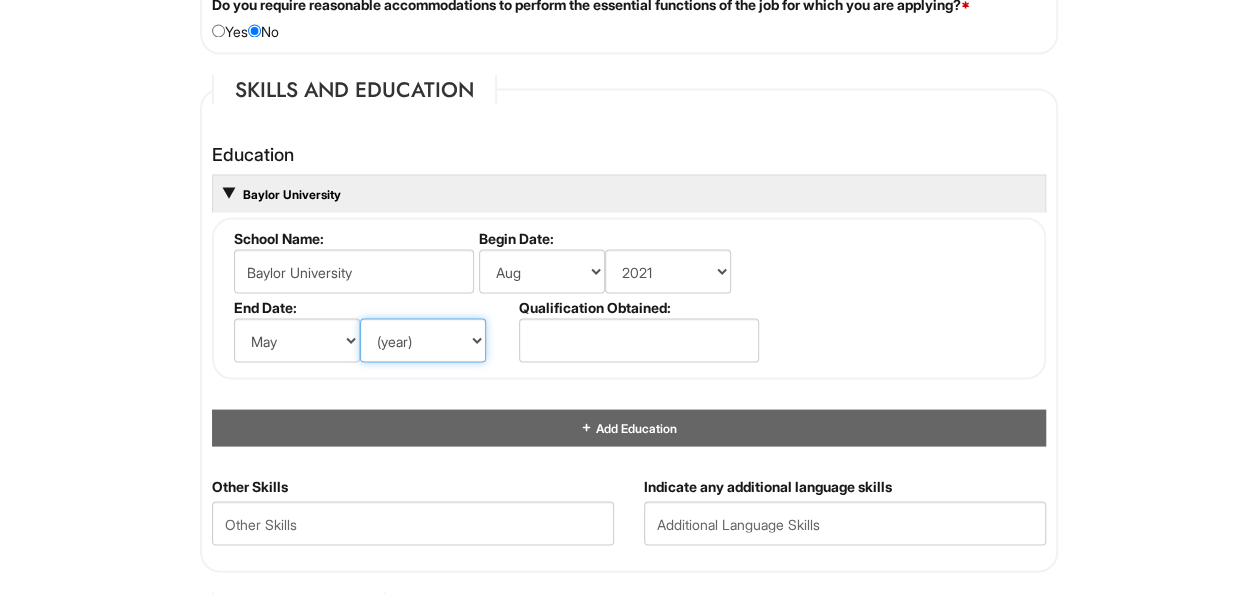 click on "(year) 2029 2028 2027 2026 2025 2024 2023 2022 2021 2020 2019 2018 2017 2016 2015 2014 2013 2012 2011 2010 2009 2008 2007 2006 2005 2004 2003 2002 2001 2000 1999 1998 1997 1996 1995 1994 1993 1992 1991 1990 1989 1988 1987 1986 1985 1984 1983 1982 1981 1980 1979 1978 1977 1976 1975 1974 1973 1972 1971 1970 1969 1968 1967 1966 1965 1964 1963 1962 1961 1960 1959 1958 1957 1956 1955 1954 1953 1952 1951 1950 1949 1948 1947 1946  --  2030 2031 2032 2033 2034 2035 2036 2037 2038 2039 2040 2041 2042 2043 2044 2045 2046 2047 2048 2049 2050 2051 2052 2053 2054 2055 2056 2057 2058 2059 2060 2061 2062 2063 2064" at bounding box center (423, 340) 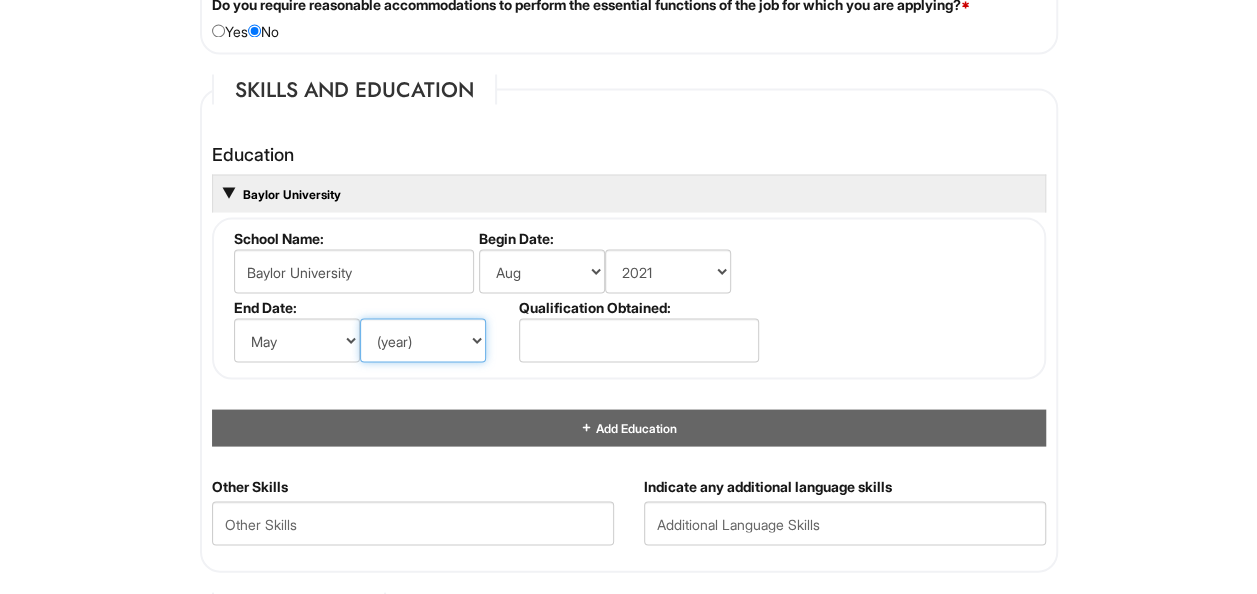 select on "2025" 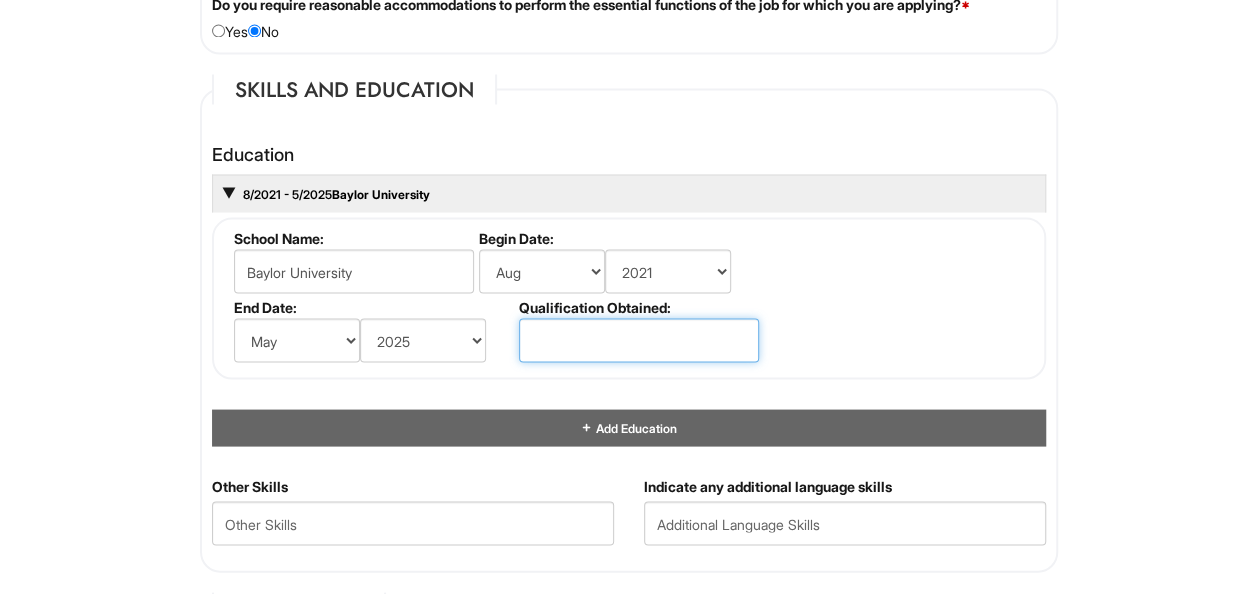 click at bounding box center [639, 340] 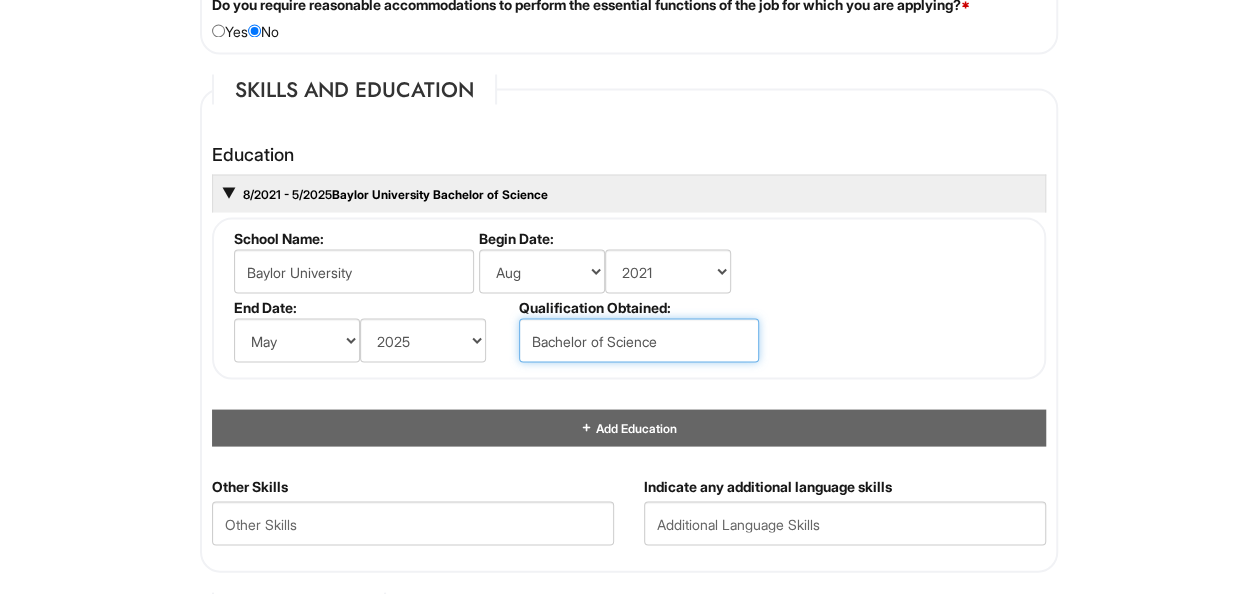 type on "Bachelor of Science" 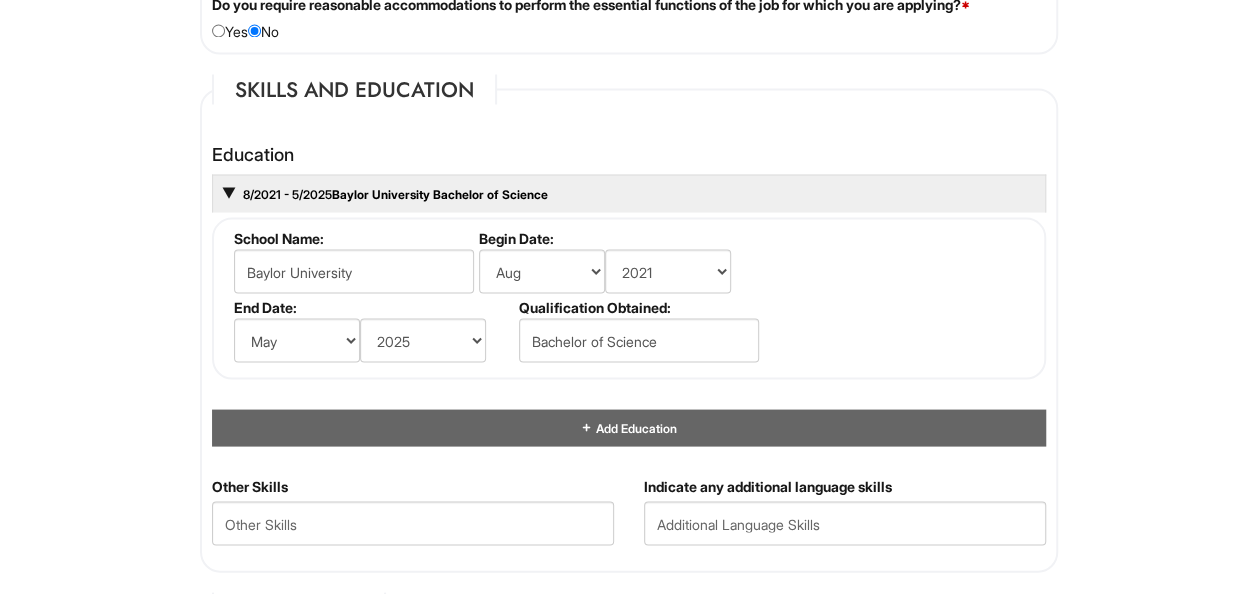 click on "Please Complete This Form 1 2 3 Merchandise Flow Supervisor, Armani Outlet PLEASE COMPLETE ALL REQUIRED FIELDS
We are an Equal Opportunity Employer. All persons shall have the opportunity to be considered for employment without regard to their race, color, creed, religion, national origin, ancestry, citizenship status, age, disability, gender, sex, sexual orientation, veteran status, genetic information or any other characteristic protected by applicable federal, state or local laws. We will endeavor to make a reasonable accommodation to the known physical or mental limitations of a qualified applicant with a disability unless the accommodation would impose an undue hardship on the operation of our business. If you believe you require such assistance to complete this form or to participate in an interview, please let us know.
Personal Information
Last Name  *   [LAST]
First Name  *   [FIRST]
Middle Name
E-mail Address  *   [EMAIL]
Phone  *   [PHONE]" at bounding box center (628, 162) 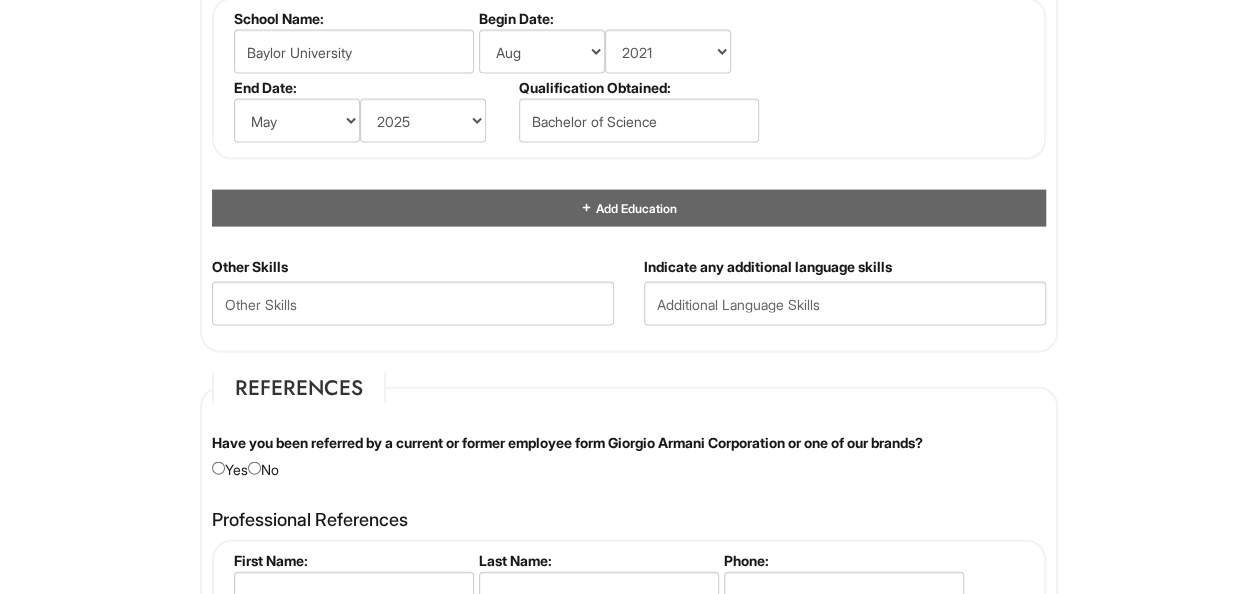 scroll, scrollTop: 2027, scrollLeft: 0, axis: vertical 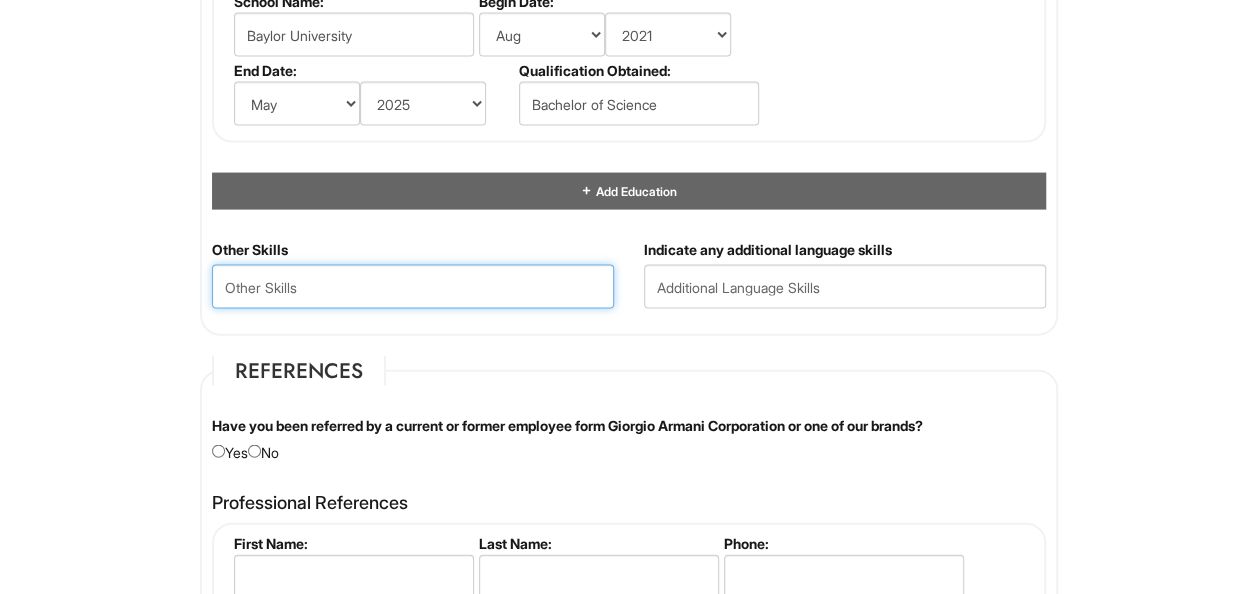 click at bounding box center [413, 287] 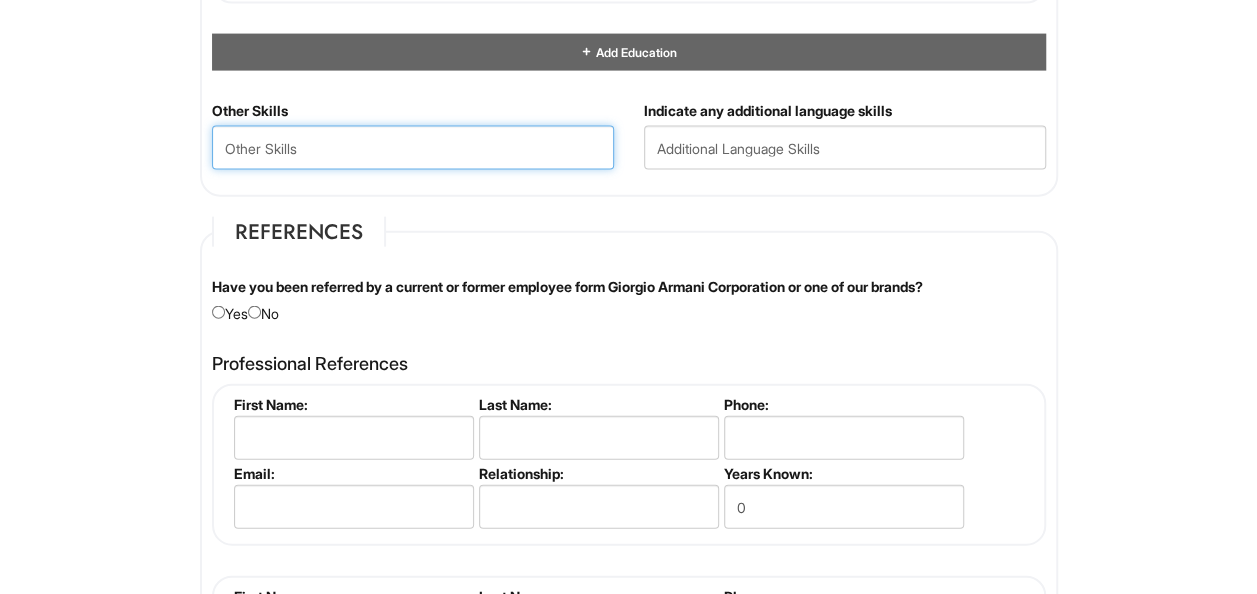 scroll, scrollTop: 2167, scrollLeft: 0, axis: vertical 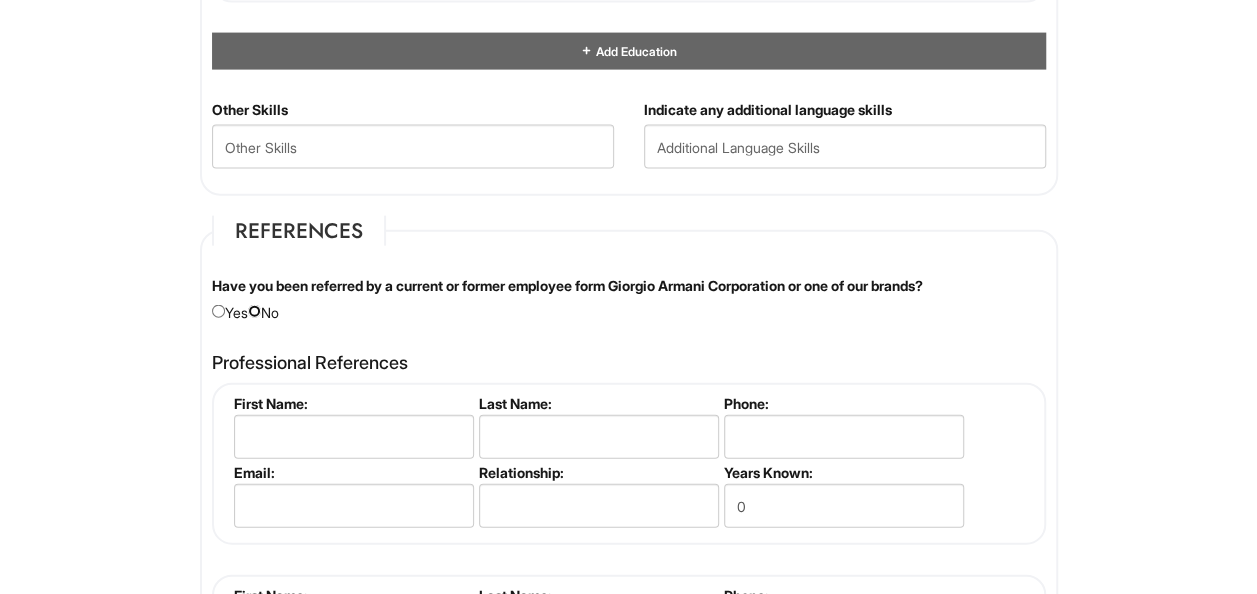 click at bounding box center [254, 311] 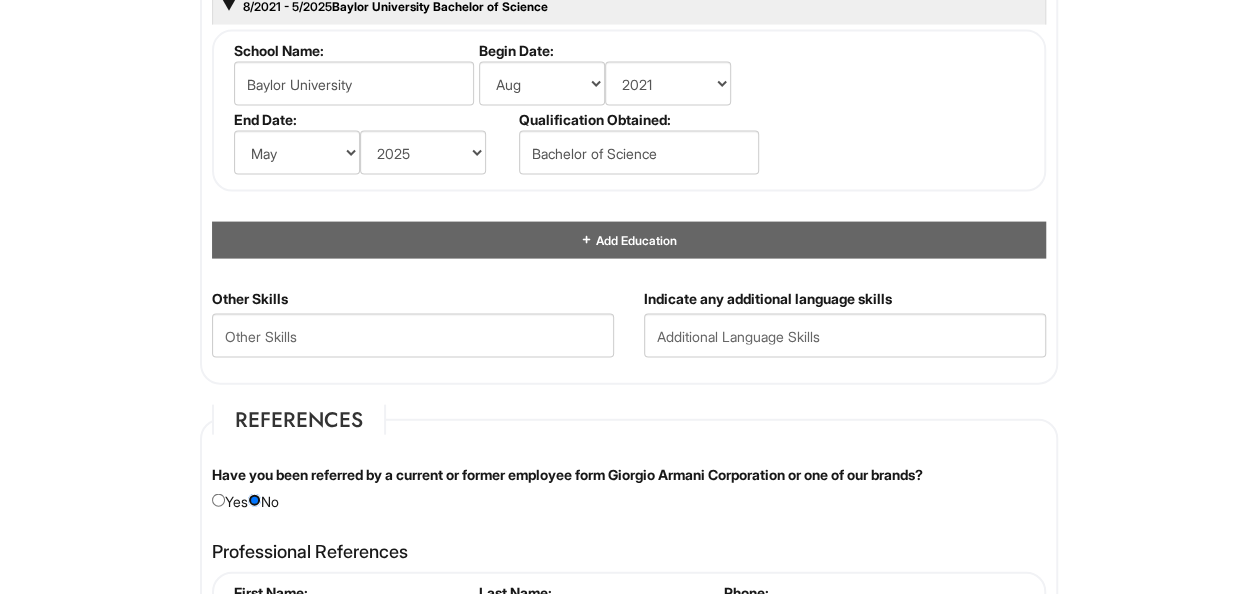 scroll, scrollTop: 1962, scrollLeft: 0, axis: vertical 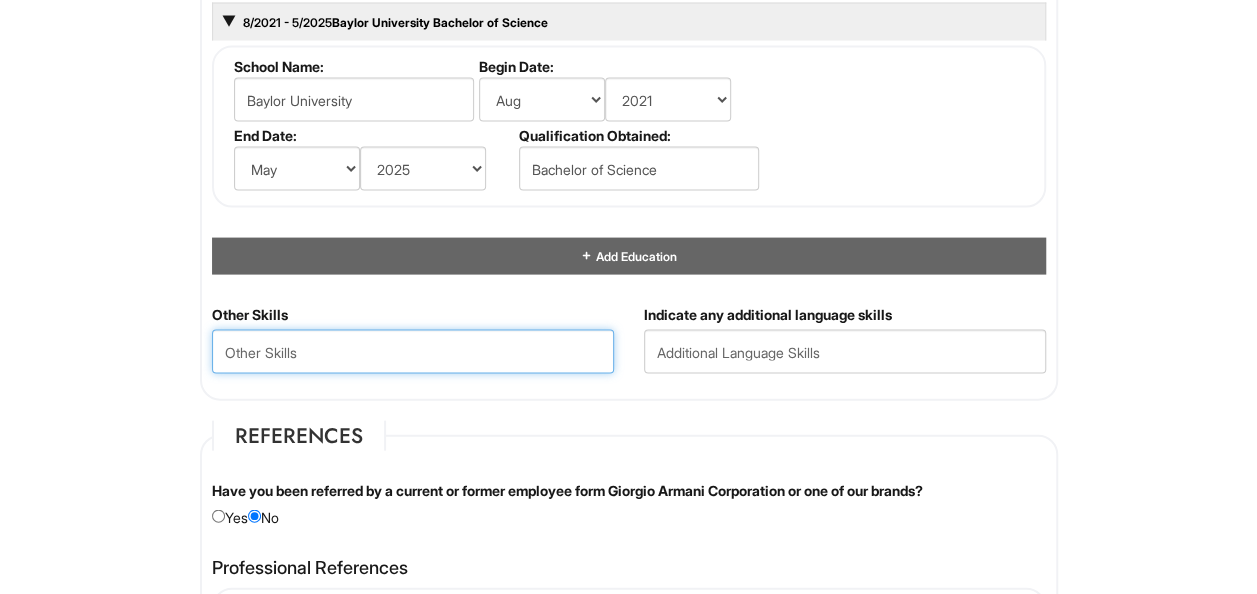 click at bounding box center [413, 352] 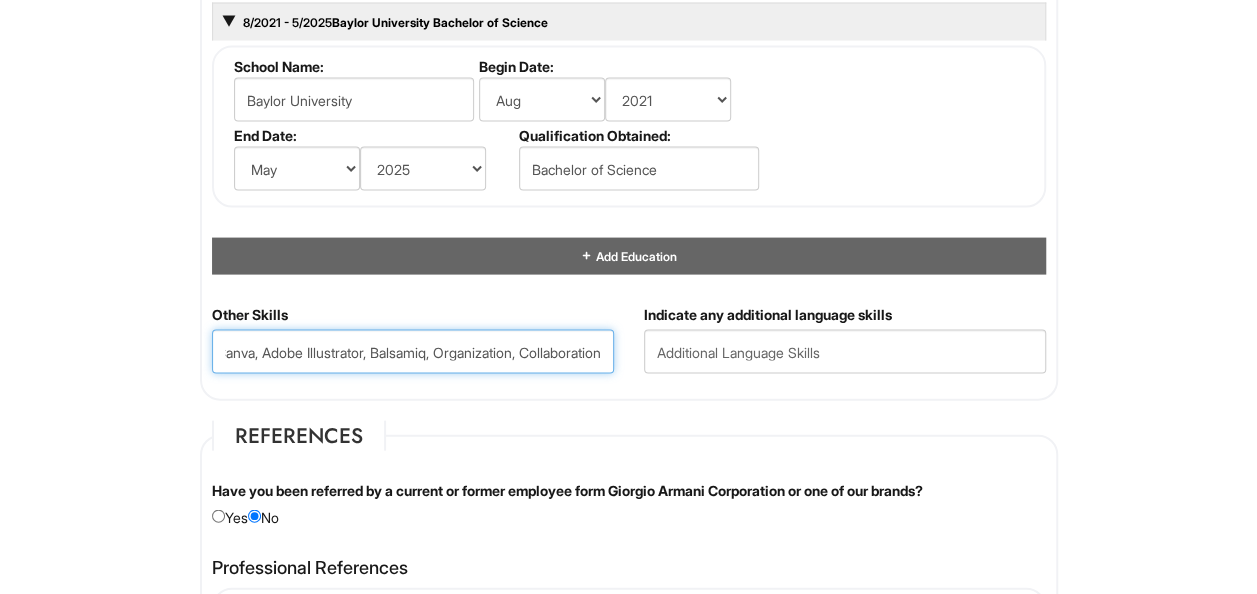 scroll, scrollTop: 0, scrollLeft: 152, axis: horizontal 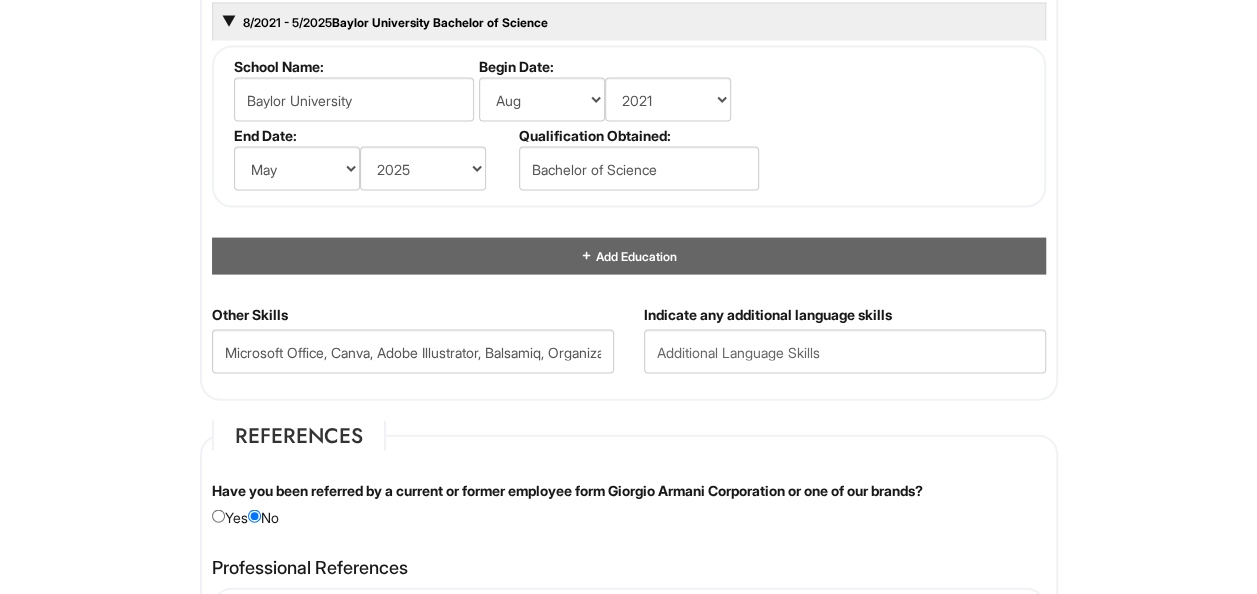 click on "Please Complete This Form 1 2 3 Merchandise Flow Supervisor, Armani Outlet PLEASE COMPLETE ALL REQUIRED FIELDS
We are an Equal Opportunity Employer. All persons shall have the opportunity to be considered for employment without regard to their race, color, creed, religion, national origin, ancestry, citizenship status, age, disability, gender, sex, sexual orientation, veteran status, genetic information or any other characteristic protected by applicable federal, state or local laws. We will endeavor to make a reasonable accommodation to the known physical or mental limitations of a qualified applicant with a disability unless the accommodation would impose an undue hardship on the operation of our business. If you believe you require such assistance to complete this form or to participate in an interview, please let us know.
Personal Information
Last Name  *   [LAST]
First Name  *   [FIRST]
Middle Name
E-mail Address  *   [EMAIL]
Phone  *   [PHONE]" at bounding box center (628, -9) 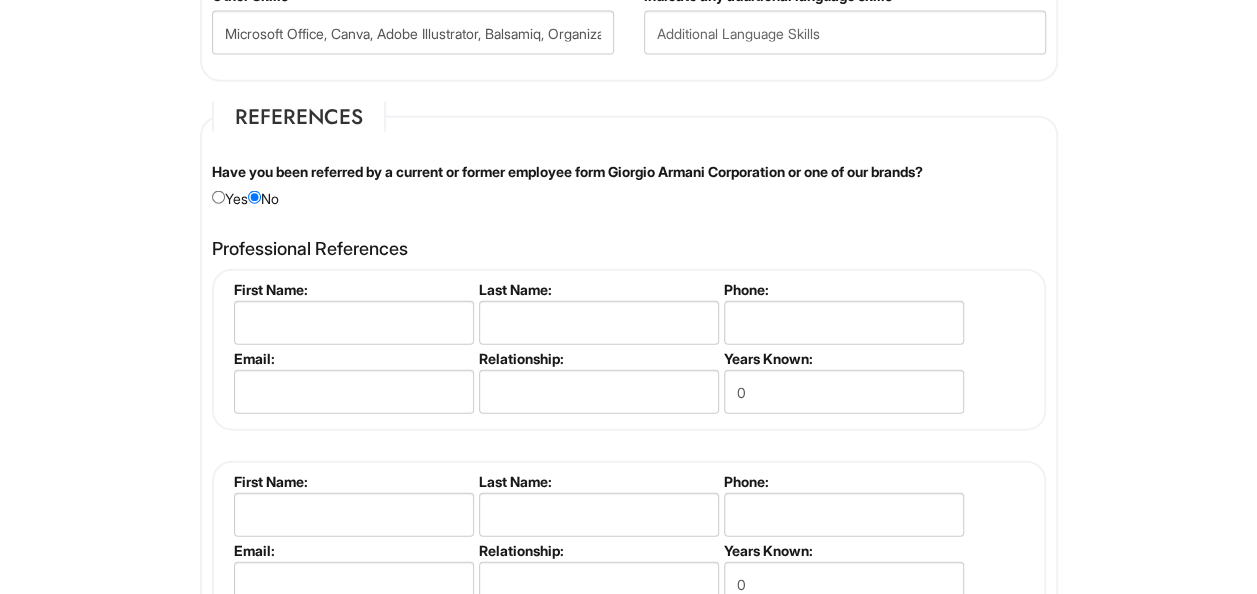scroll, scrollTop: 2370, scrollLeft: 0, axis: vertical 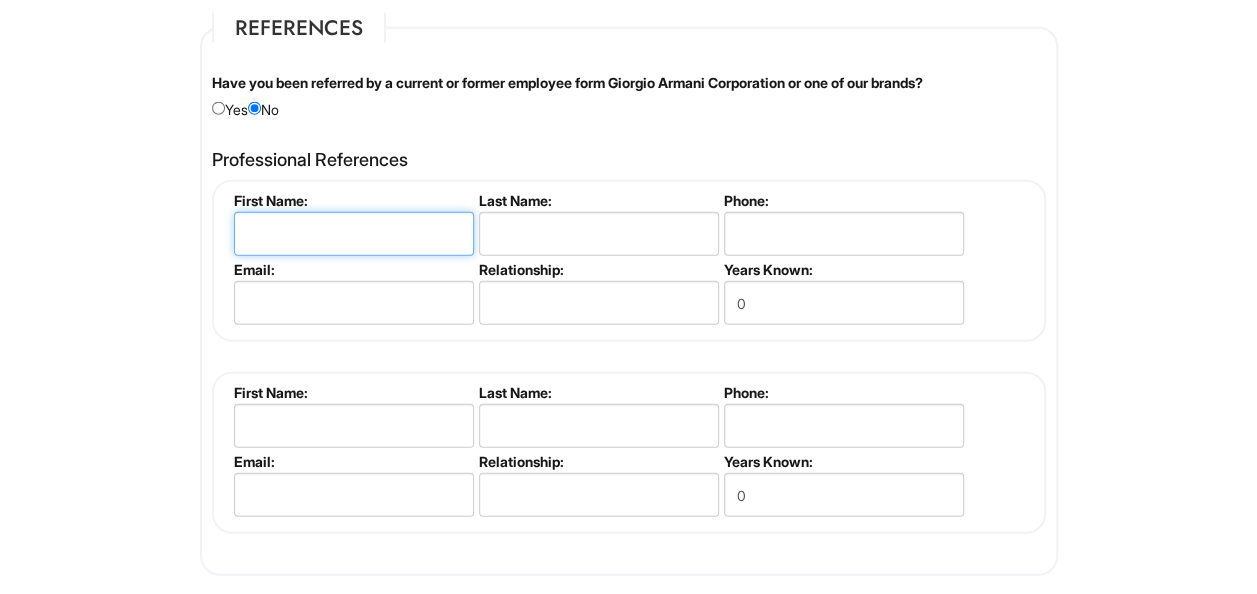 click at bounding box center [354, 234] 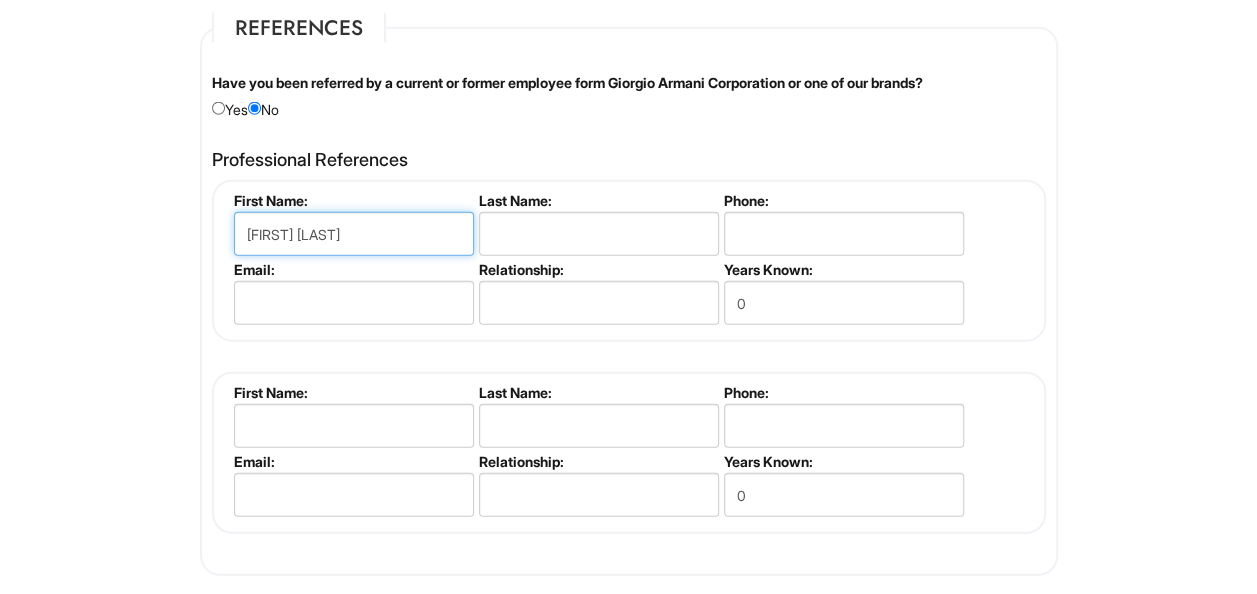 click on "[FIRST] [LAST]" at bounding box center [354, 234] 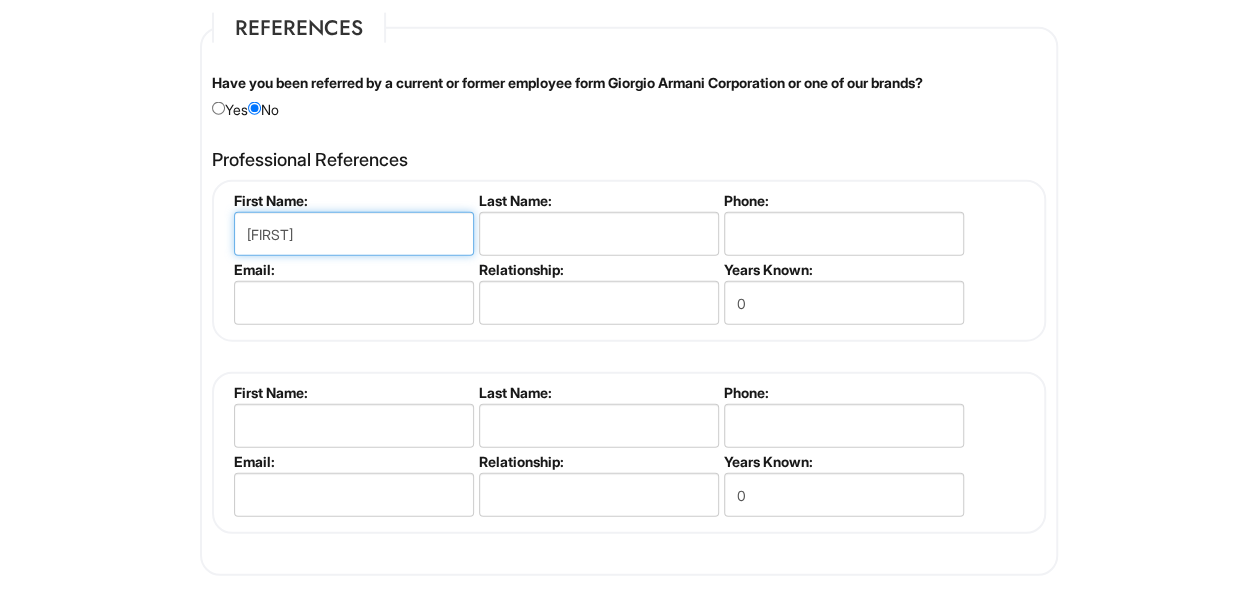 type on "[FIRST]" 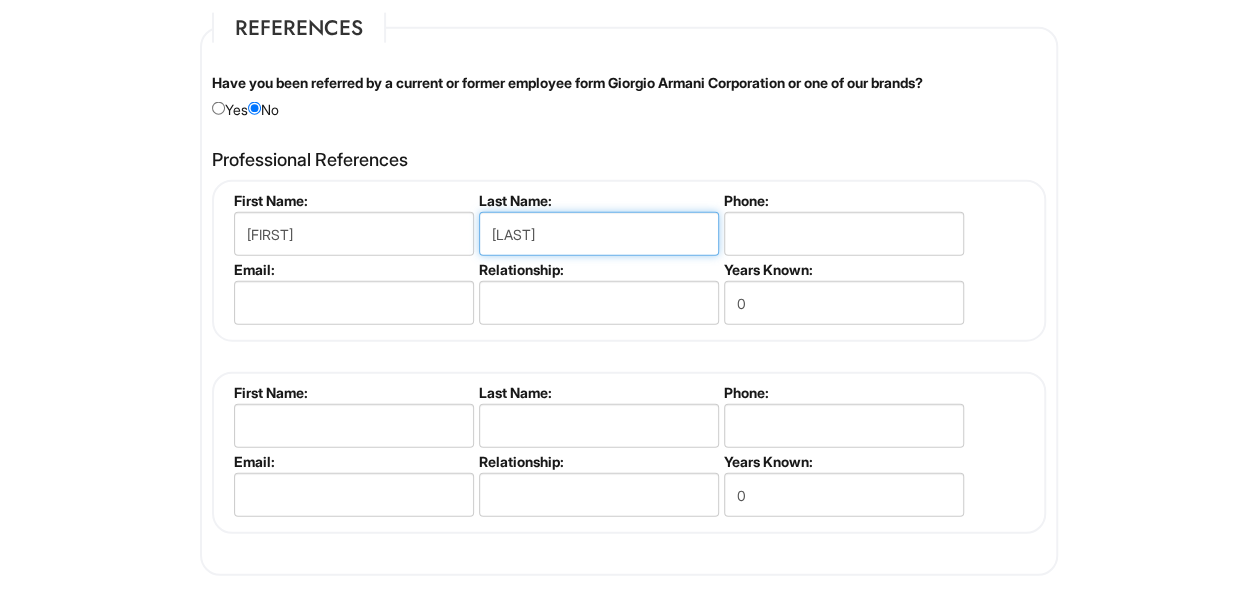 type on "[LAST]" 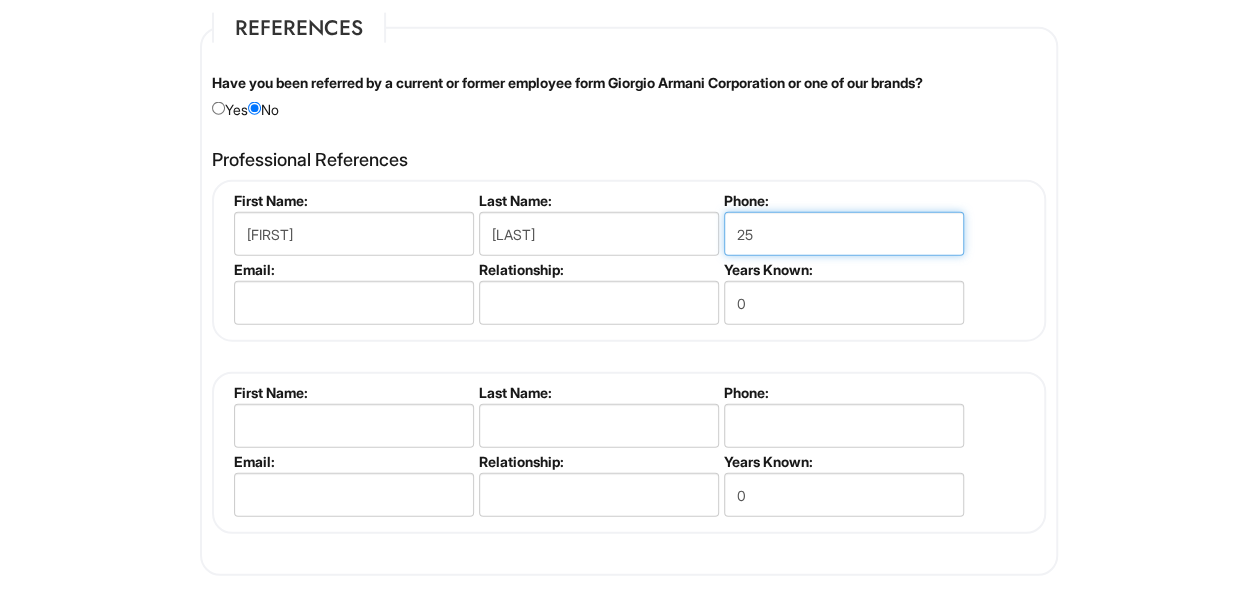 type on "2" 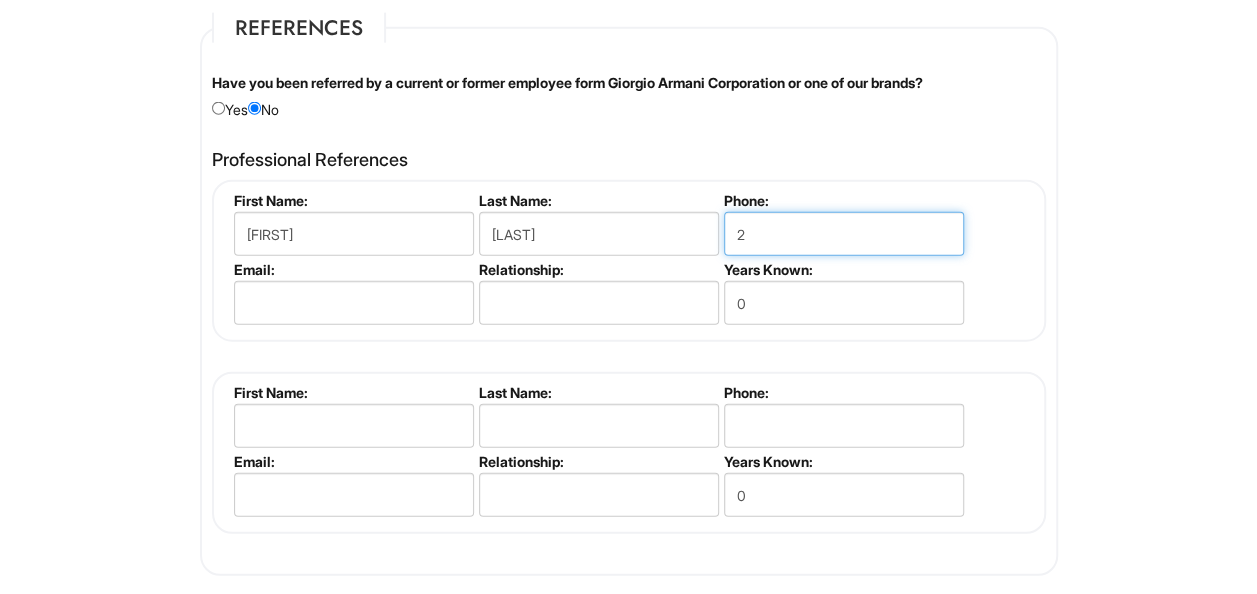 type 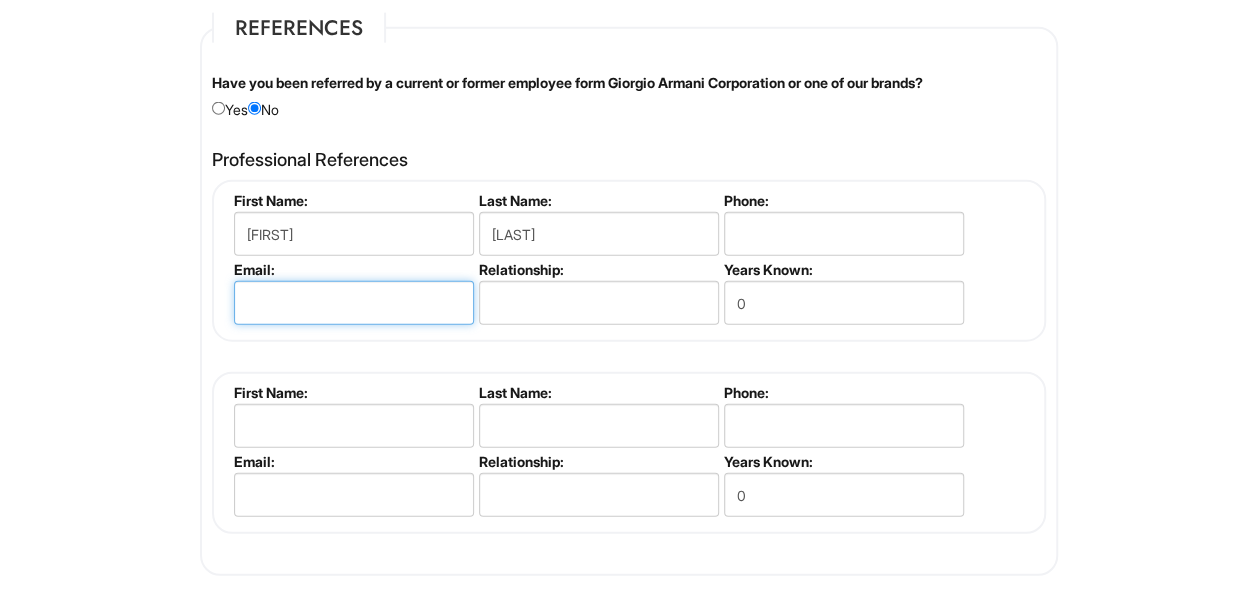 click at bounding box center [354, 303] 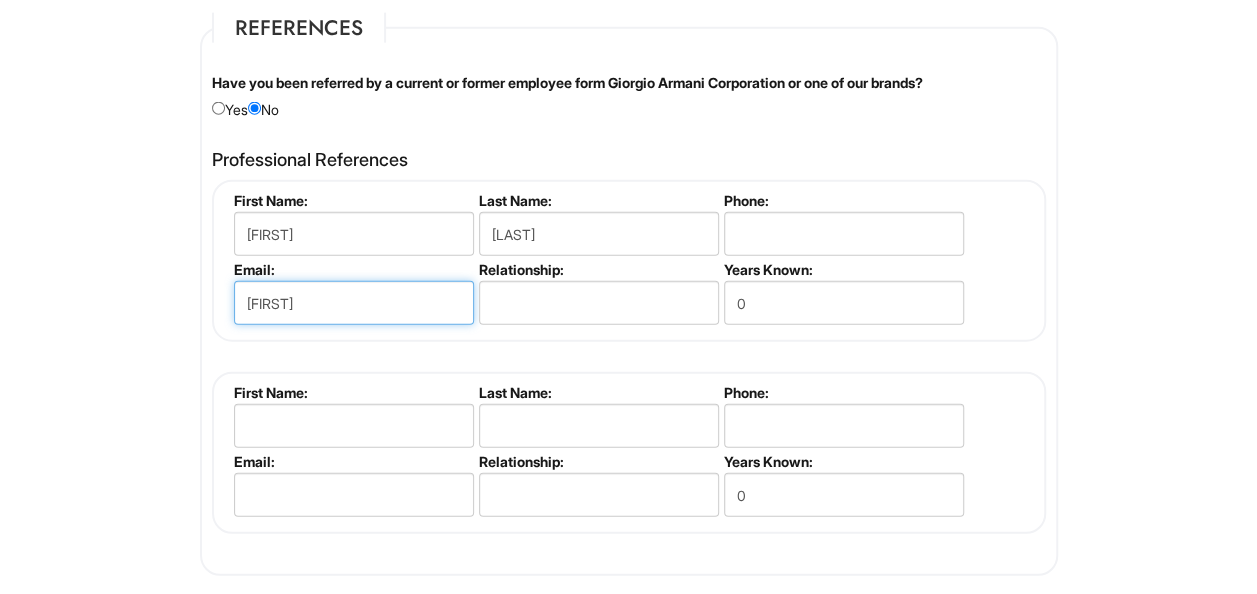 type on "[EMAIL]" 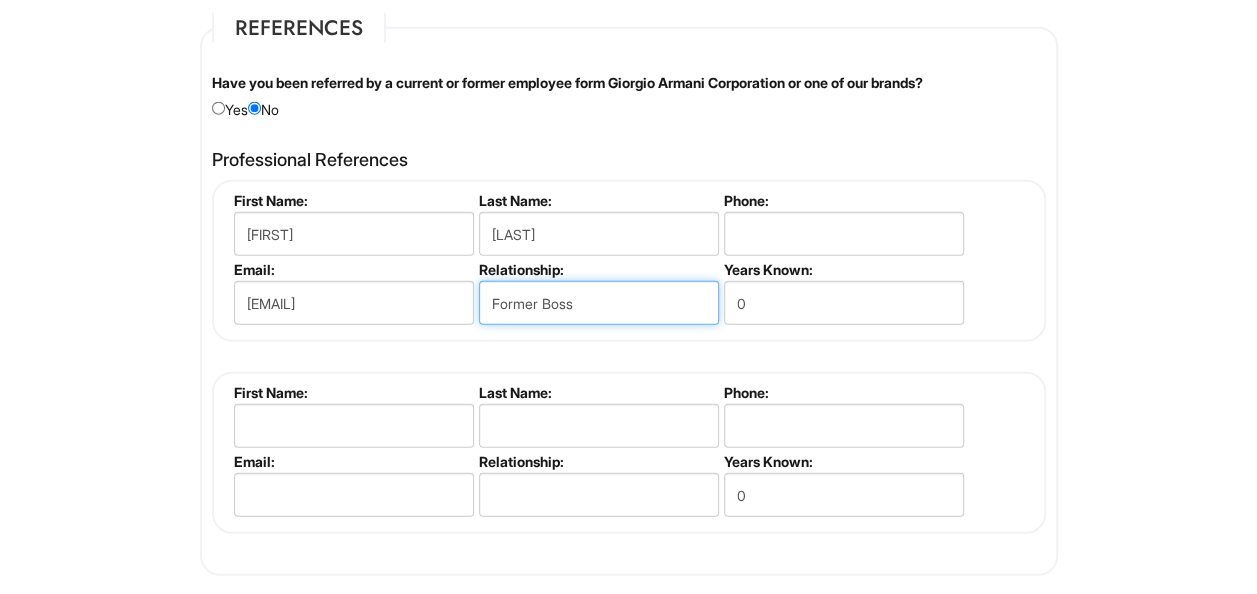 type on "Former Boss" 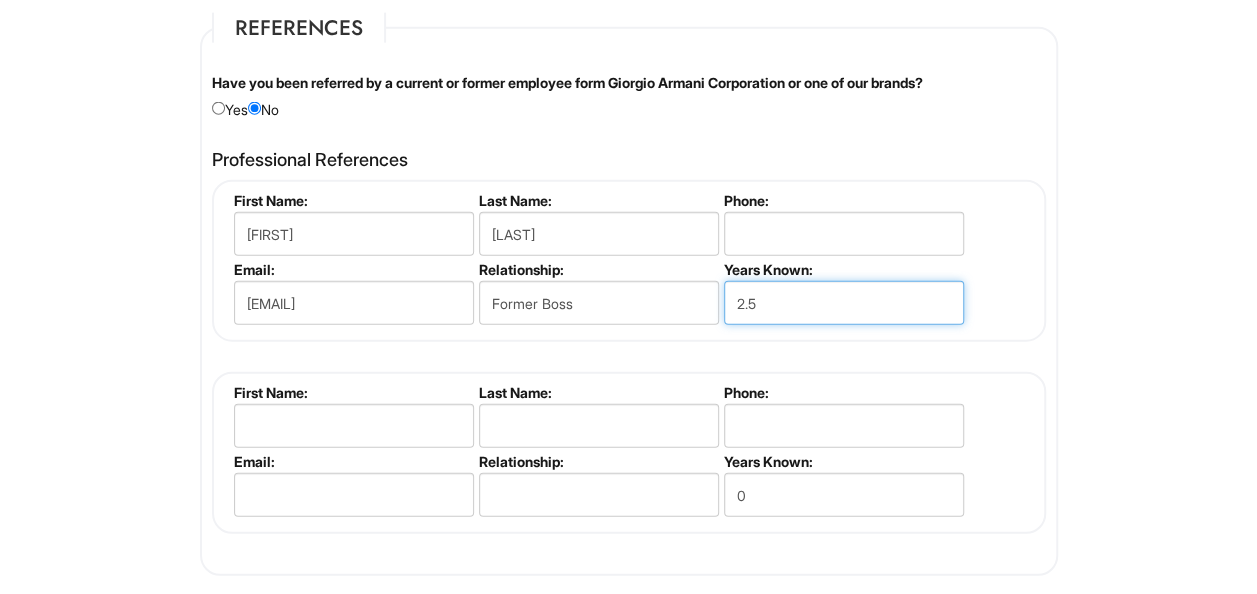 type on "2.5" 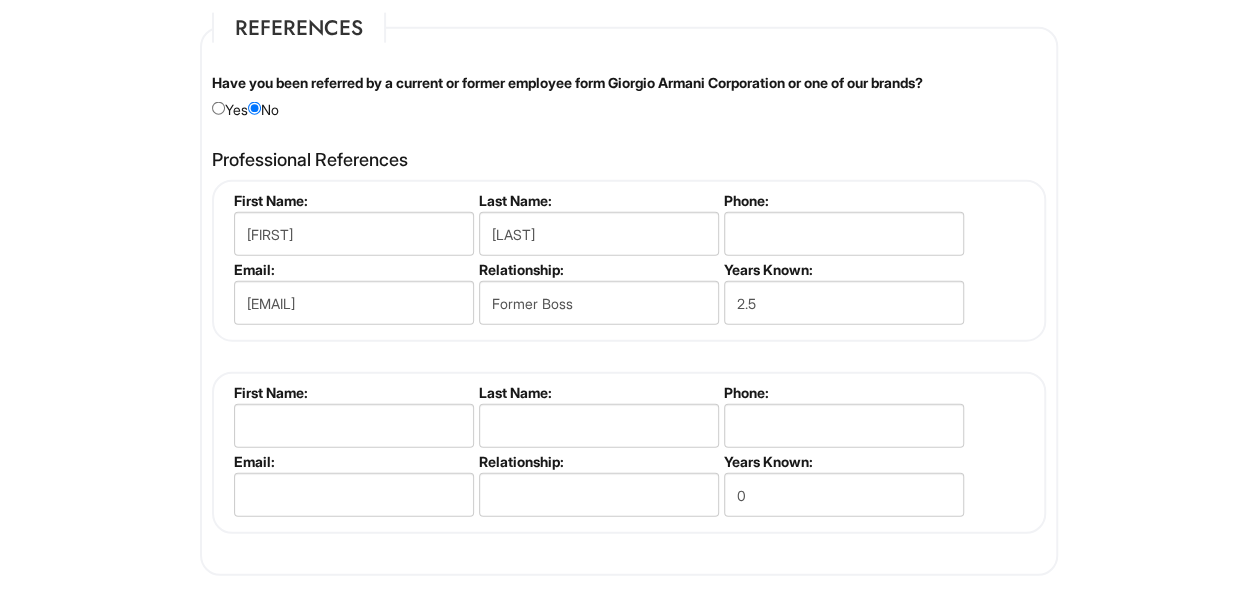 click on "1 2 3 Merchandise Flow Supervisor, Armani Outlet PLEASE COMPLETE ALL REQUIRED FIELDS
We are an Equal Opportunity Employer. All persons shall have the opportunity to be considered for employment without regard to their race, color, creed, religion, national origin, ancestry, citizenship status, age, disability, gender, sex, sexual orientation, veteran status, genetic information or any other characteristic protected by applicable federal, state or local laws. We will endeavor to make a reasonable accommodation to the known physical or mental limitations of a qualified applicant with a disability unless the accommodation would impose an undue hardship on the operation of our business. If you believe you require such assistance to complete this form or to participate in an interview, please let us know.
Personal Information
Last Name  *   [LAST]
First Name  *   [FIRST]
Middle Name
E-mail Address  *   [EMAIL]
Phone  *   [PHONE]
LinkedIn URL
Resume Upload   Resume Upload*" at bounding box center (629, -412) 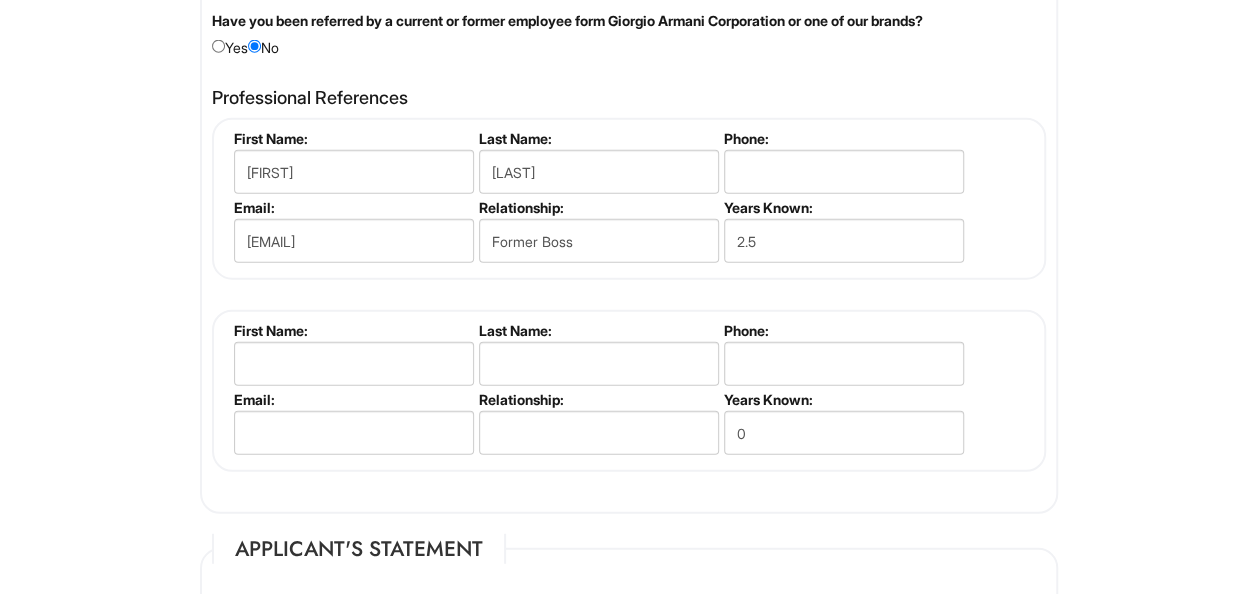 scroll, scrollTop: 2437, scrollLeft: 0, axis: vertical 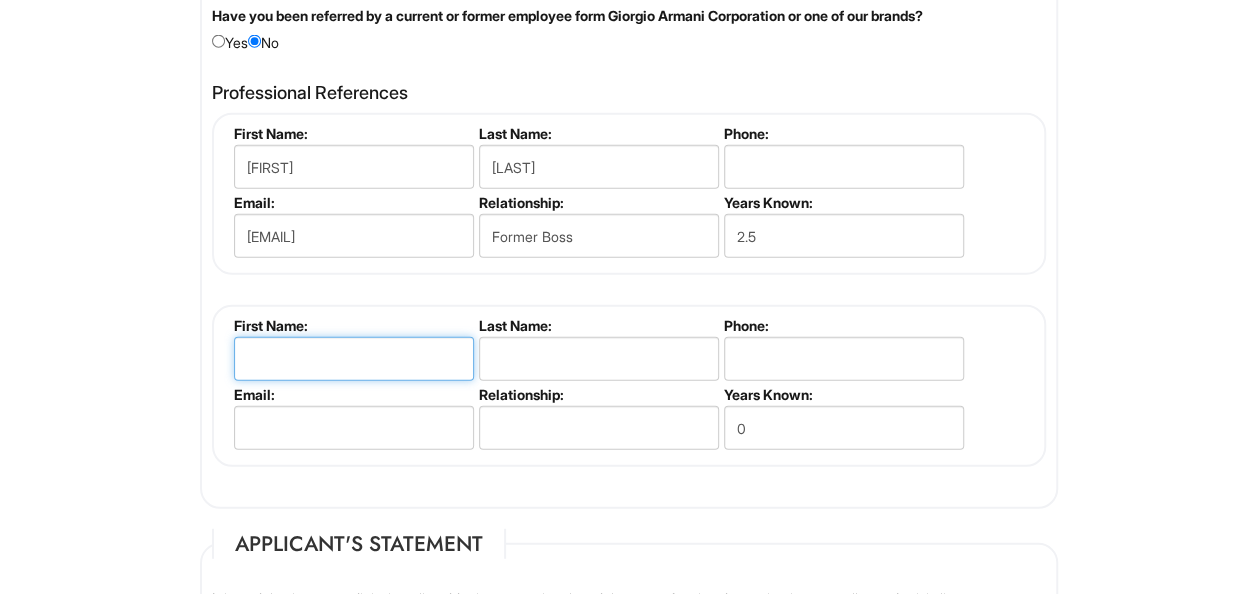 click at bounding box center (354, 359) 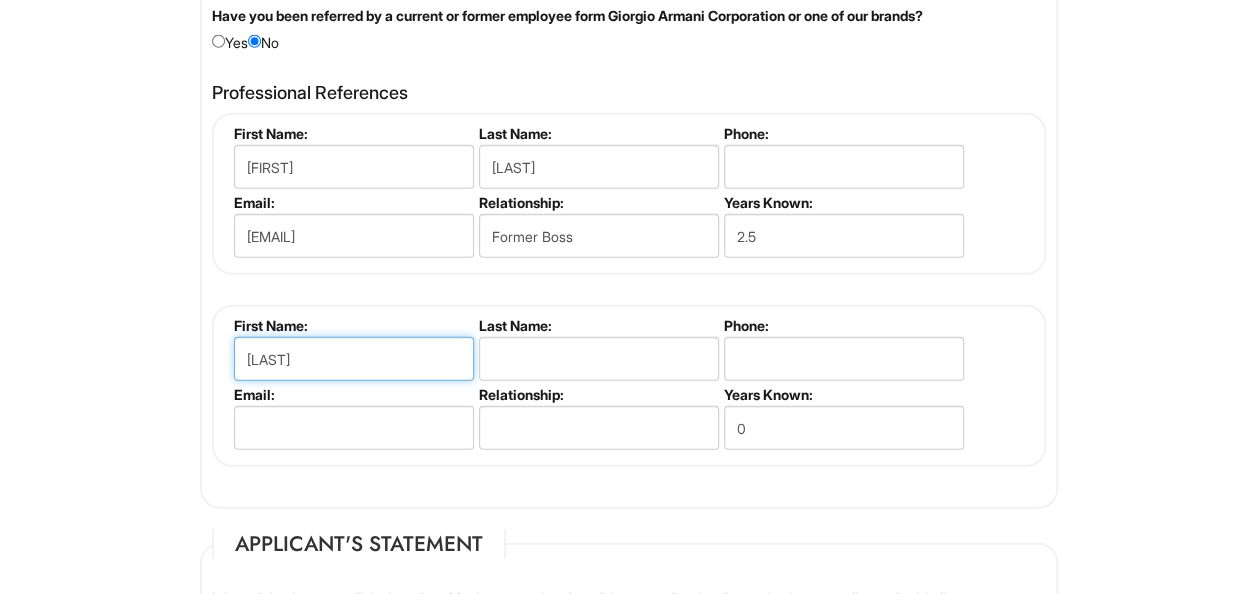 type on "[LAST]" 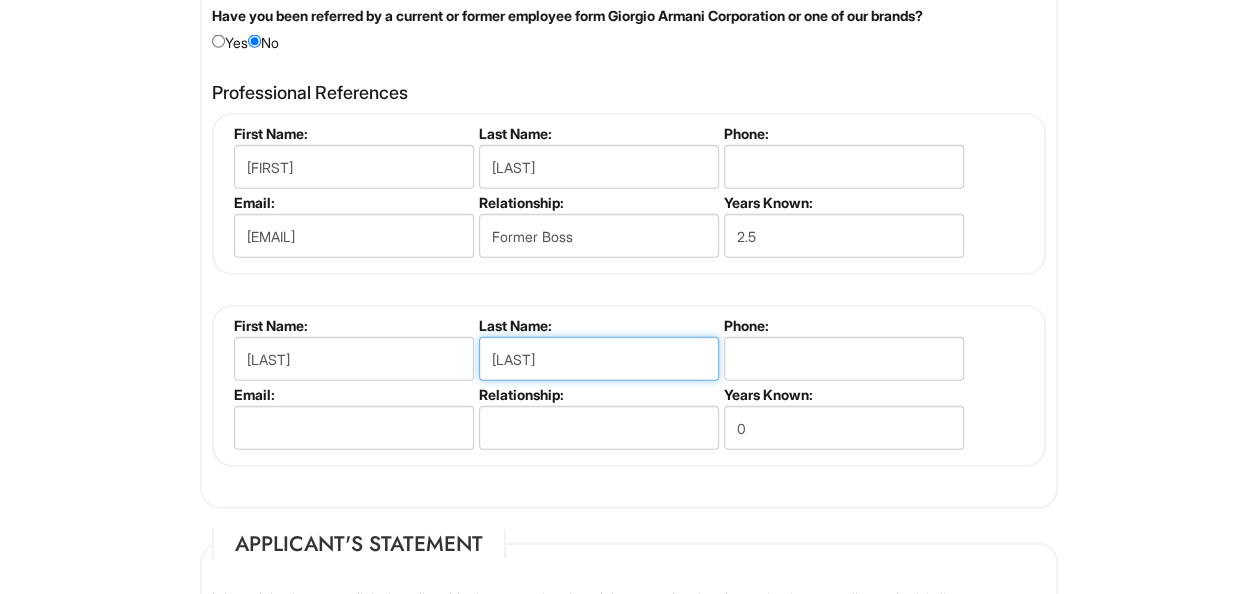 type on "[LAST]" 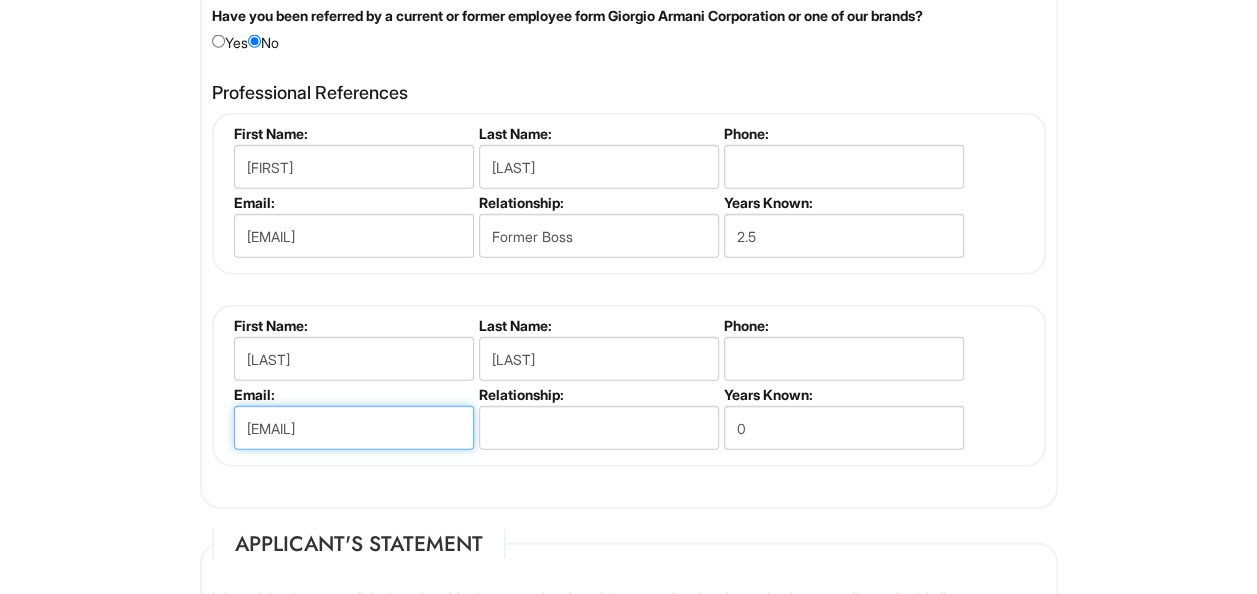 type on "[EMAIL]" 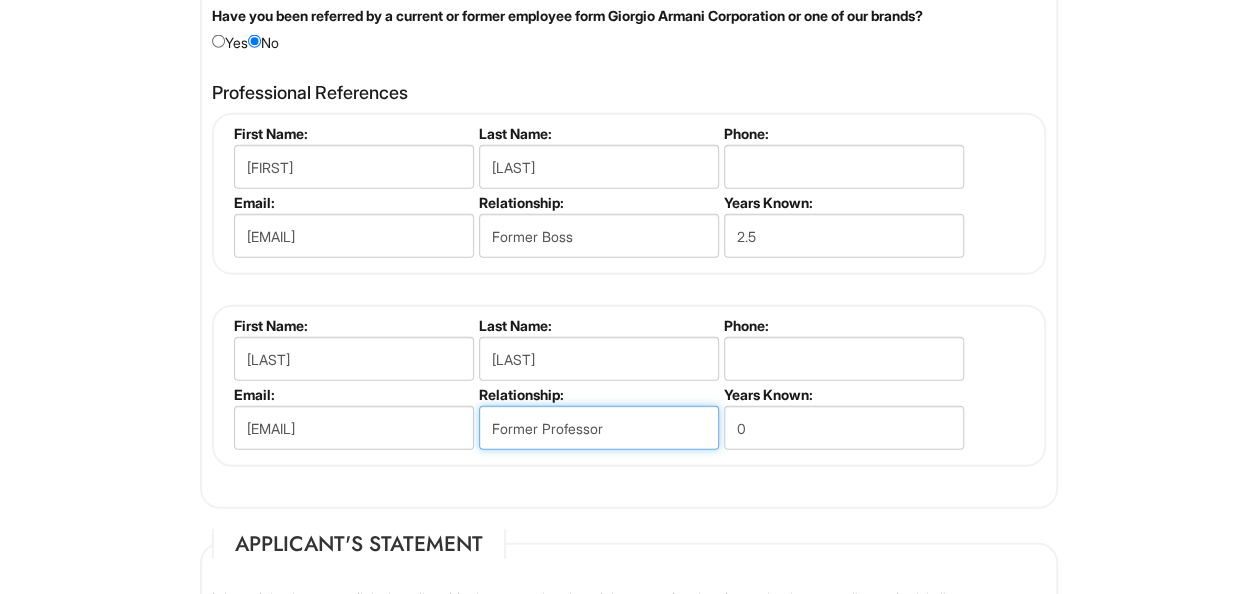 type on "Former Professor" 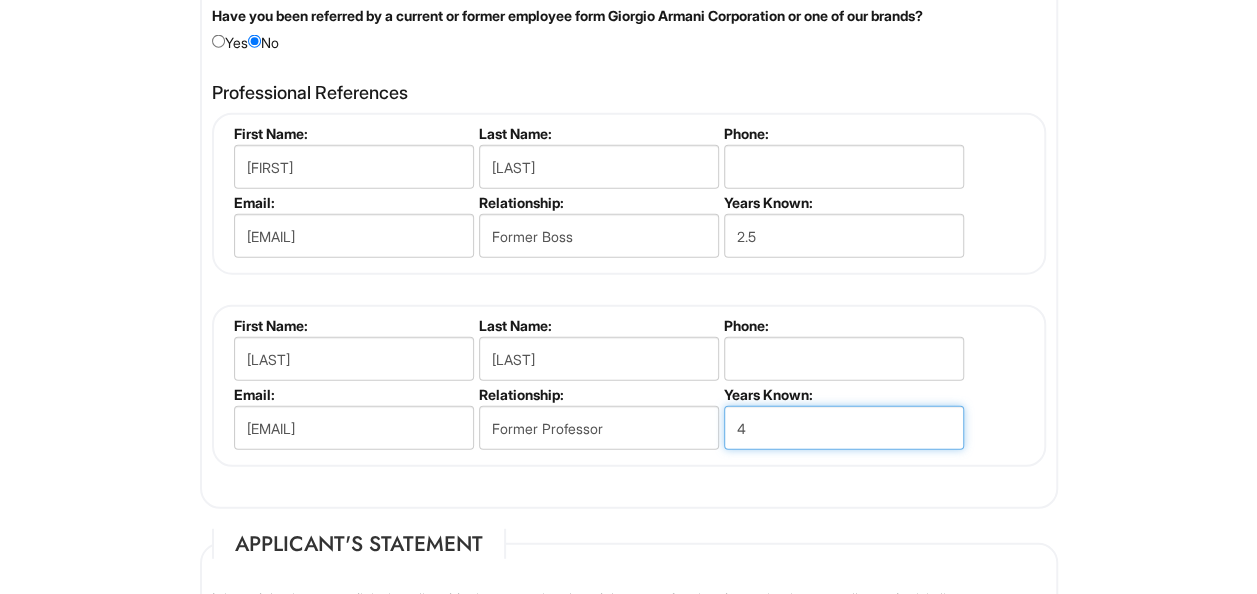 type on "4" 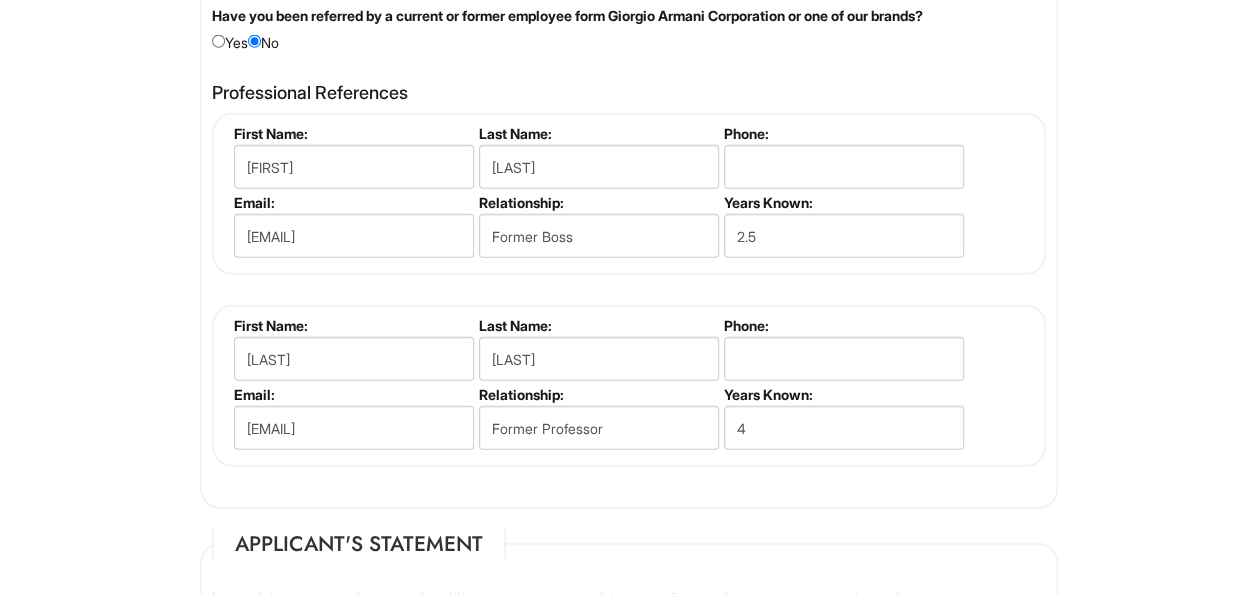 click on "Please Complete This Form 1 2 3 Merchandise Flow Supervisor, Armani Outlet PLEASE COMPLETE ALL REQUIRED FIELDS
We are an Equal Opportunity Employer. All persons shall have the opportunity to be considered for employment without regard to their race, color, creed, religion, national origin, ancestry, citizenship status, age, disability, gender, sex, sexual orientation, veteran status, genetic information or any other characteristic protected by applicable federal, state or local laws. We will endeavor to make a reasonable accommodation to the known physical or mental limitations of a qualified applicant with a disability unless the accommodation would impose an undue hardship on the operation of our business. If you believe you require such assistance to complete this form or to participate in an interview, please let us know.
Personal Information
Last Name  *   [LAST]
First Name  *   [FIRST]
Middle Name
E-mail Address  *   [EMAIL]
Phone  *   [PHONE]" at bounding box center (628, -484) 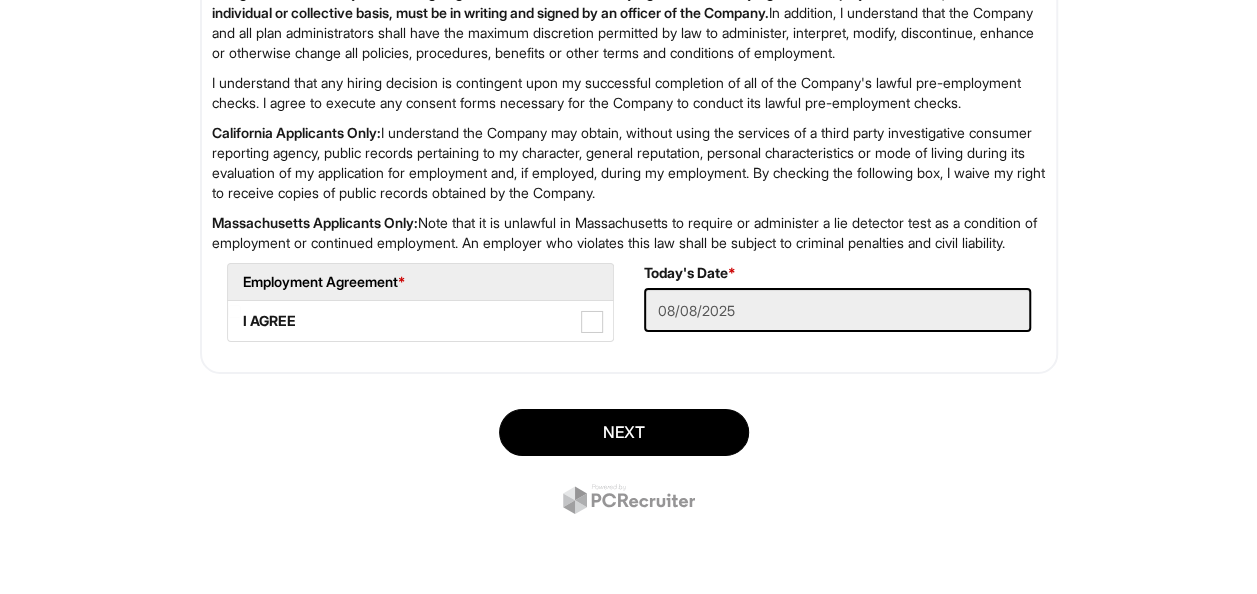 scroll, scrollTop: 3316, scrollLeft: 0, axis: vertical 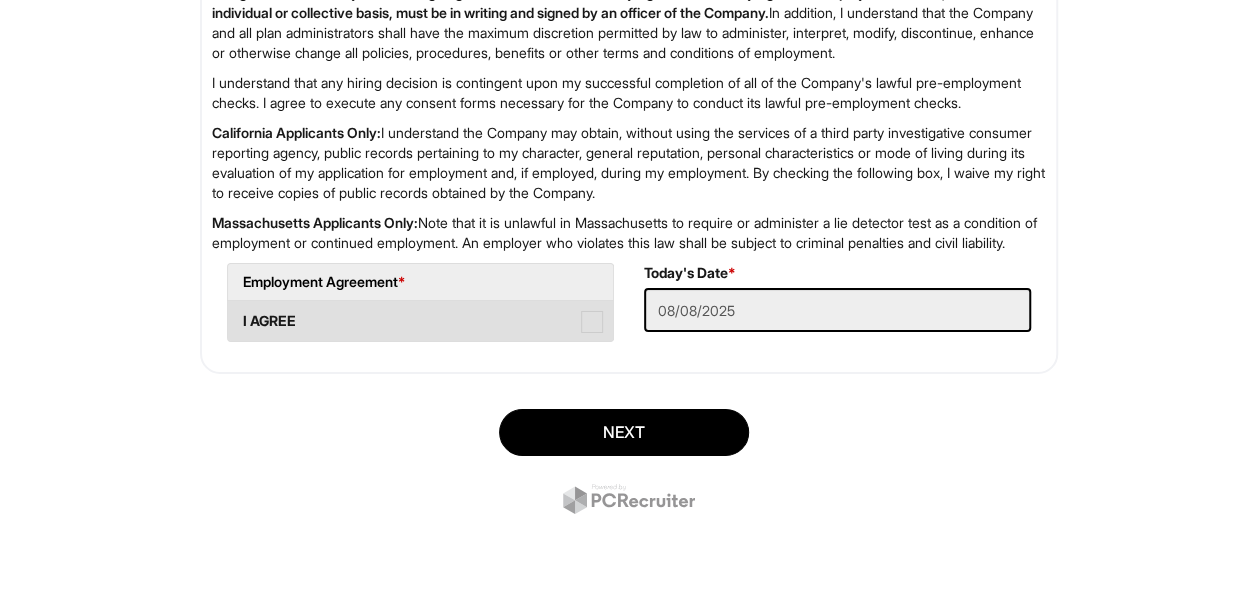 click at bounding box center (592, 322) 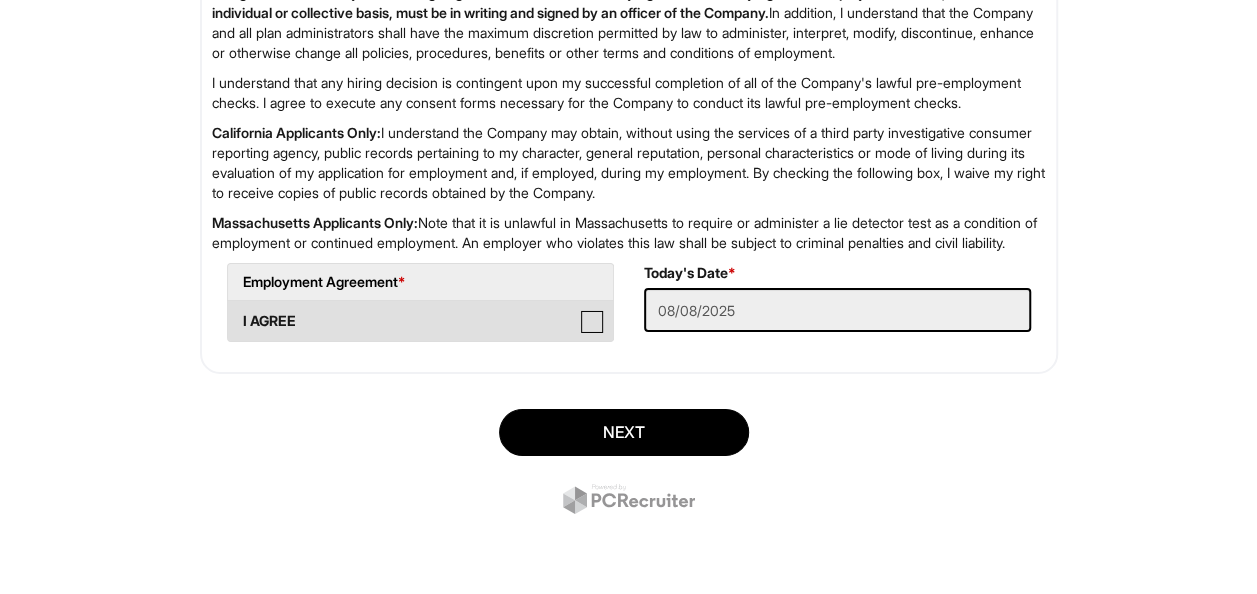 click on "I AGREE" at bounding box center (234, 311) 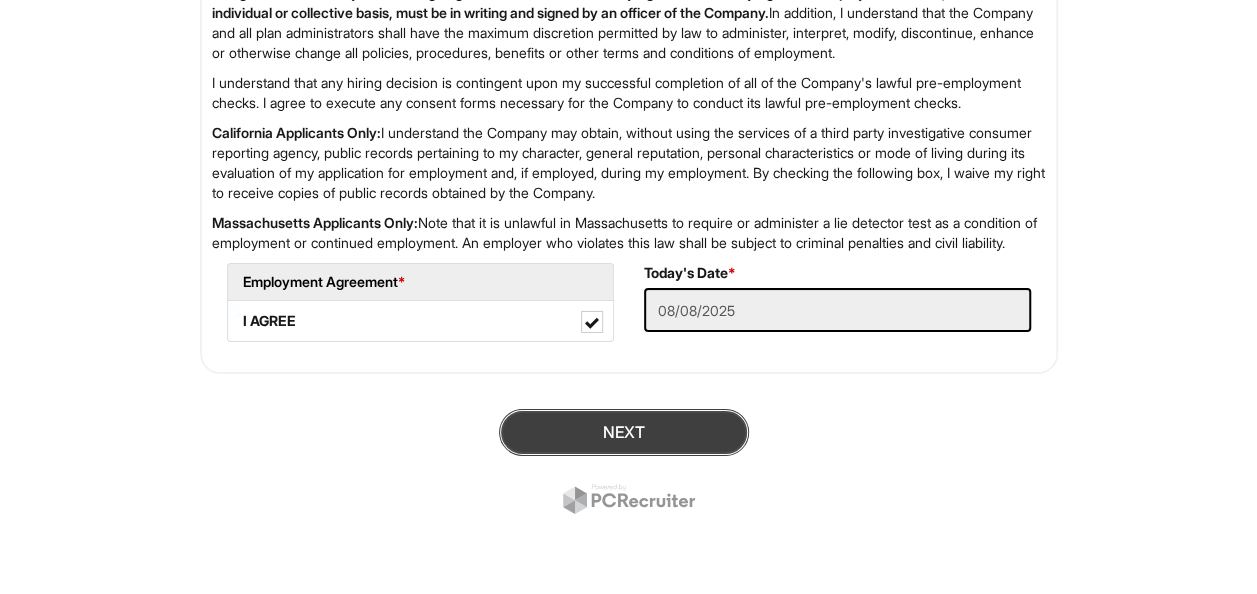 click on "Next" at bounding box center (624, 432) 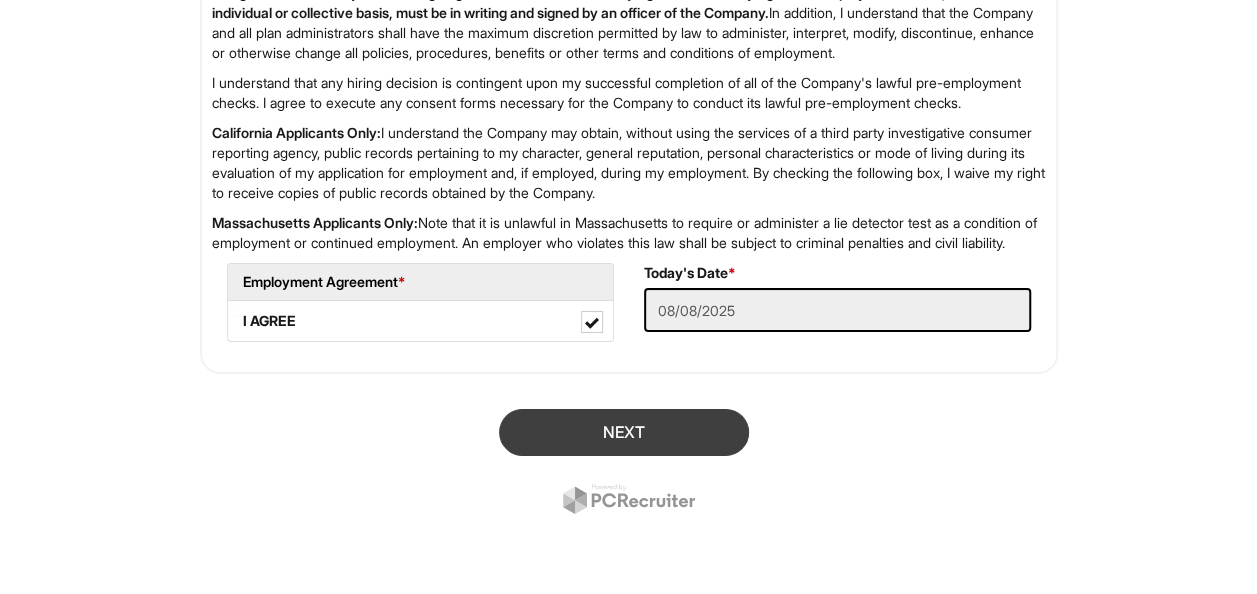 scroll, scrollTop: 122, scrollLeft: 0, axis: vertical 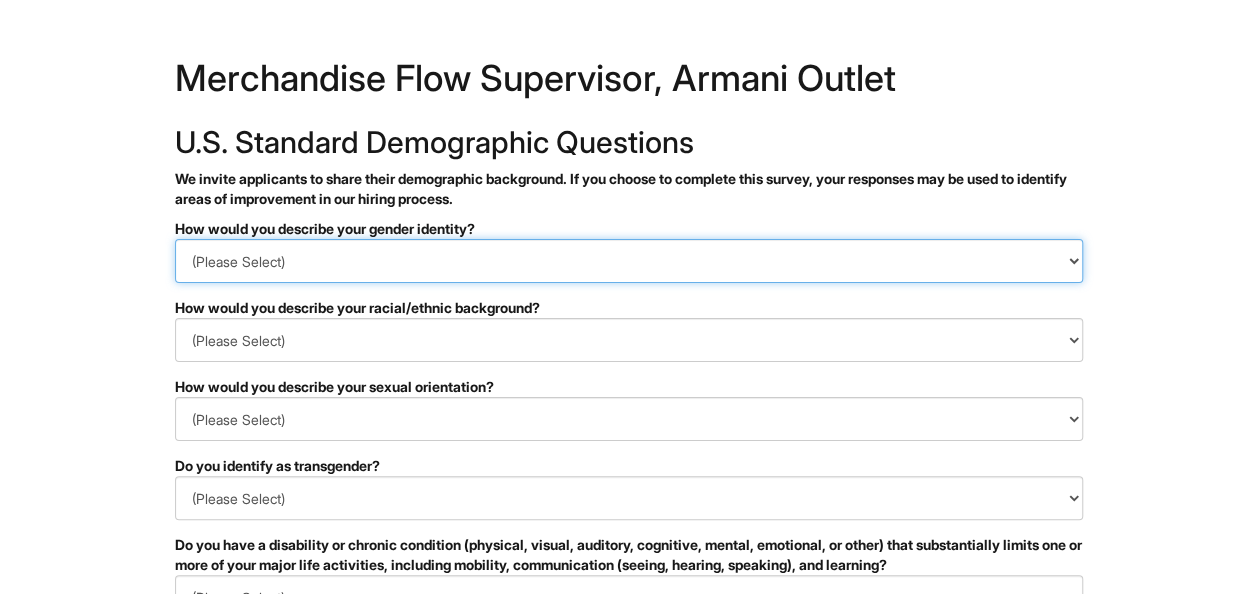 click on "(Please Select) Man Woman Non-binary I prefer to self-describe I don't wish to answer" at bounding box center [629, 261] 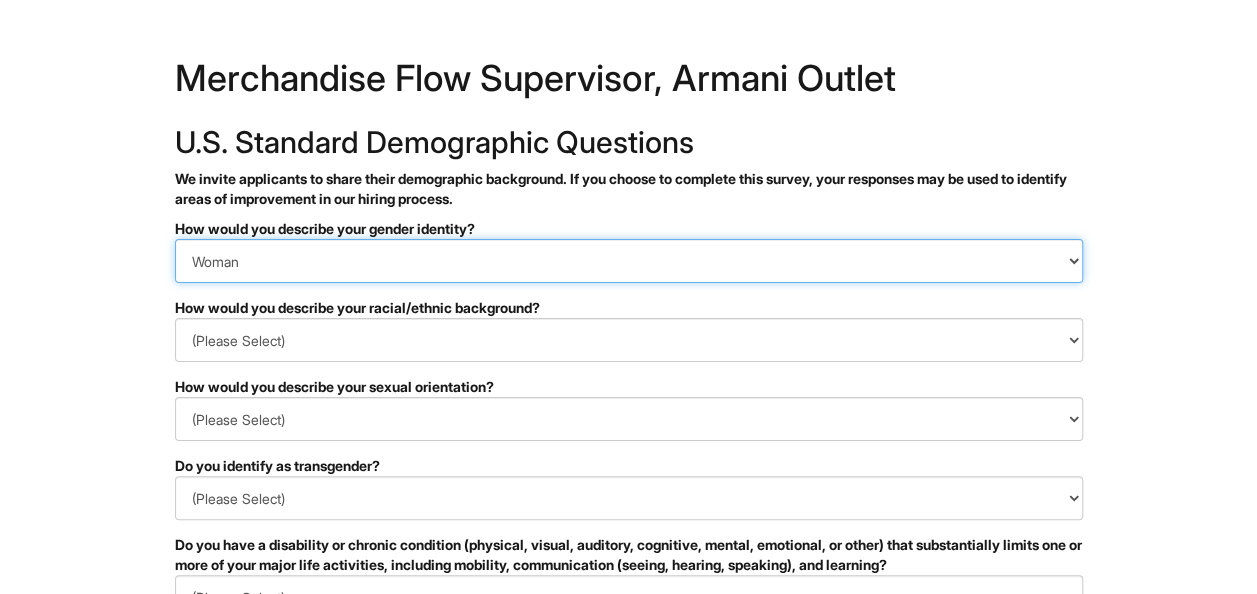 click on "(Please Select) Man Woman Non-binary I prefer to self-describe I don't wish to answer" at bounding box center (629, 261) 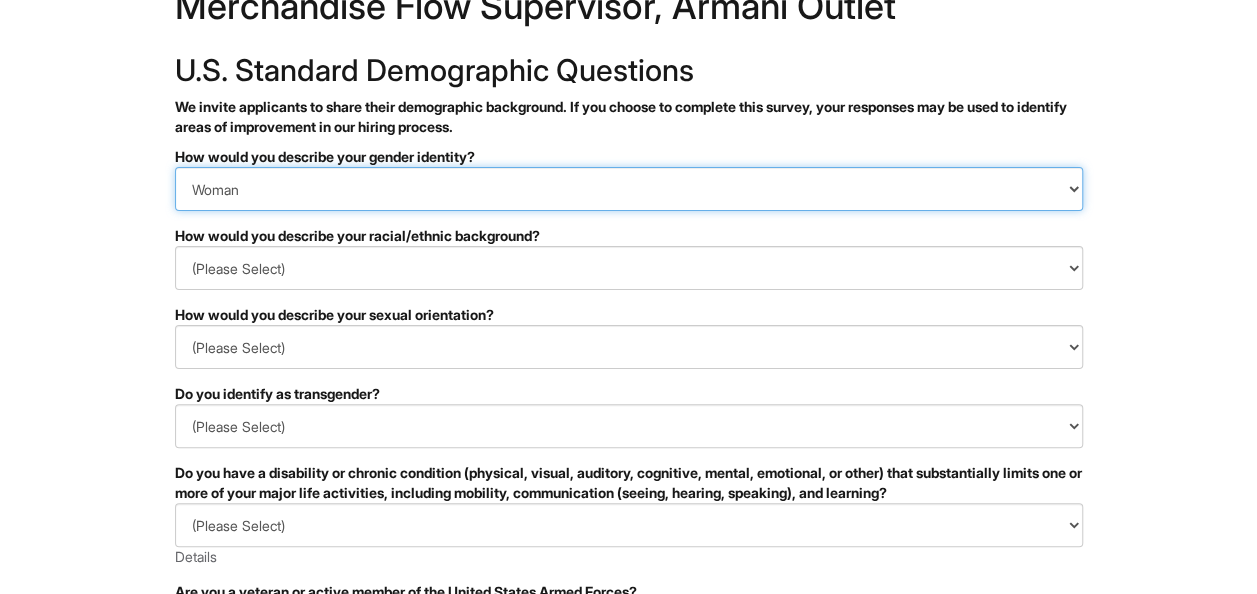 scroll, scrollTop: 76, scrollLeft: 0, axis: vertical 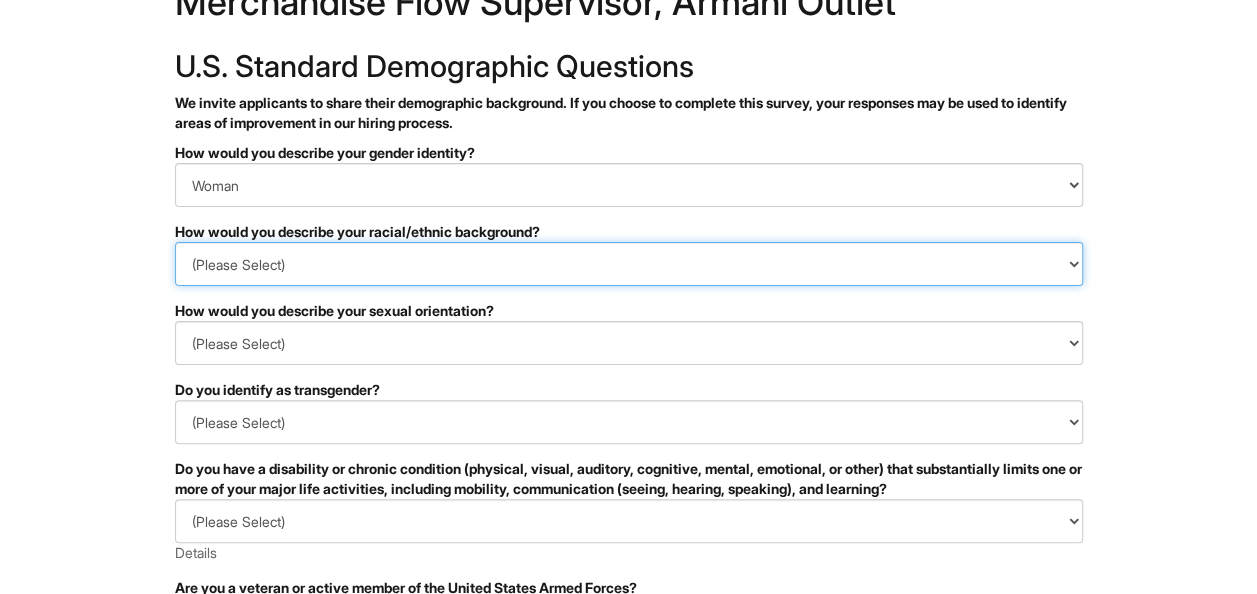 click on "(Please Select) Black or of African descent    East Asian    Hispanic, Latinx or of Spanish Origin    Indigenous, American Indian or Alaska Native    Middle Eastern or North African    Native Hawaiian or Pacific Islander    South Asian    Southeast Asian    White or European    I prefer to self-describe    I don't wish to answer" at bounding box center (629, 264) 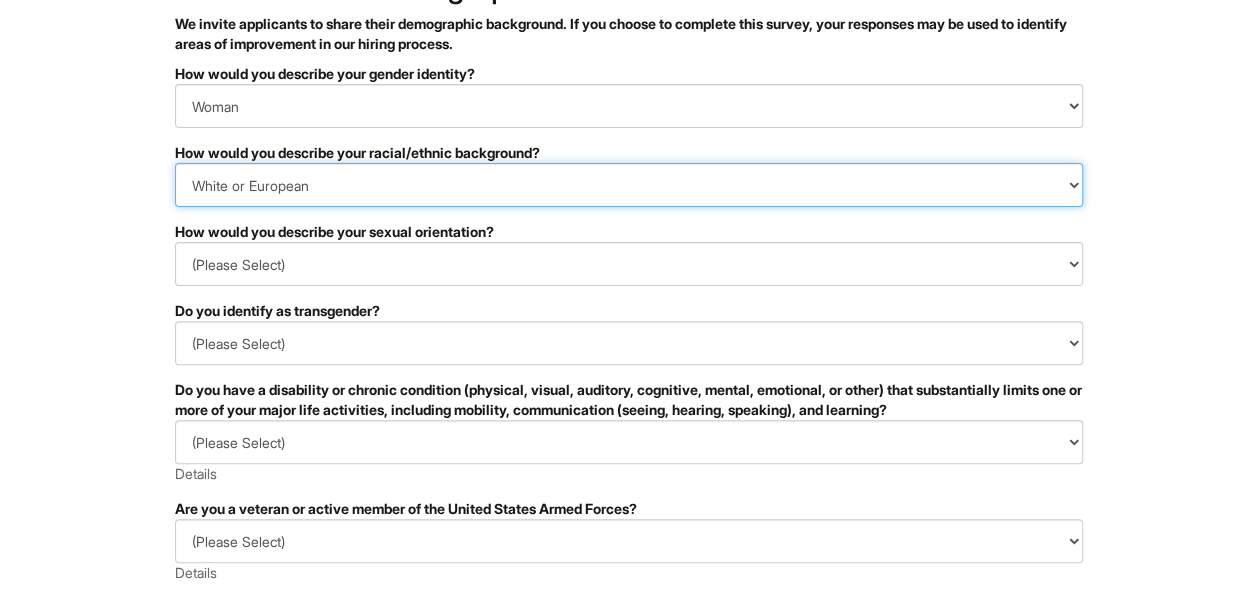 scroll, scrollTop: 156, scrollLeft: 0, axis: vertical 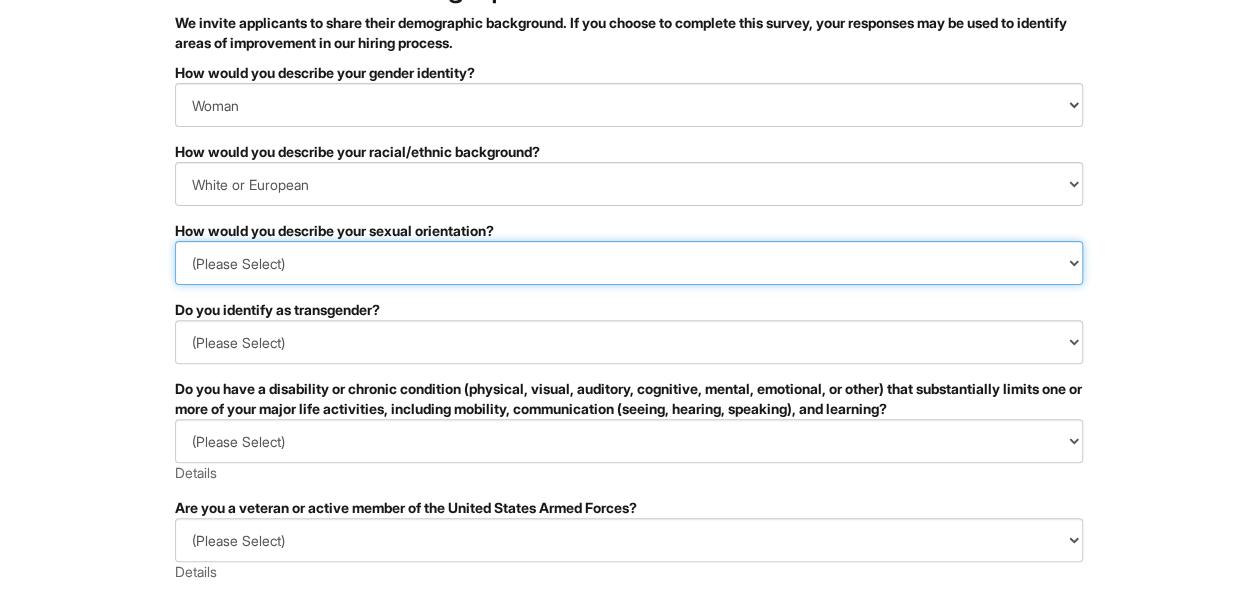click on "(Please Select) Asexual Bisexual and/or pansexual Gay Heterosexual Lesbian Queer I prefer to self-describe I don't wish to answer" at bounding box center (629, 263) 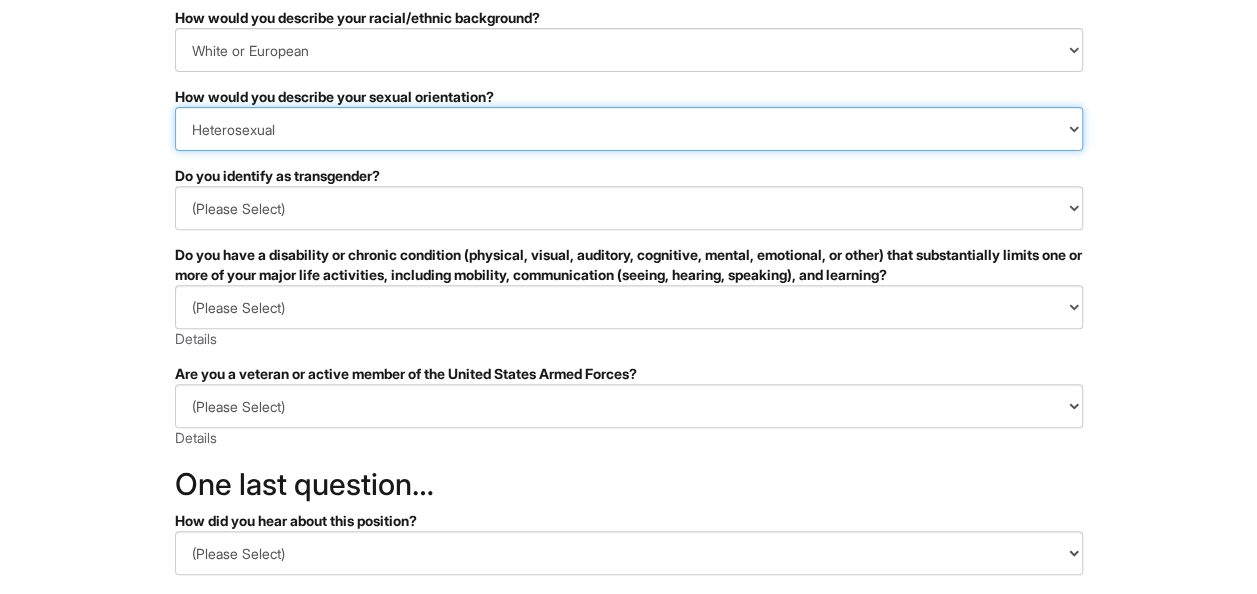scroll, scrollTop: 294, scrollLeft: 0, axis: vertical 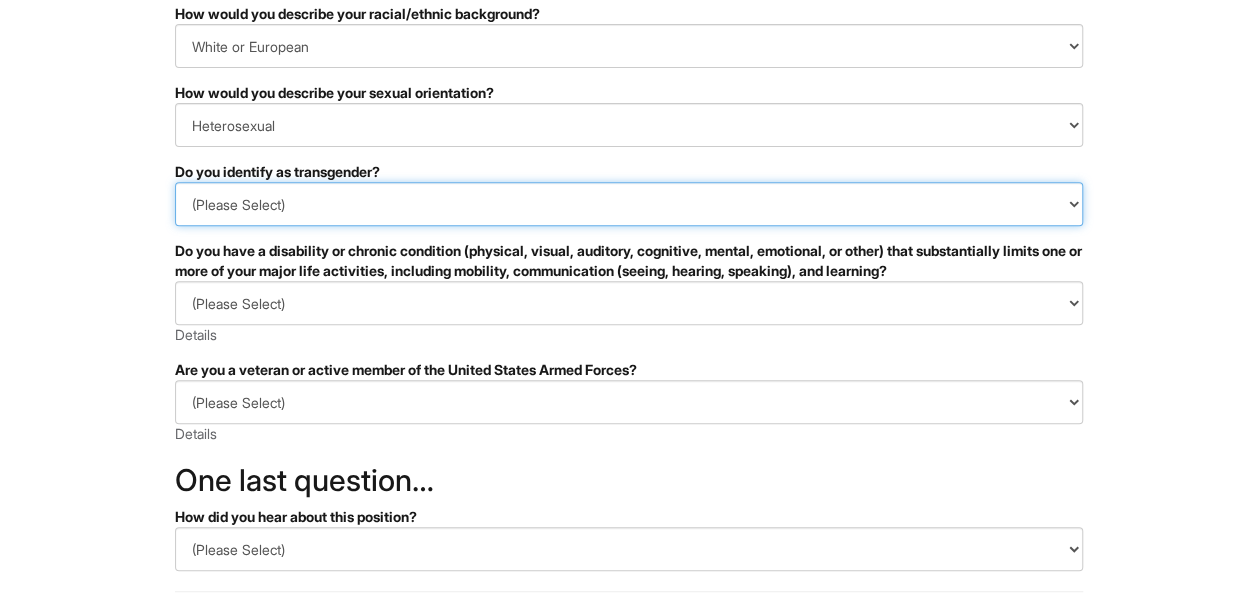click on "(Please Select) Yes No I prefer to self-describe I don't wish to answer" at bounding box center (629, 204) 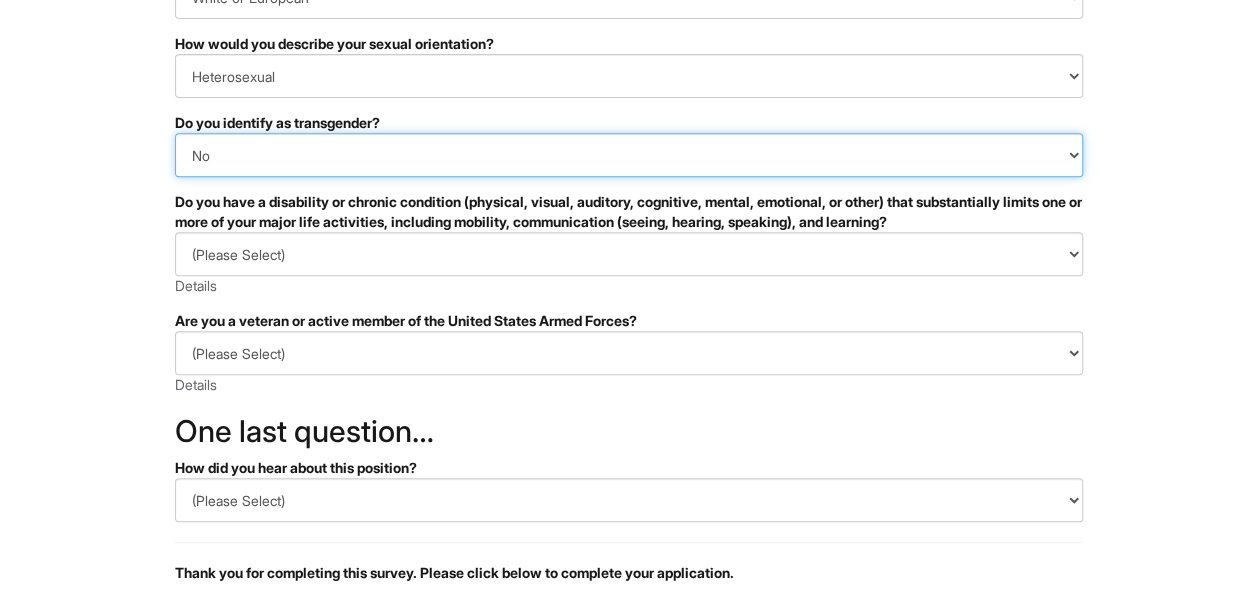 scroll, scrollTop: 361, scrollLeft: 0, axis: vertical 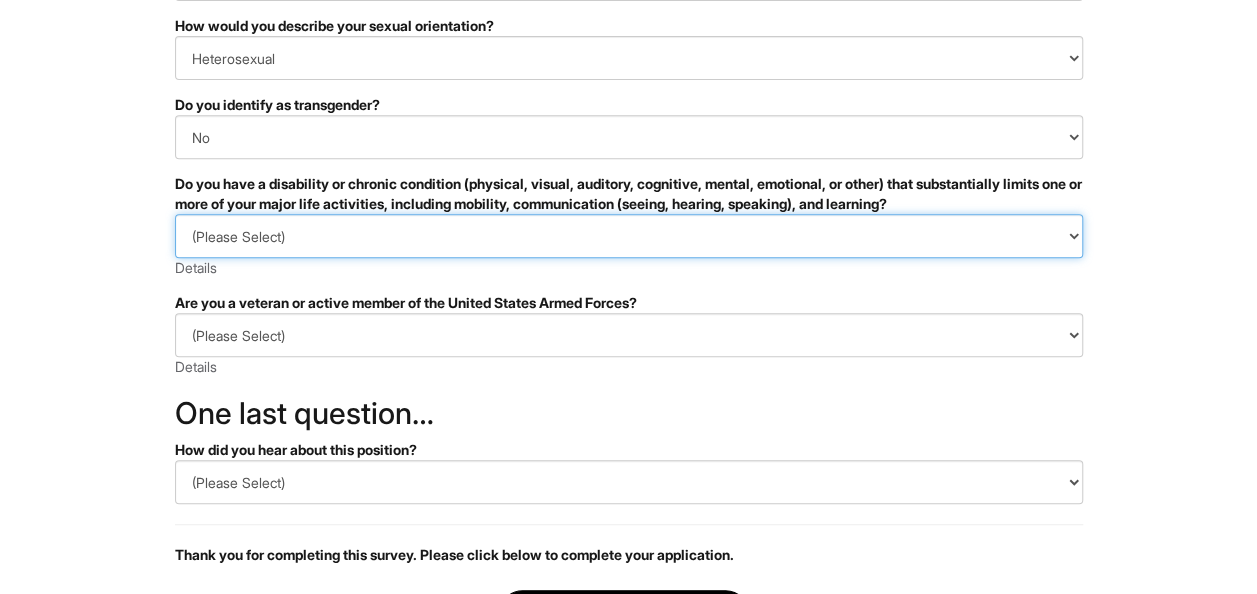 click on "(Please Select) YES, I HAVE A DISABILITY (or previously had a disability) NO, I DON'T HAVE A DISABILITY I DON'T WISH TO ANSWER" at bounding box center (629, 236) 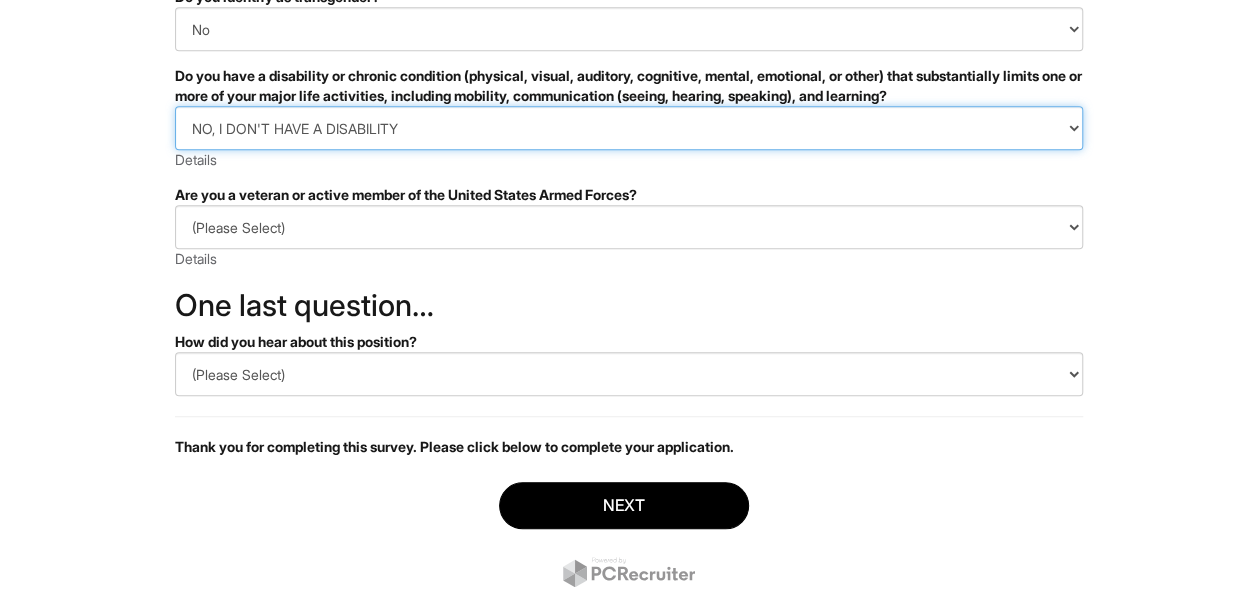 scroll, scrollTop: 473, scrollLeft: 0, axis: vertical 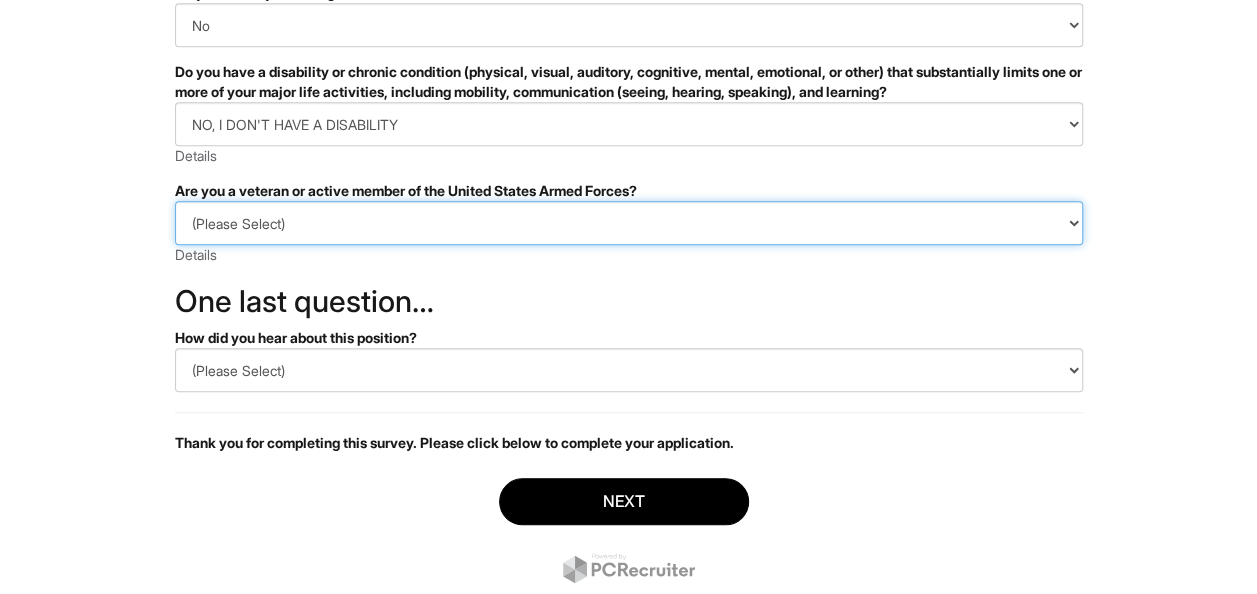 click on "(Please Select) I IDENTIFY AS ONE OR MORE OF THE CLASSIFICATIONS OF PROTECTED VETERANS LISTED I AM NOT A PROTECTED VETERAN I PREFER NOT TO ANSWER" at bounding box center [629, 223] 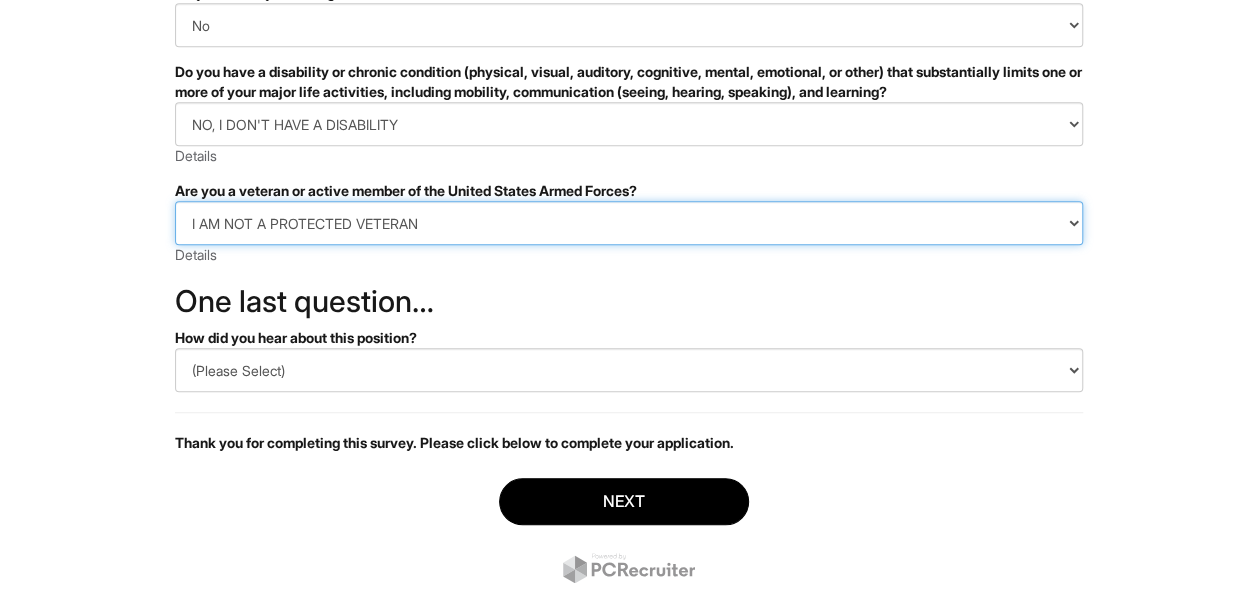 scroll, scrollTop: 531, scrollLeft: 0, axis: vertical 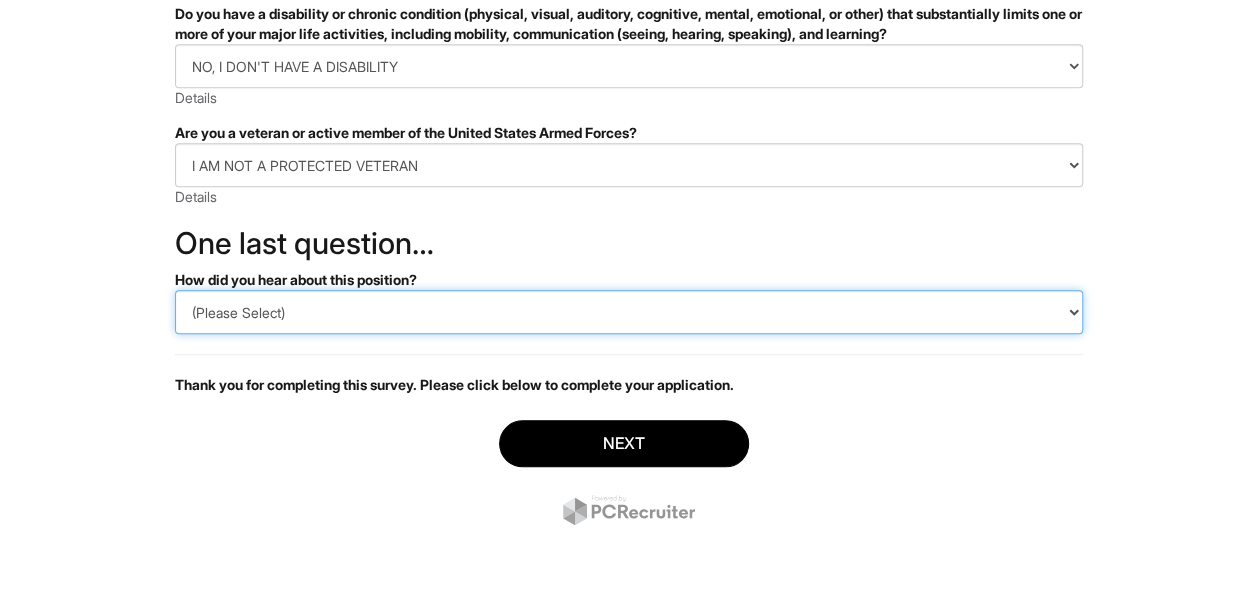 click on "(Please Select) CareerBuilder Indeed LinkedIn Monster Referral Other" at bounding box center (629, 312) 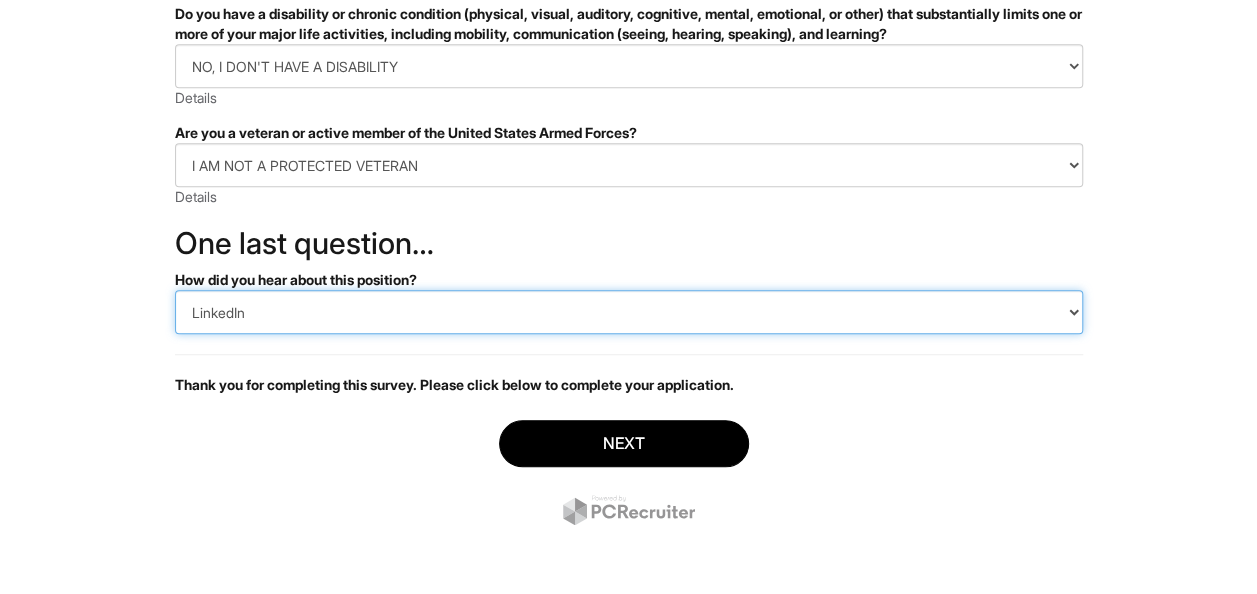 click on "(Please Select) CareerBuilder Indeed LinkedIn Monster Referral Other" at bounding box center [629, 312] 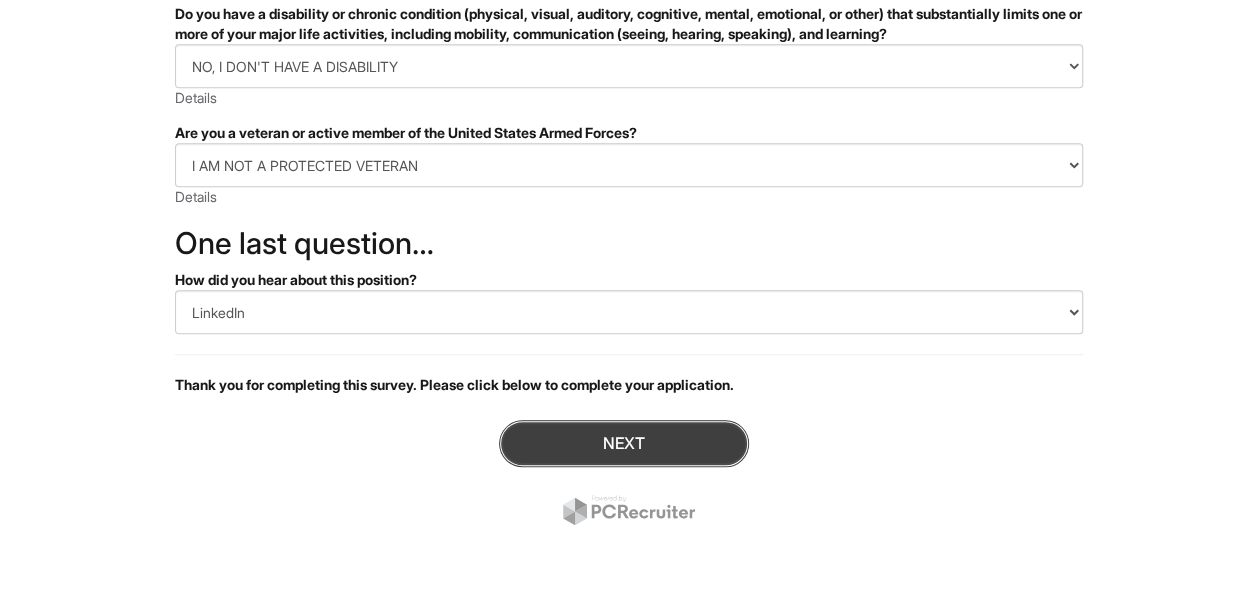 click on "Next" at bounding box center (624, 443) 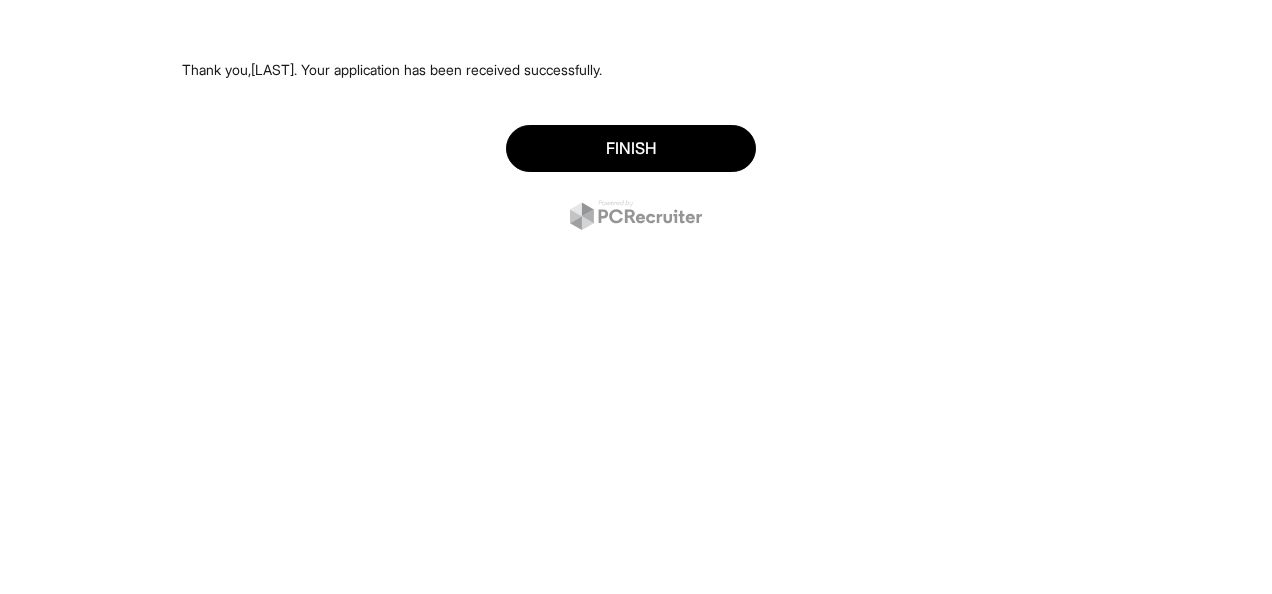scroll, scrollTop: 0, scrollLeft: 0, axis: both 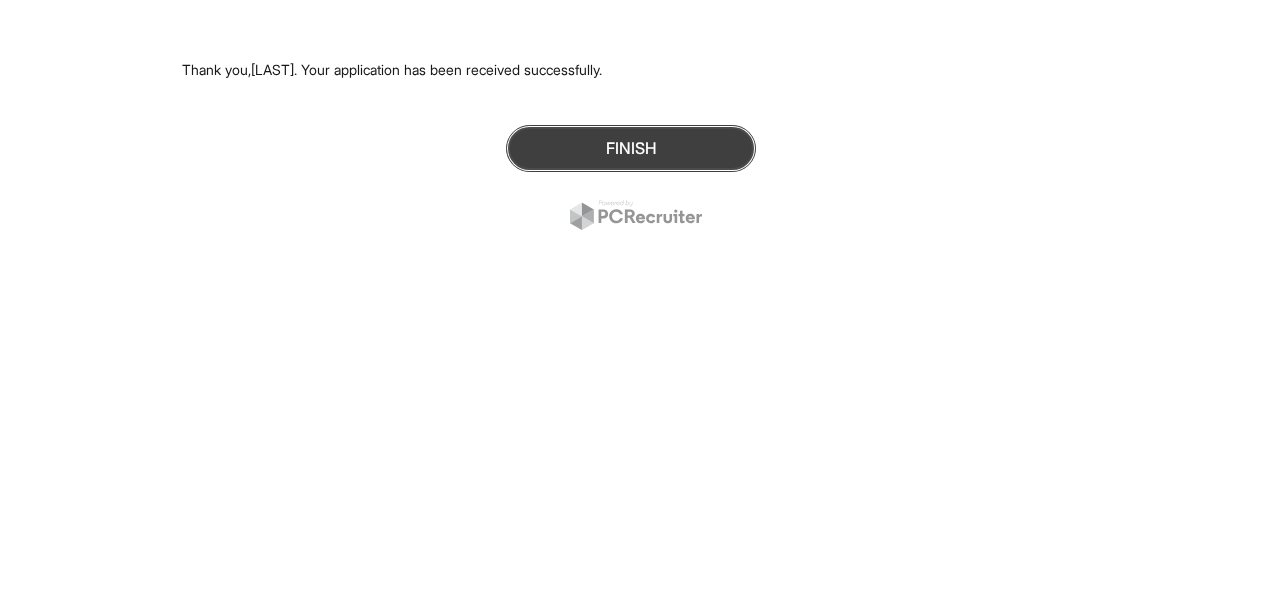 click on "Finish" at bounding box center [631, 148] 